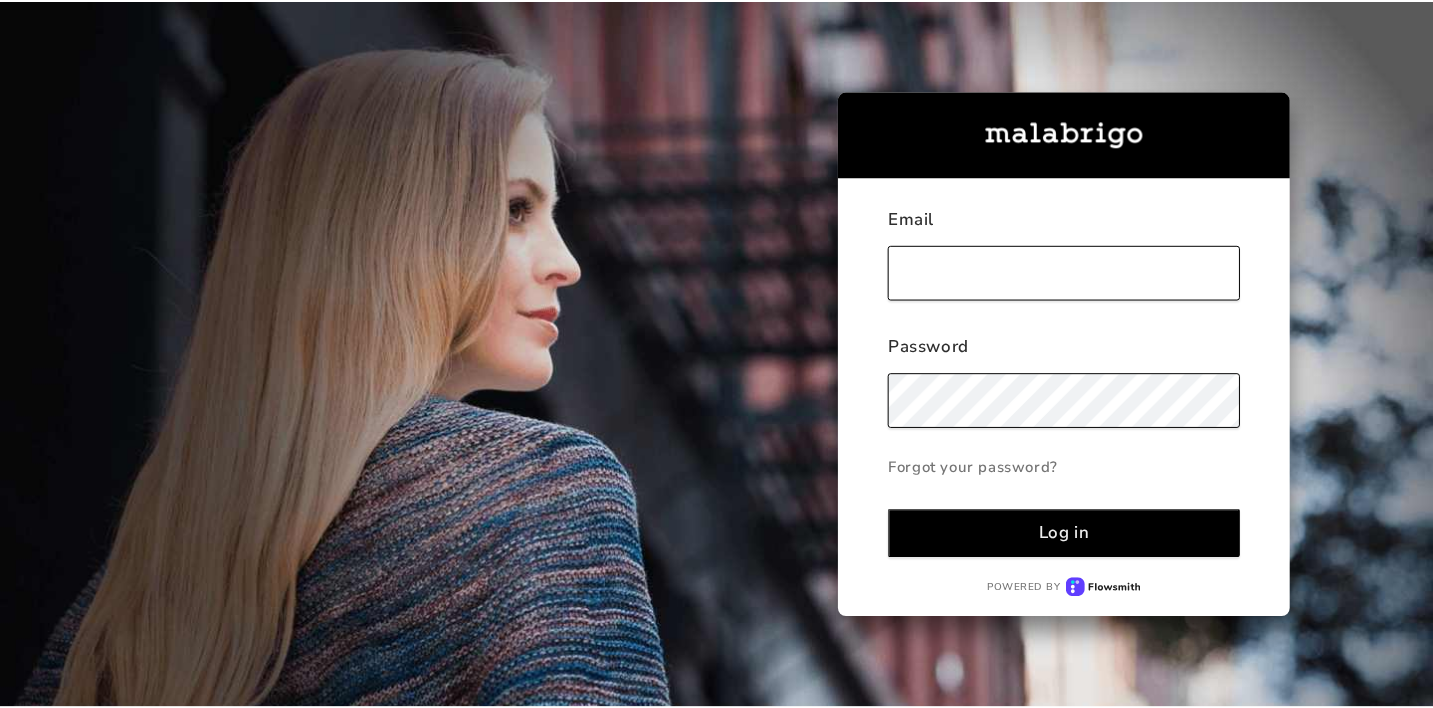 scroll, scrollTop: 0, scrollLeft: 0, axis: both 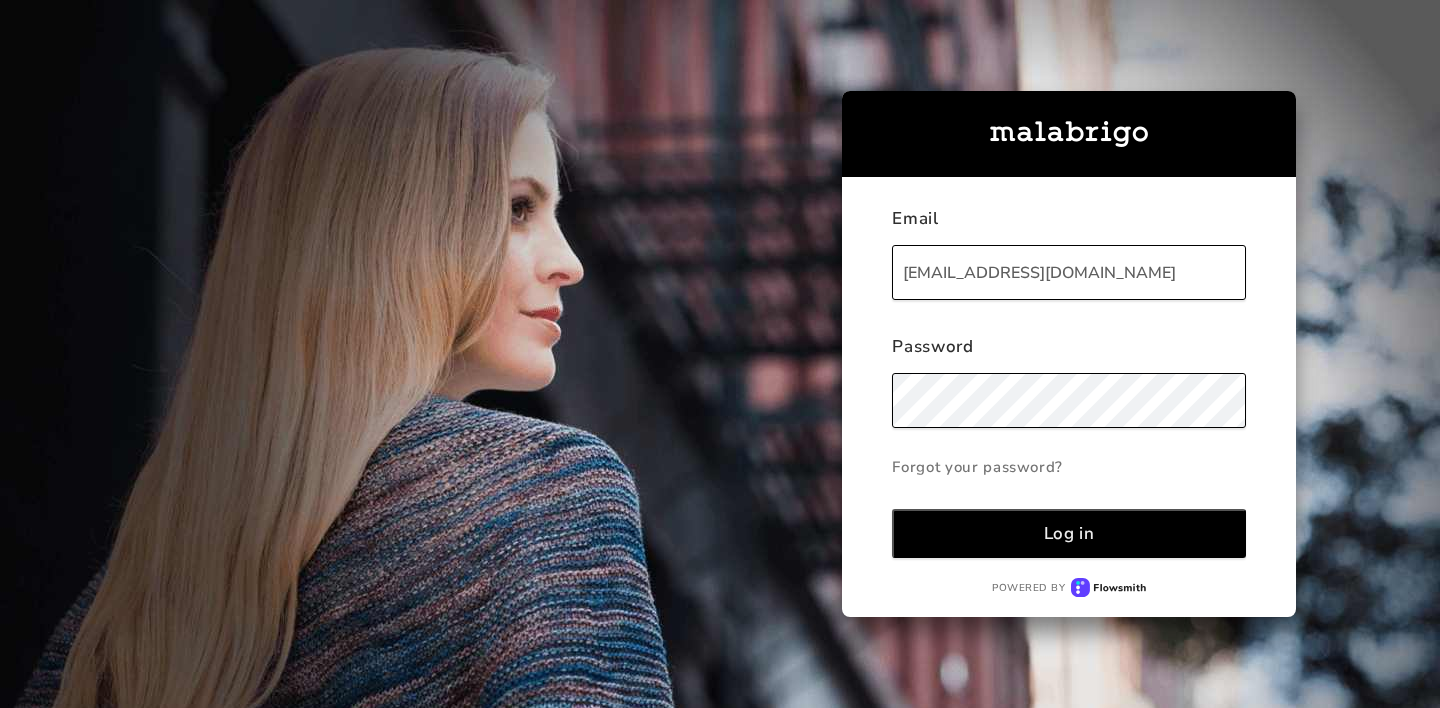 type on "[EMAIL_ADDRESS][DOMAIN_NAME]" 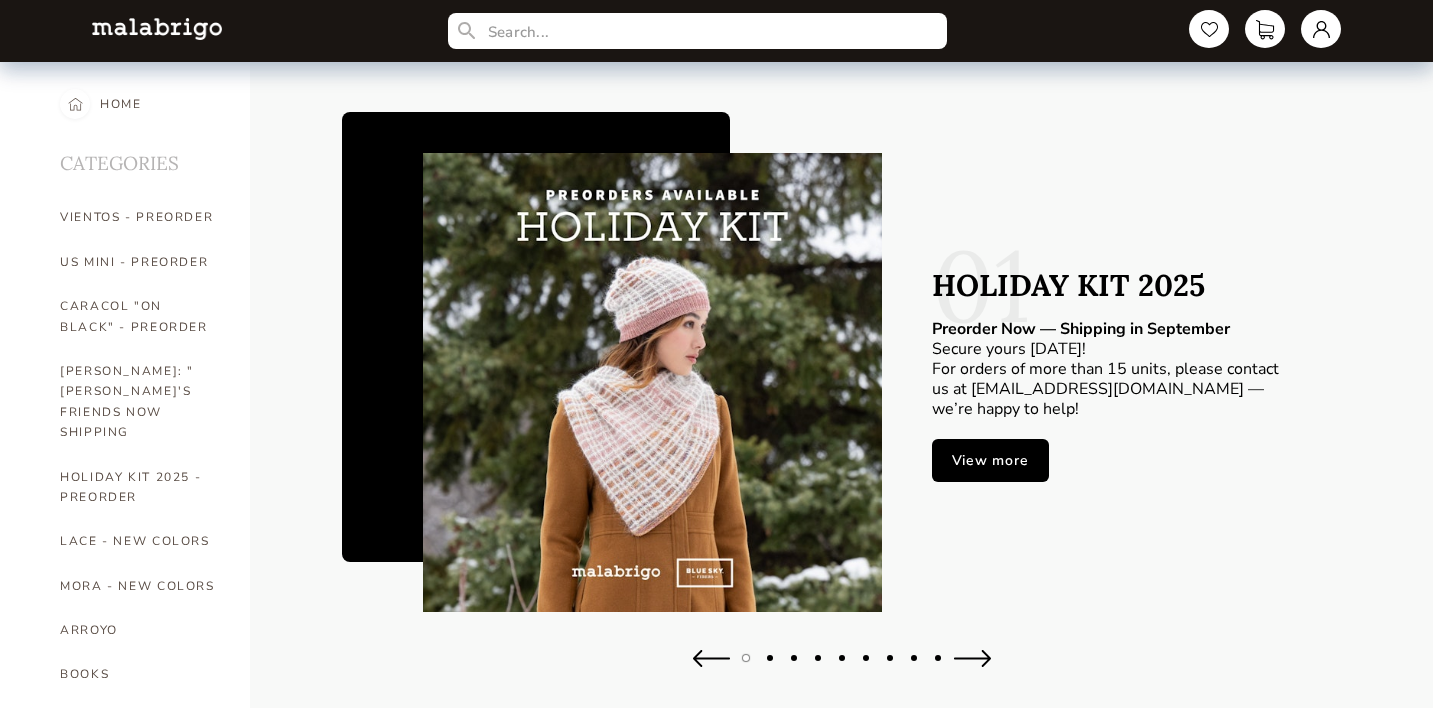 click at bounding box center (972, 658) 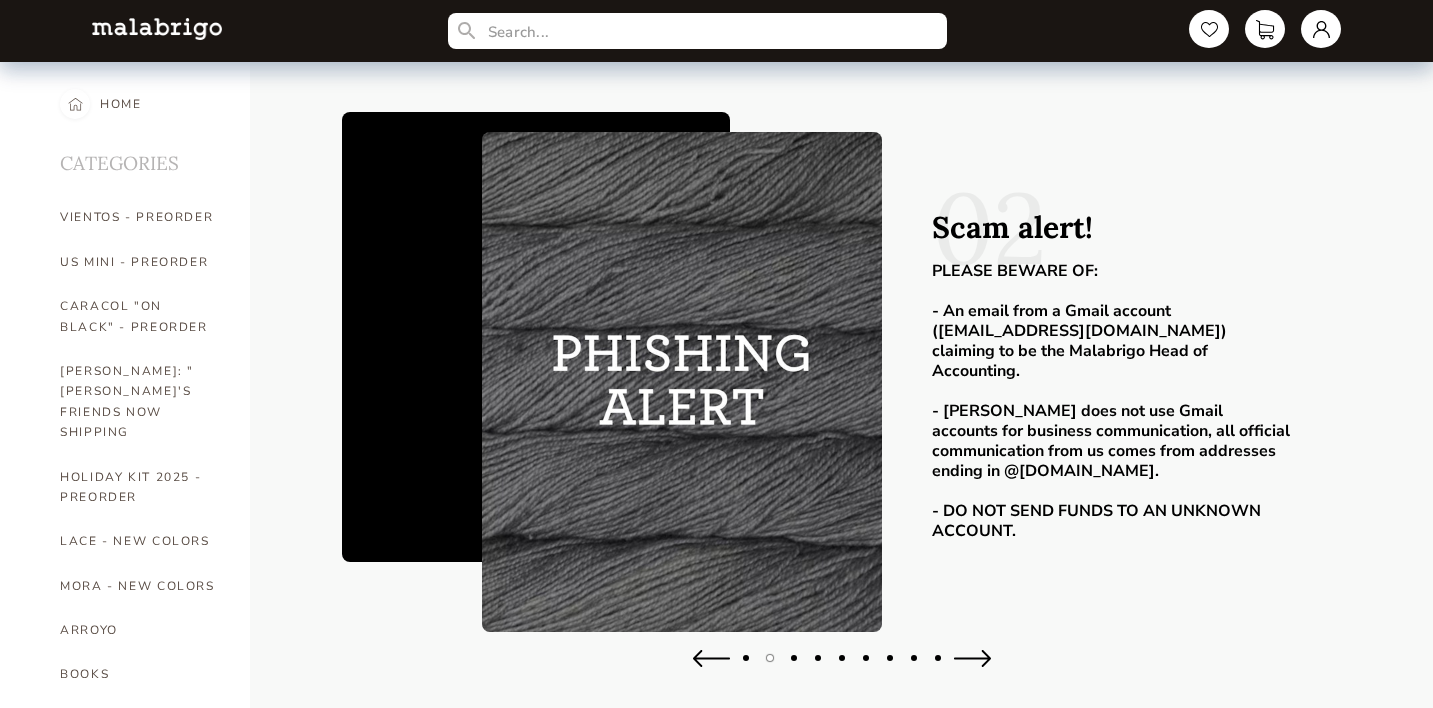click at bounding box center (972, 658) 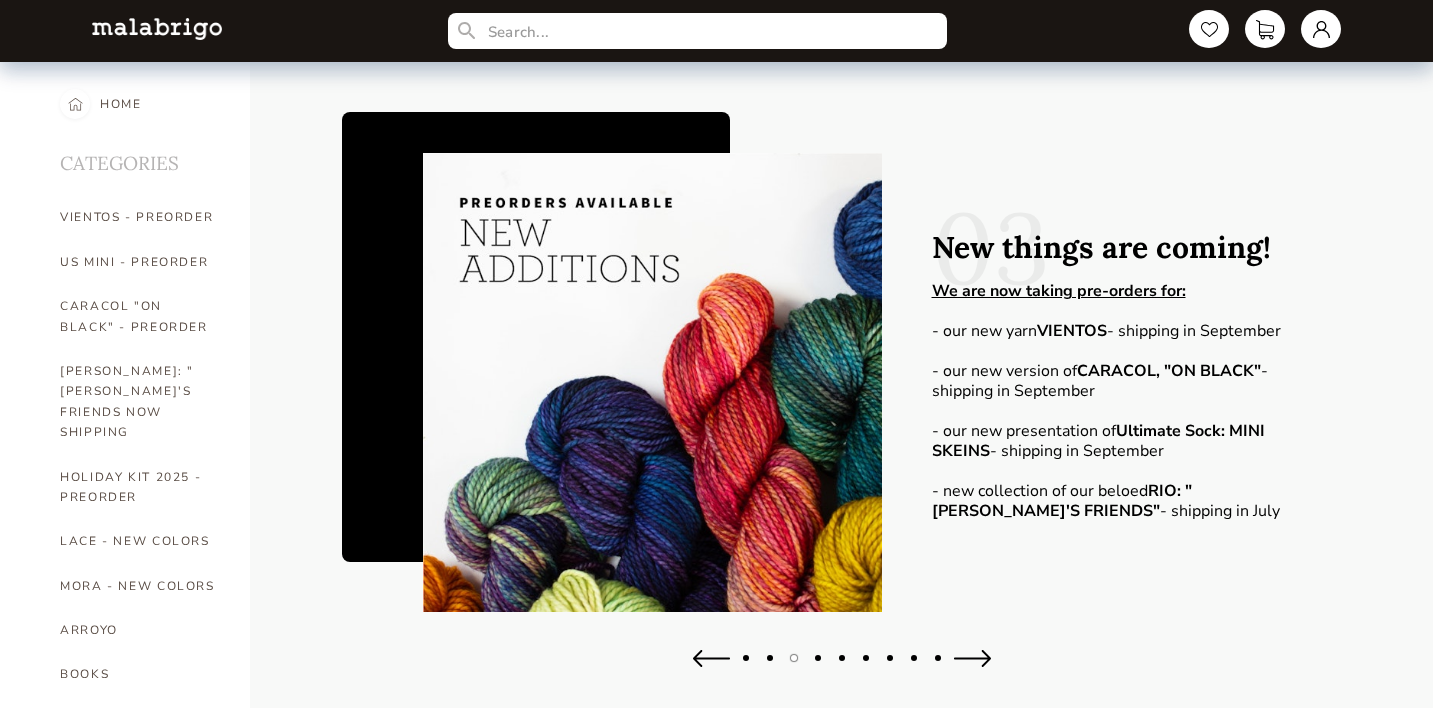 click at bounding box center [972, 658] 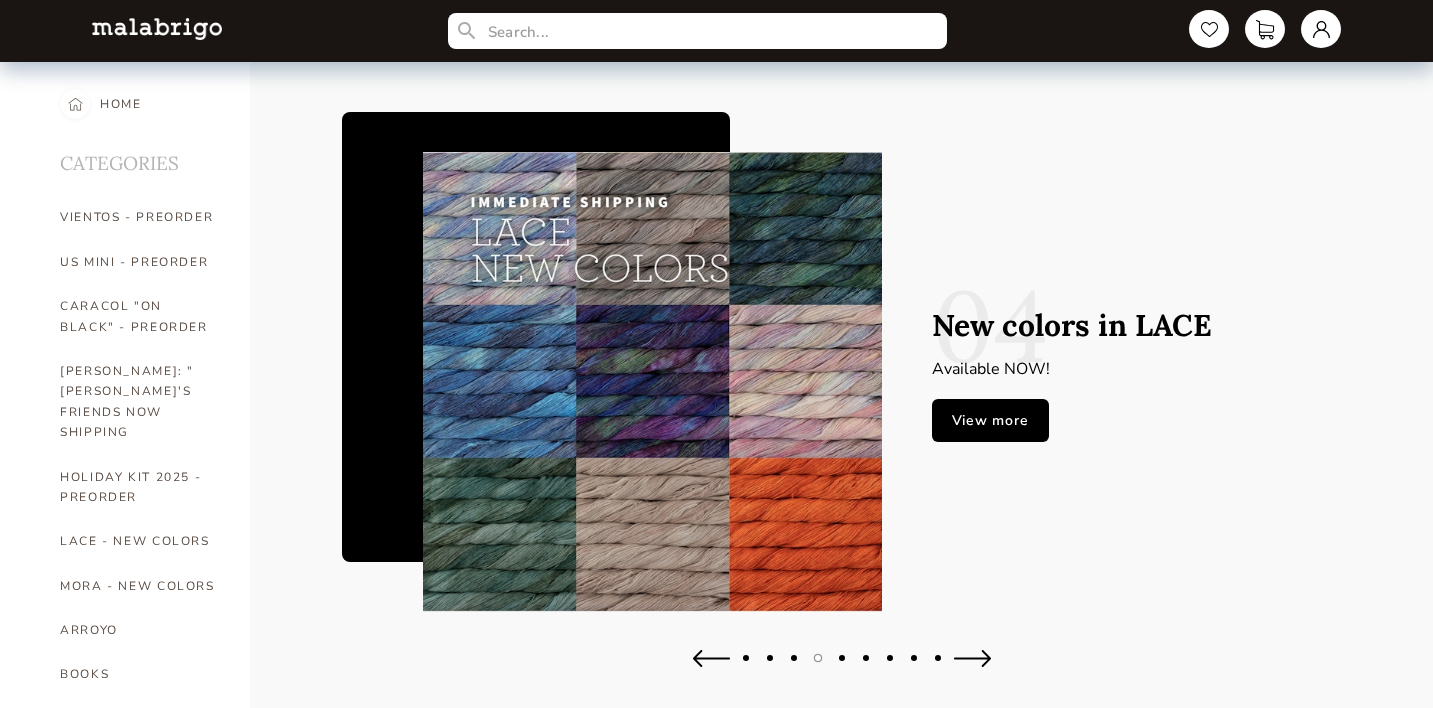 click at bounding box center [972, 658] 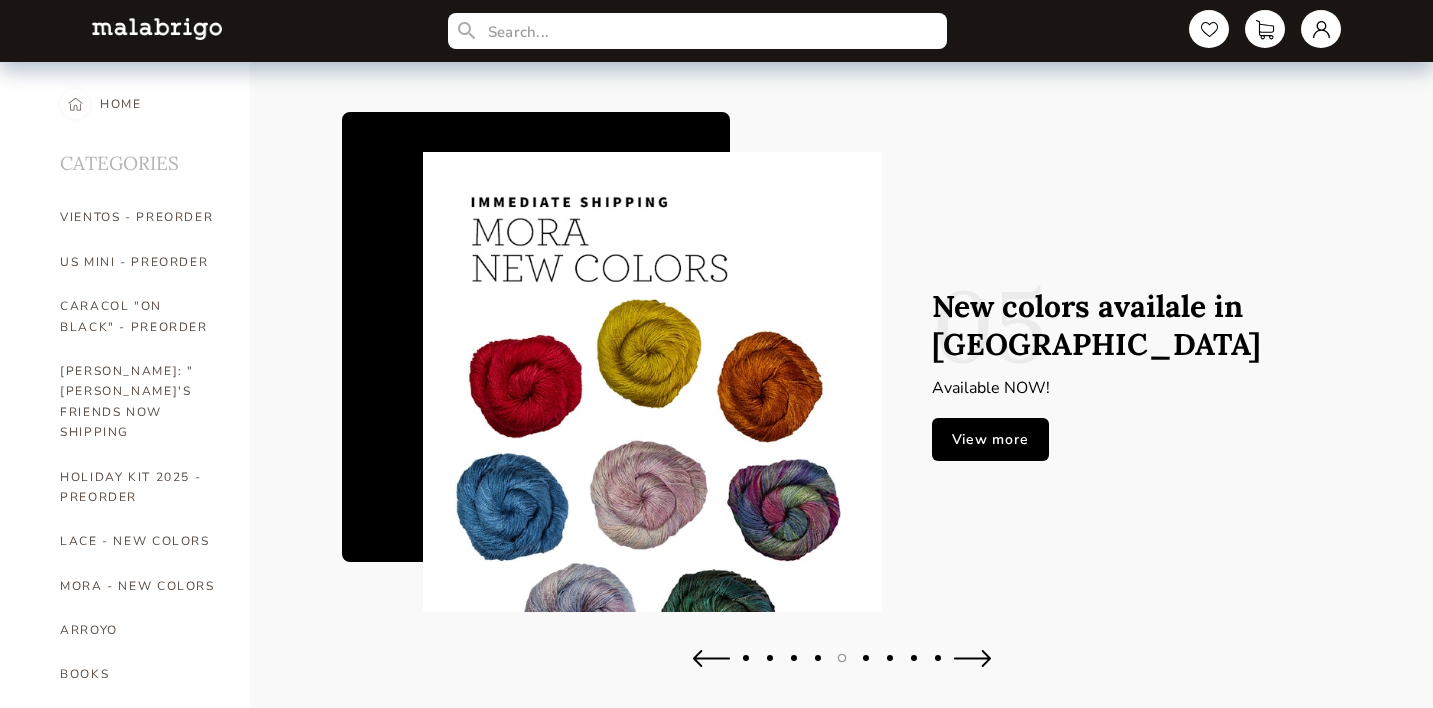 click at bounding box center (972, 658) 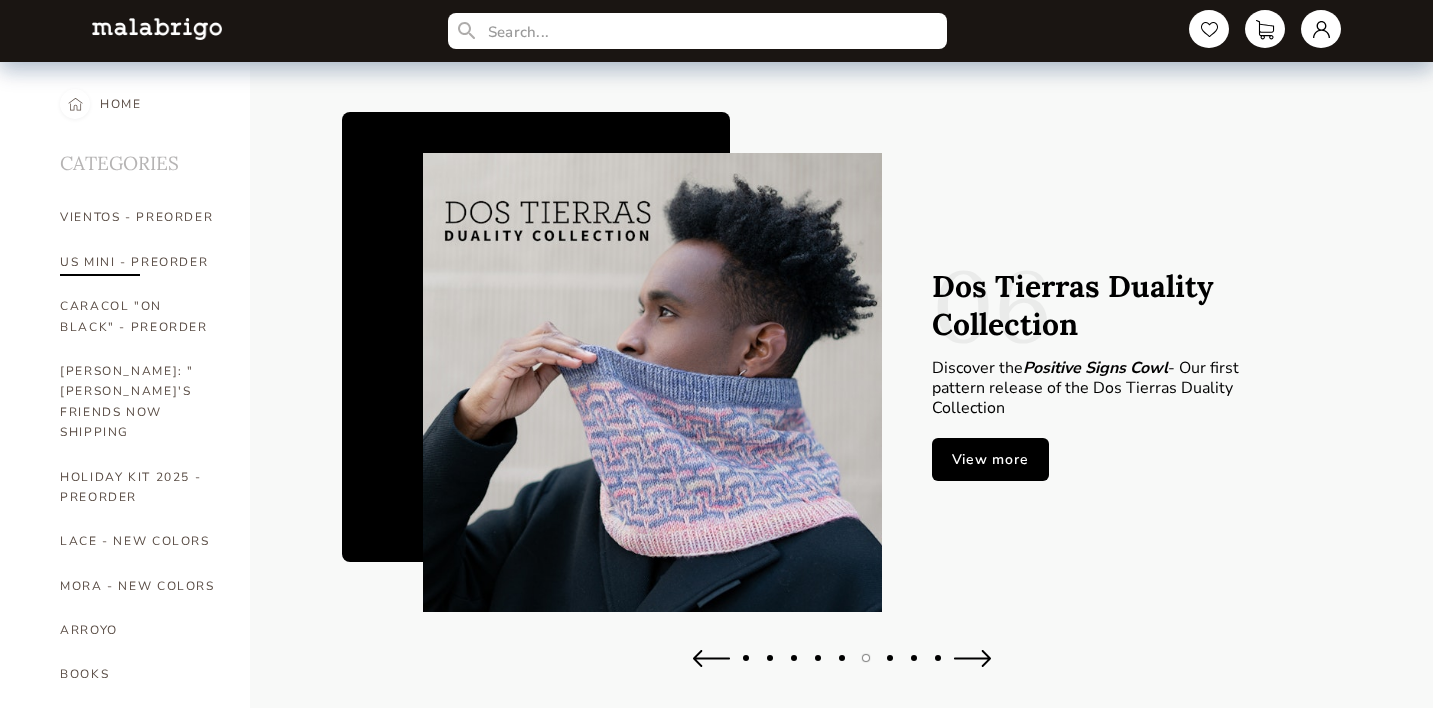 click on "US MINI - PREORDER" at bounding box center (140, 262) 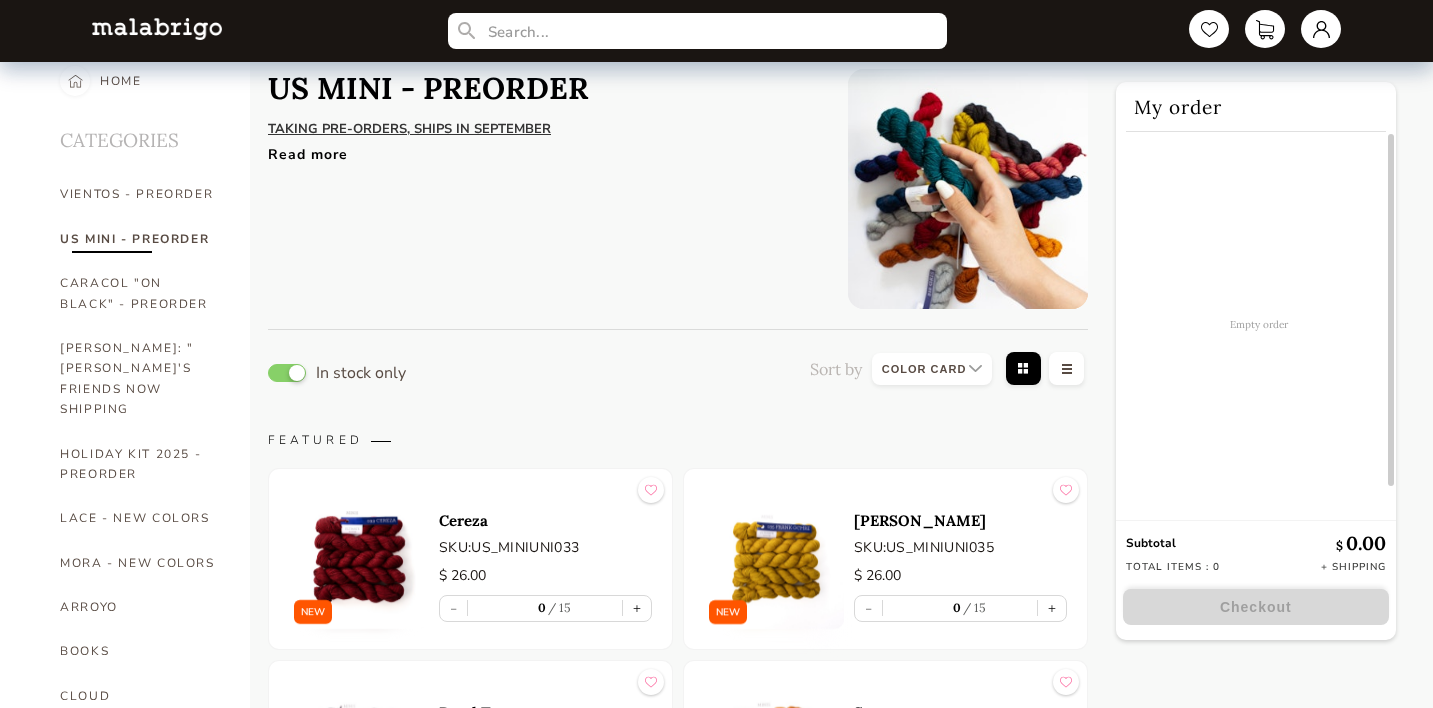 scroll, scrollTop: 0, scrollLeft: 0, axis: both 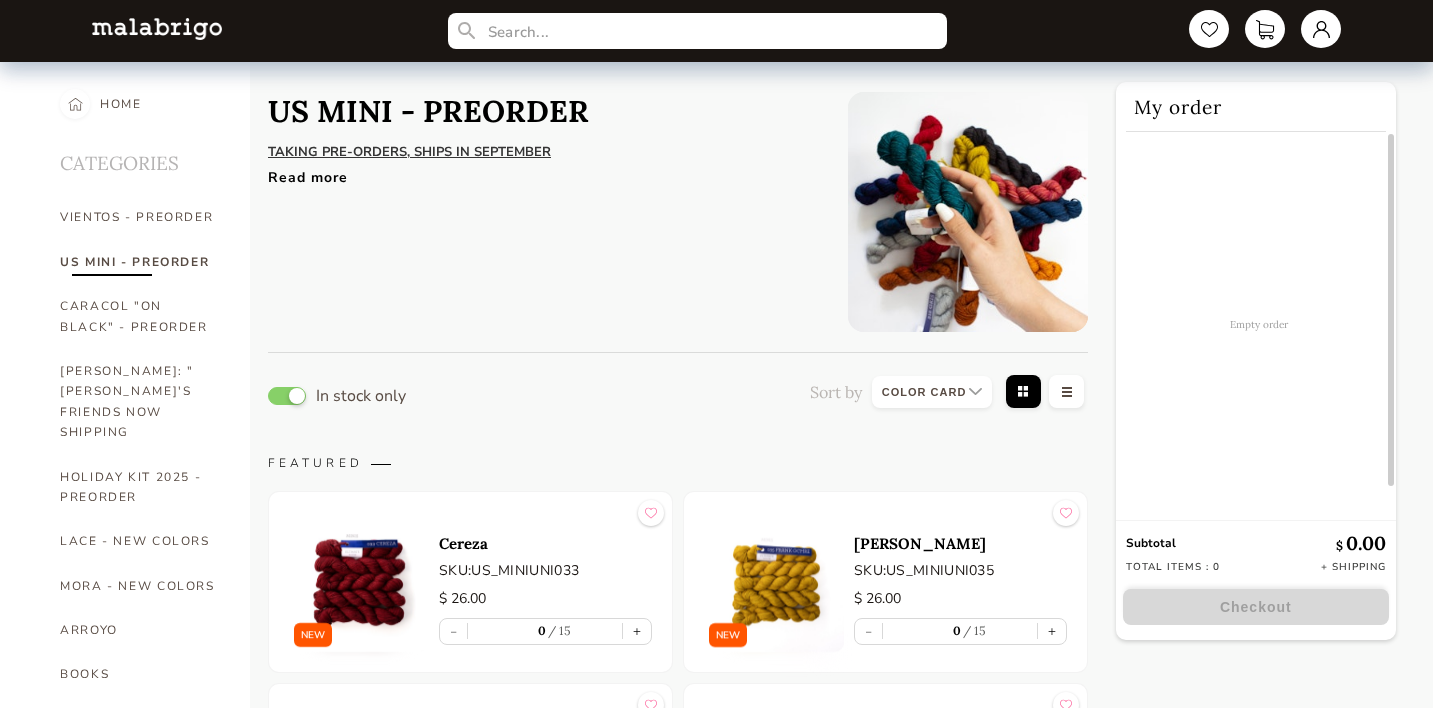 click on "Read more" at bounding box center (543, 172) 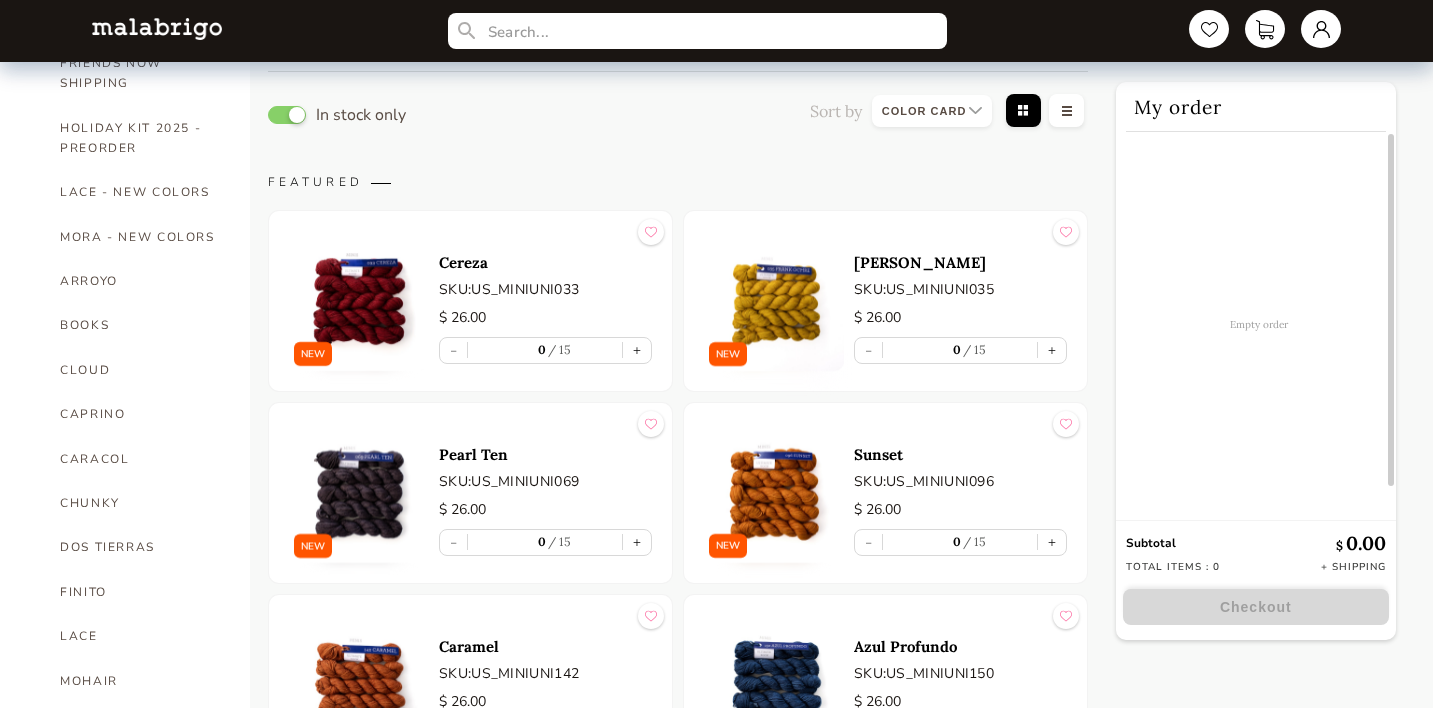 scroll, scrollTop: 456, scrollLeft: 0, axis: vertical 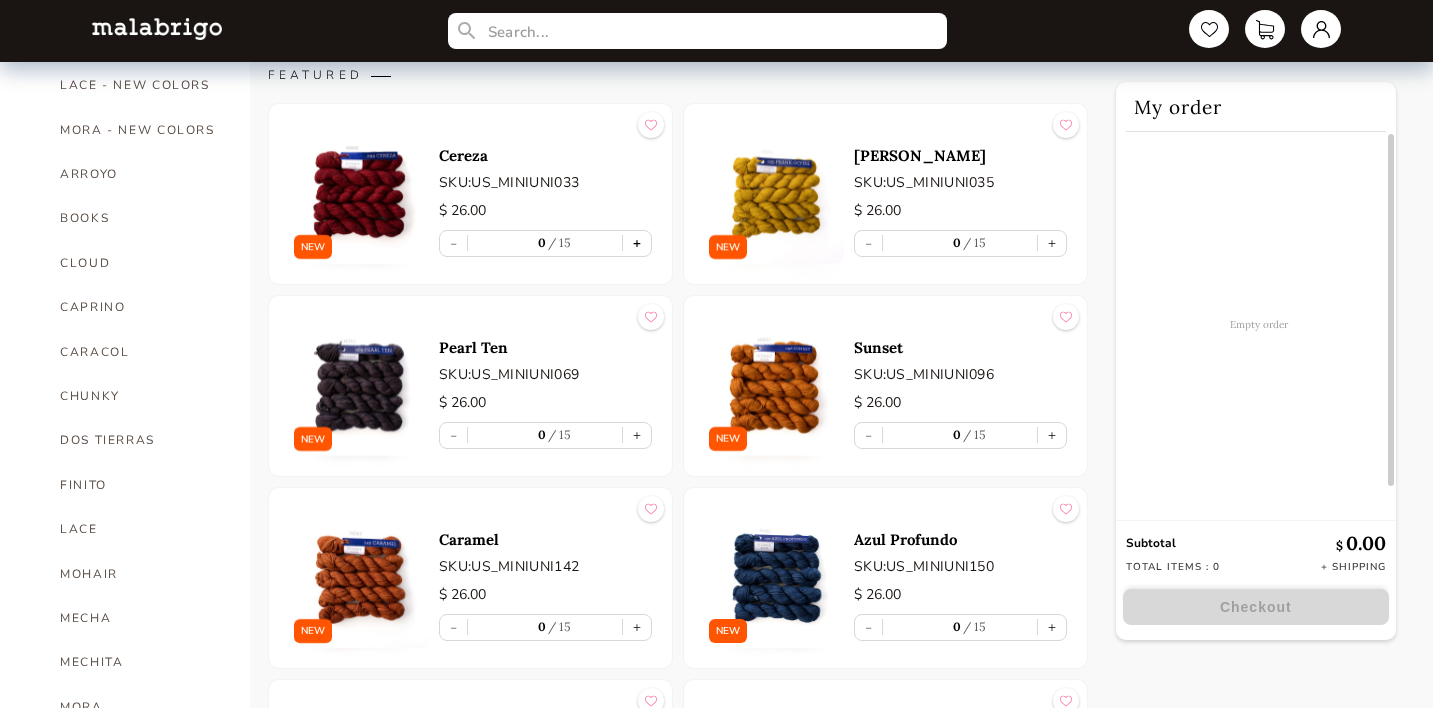 click on "+" at bounding box center (637, 243) 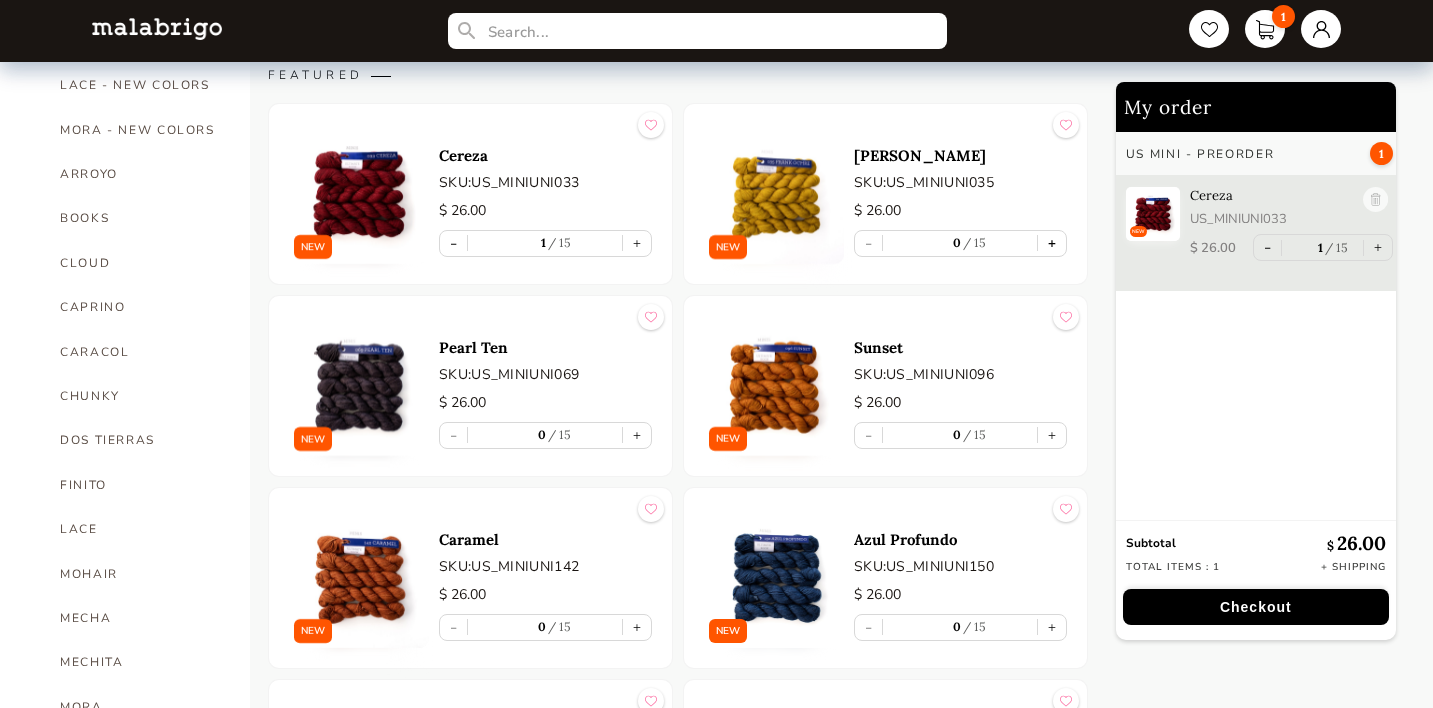 click on "+" at bounding box center [1052, 243] 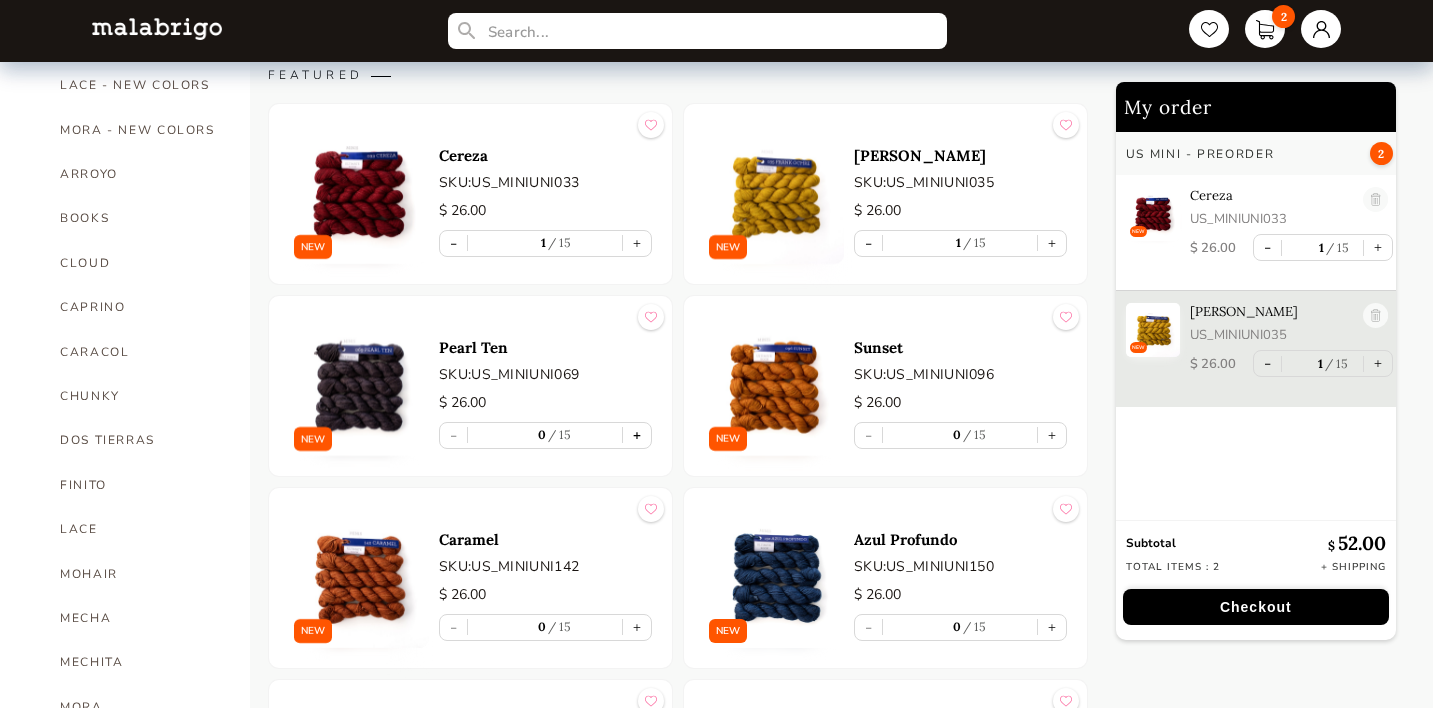 click on "+" at bounding box center (637, 435) 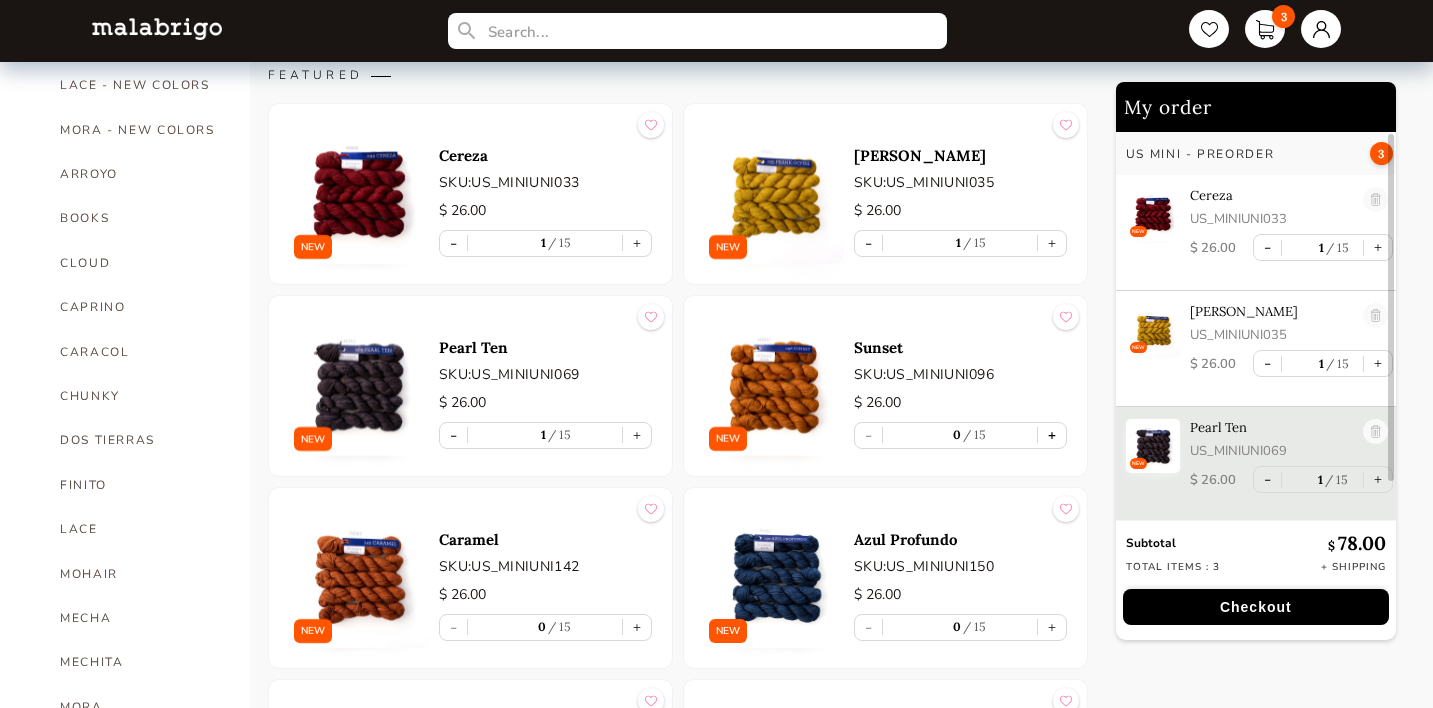 click on "+" at bounding box center (1052, 435) 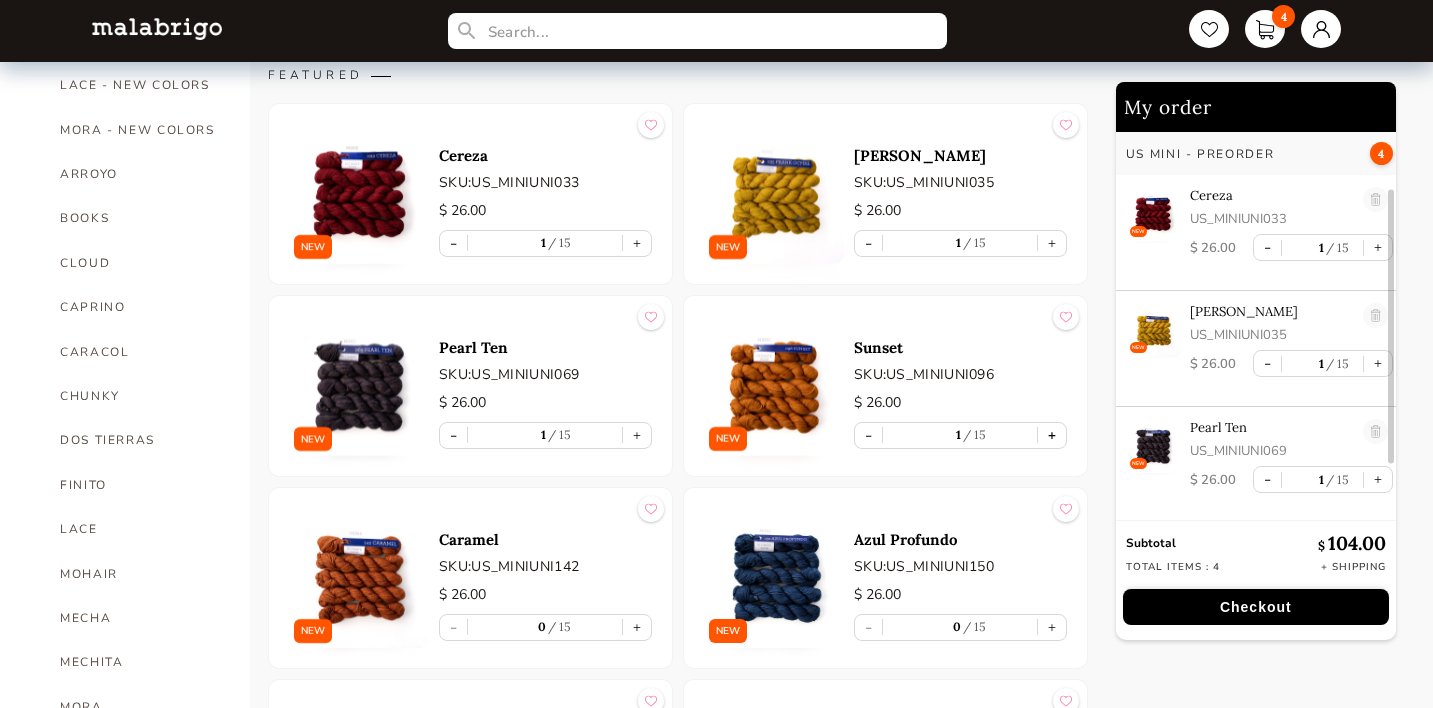 scroll, scrollTop: 96, scrollLeft: 0, axis: vertical 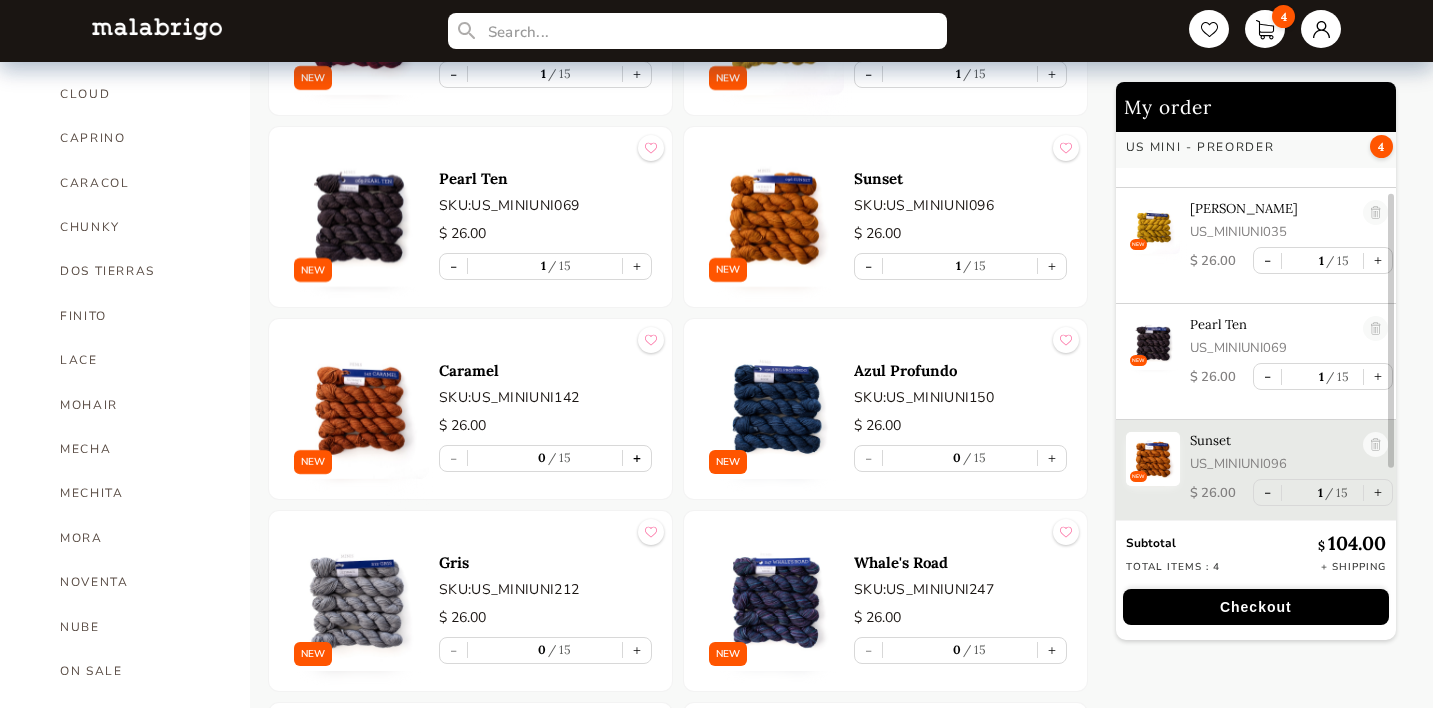 click on "+" at bounding box center [637, 458] 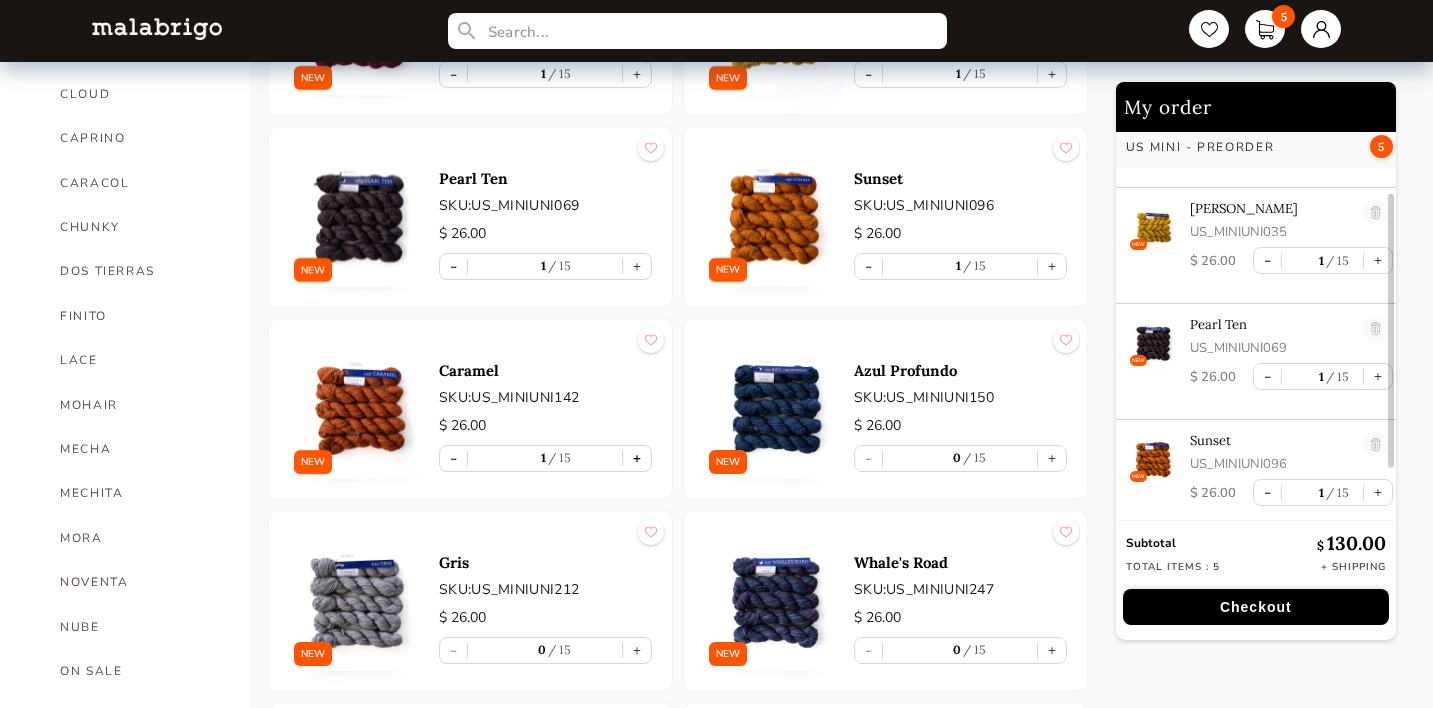 type on "1" 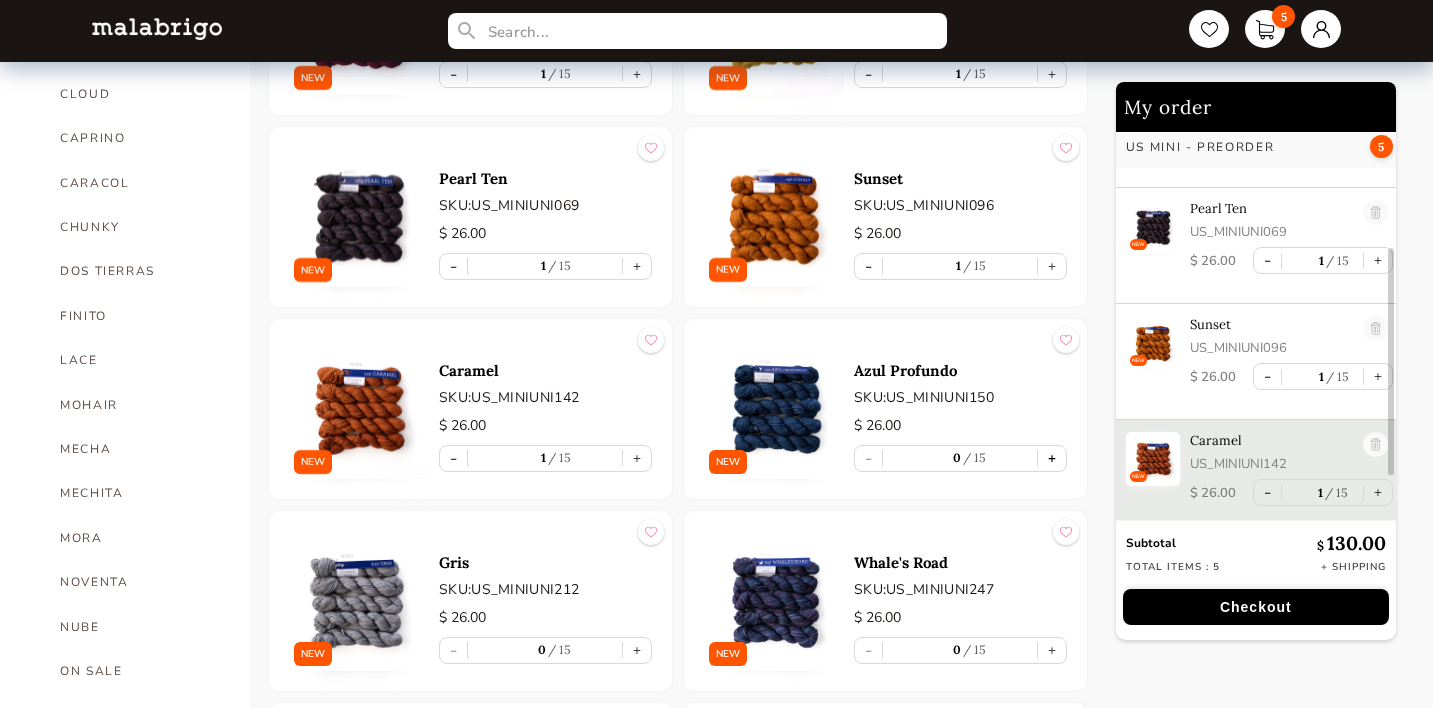 click on "+" at bounding box center (1052, 458) 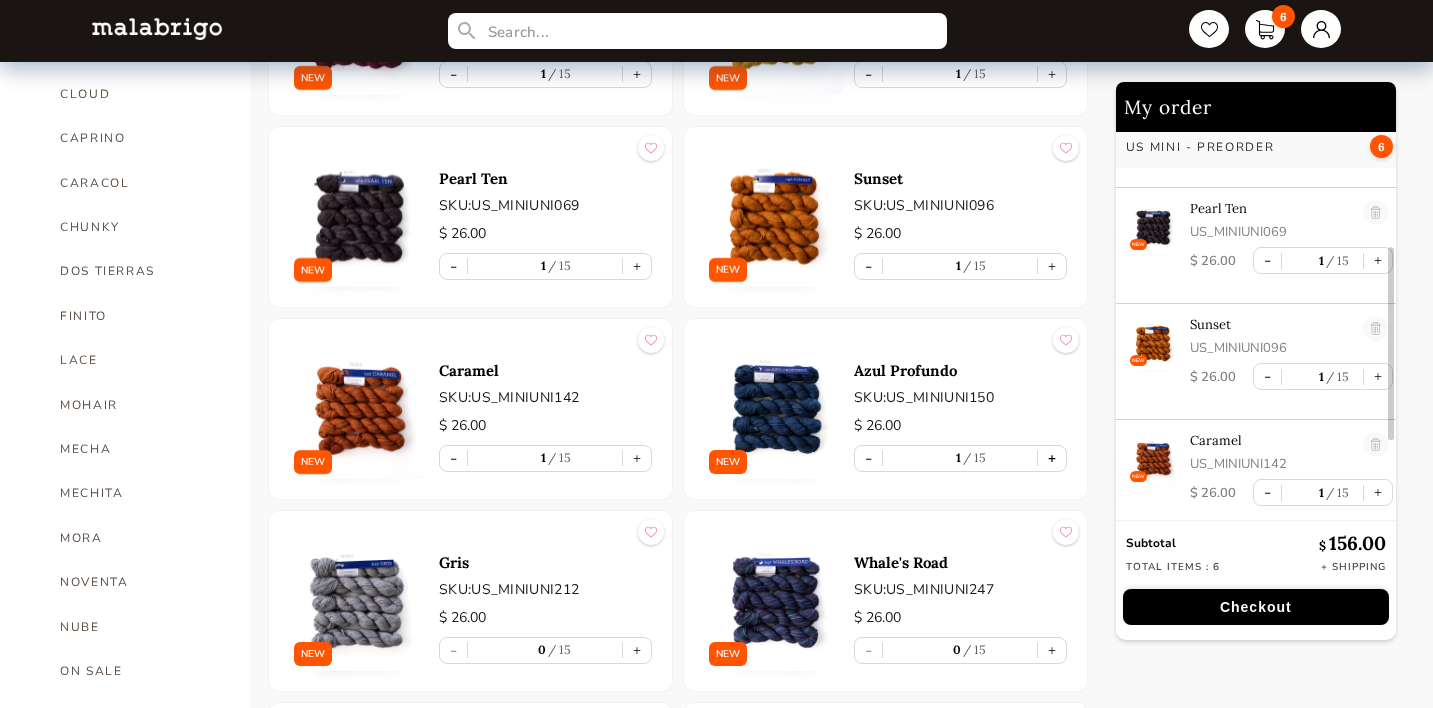 scroll, scrollTop: 328, scrollLeft: 0, axis: vertical 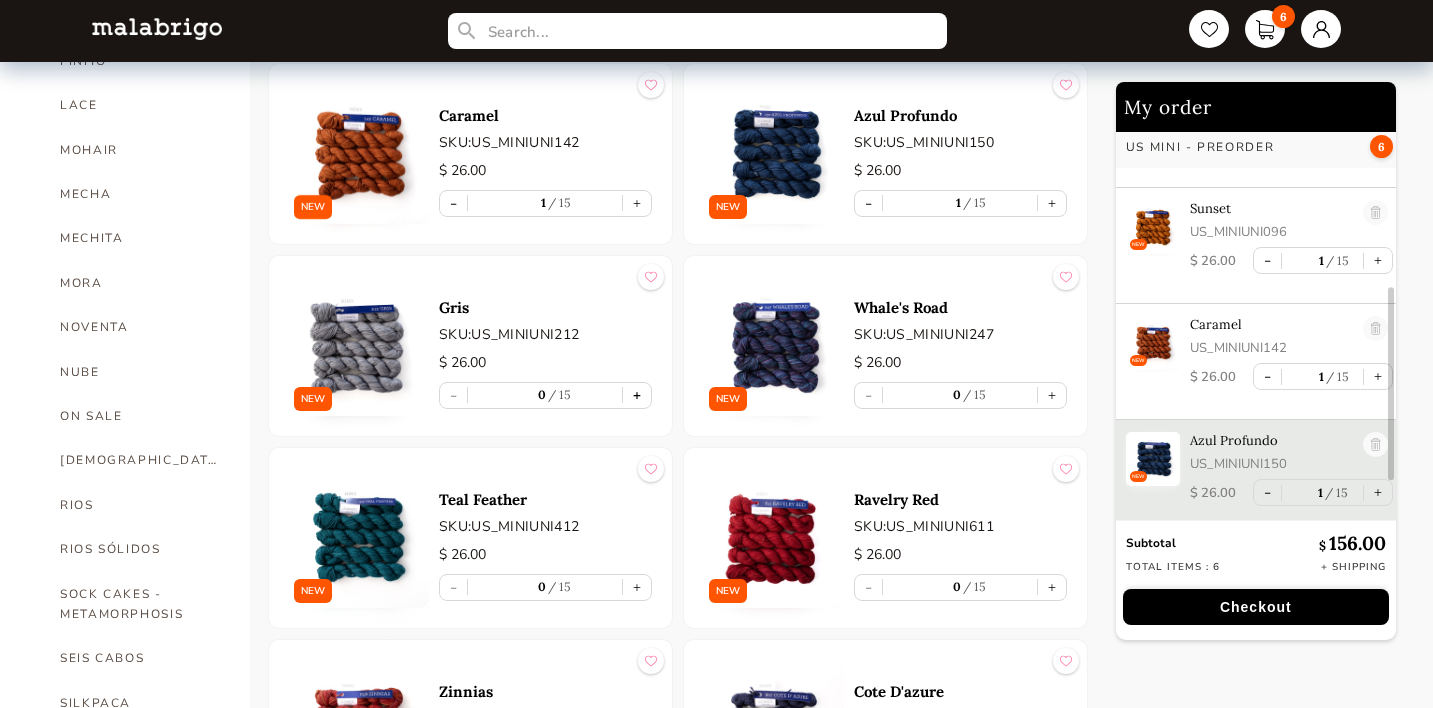 click on "+" at bounding box center [637, 395] 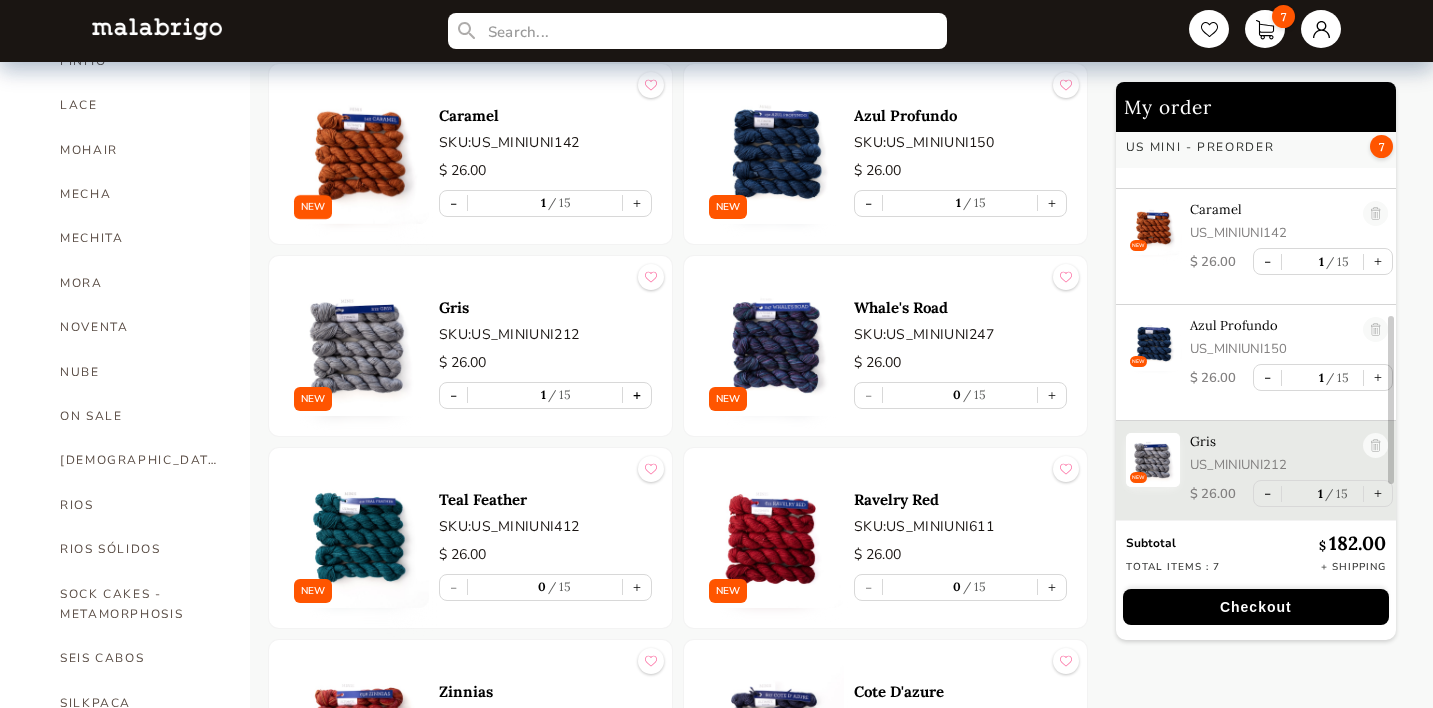 scroll, scrollTop: 444, scrollLeft: 0, axis: vertical 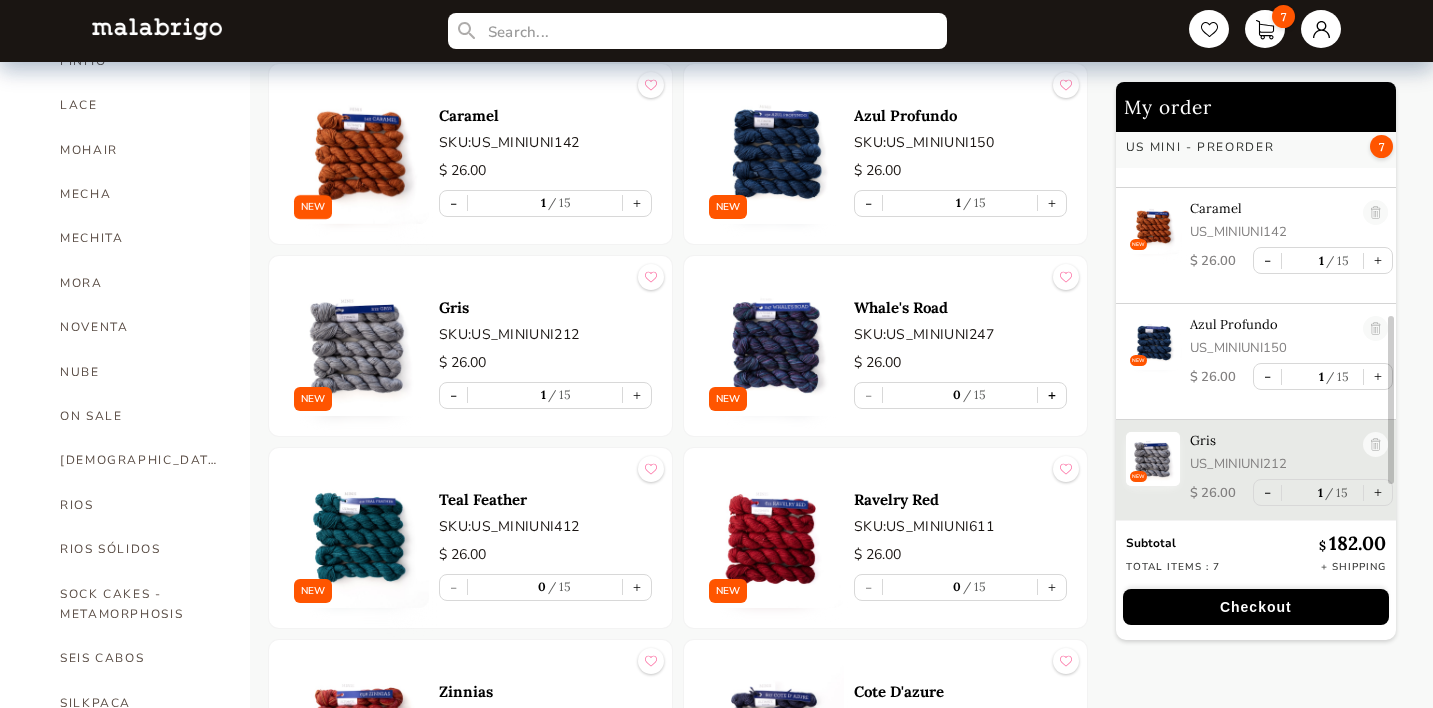 click on "+" at bounding box center [1052, 395] 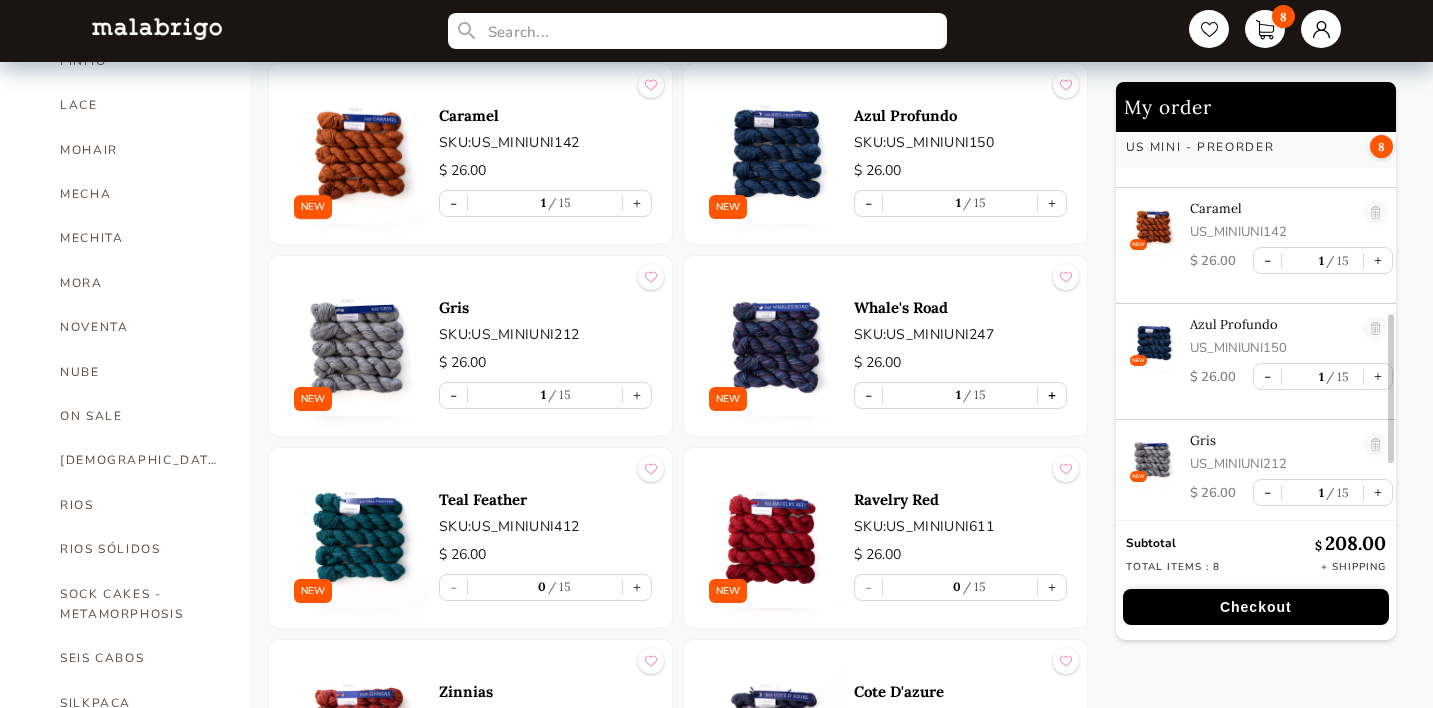 scroll, scrollTop: 560, scrollLeft: 0, axis: vertical 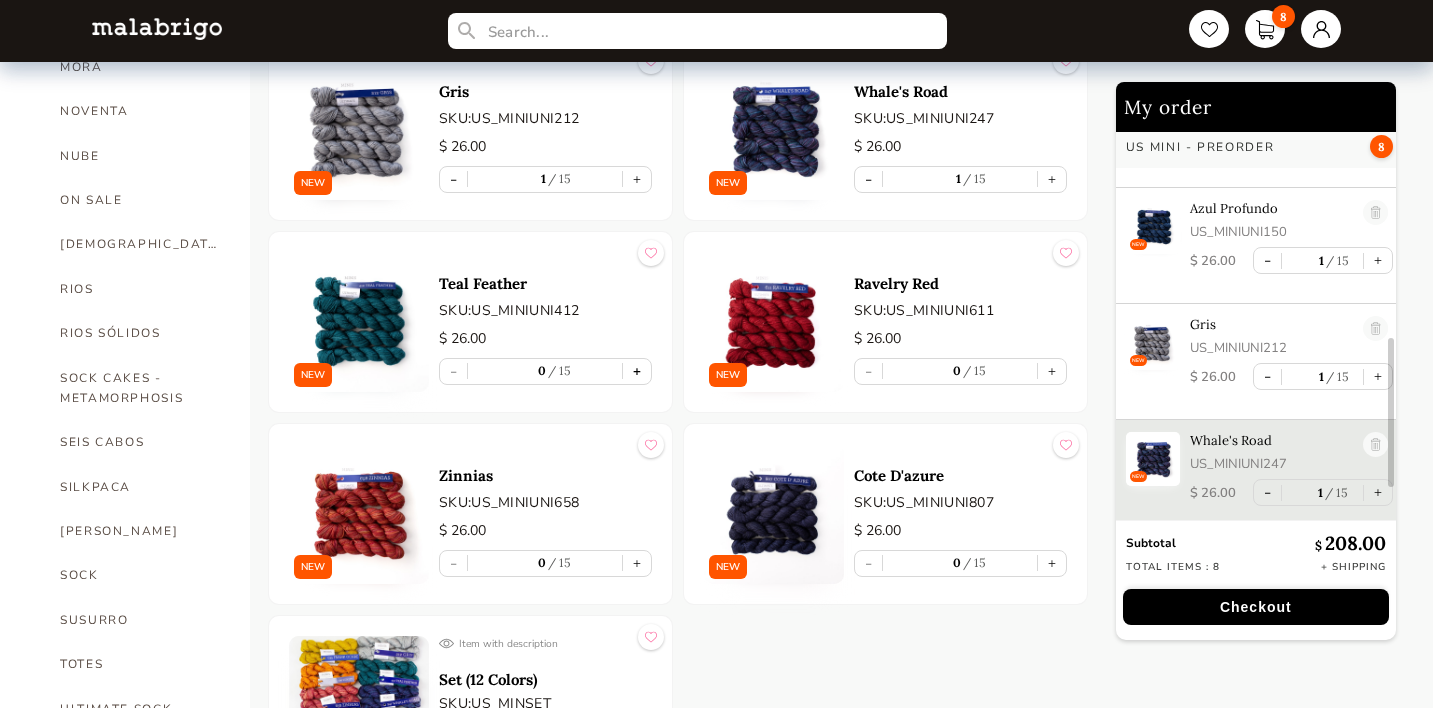 click on "+" at bounding box center [637, 371] 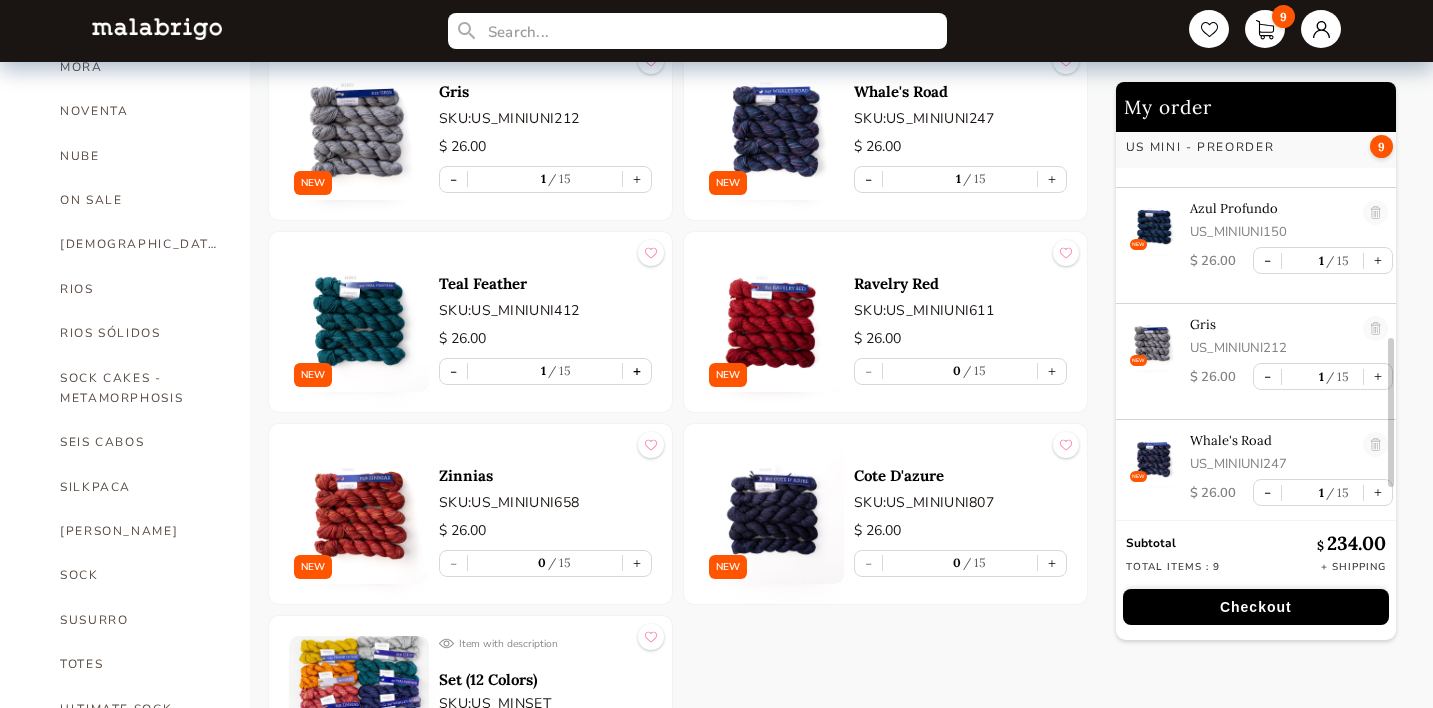 type on "1" 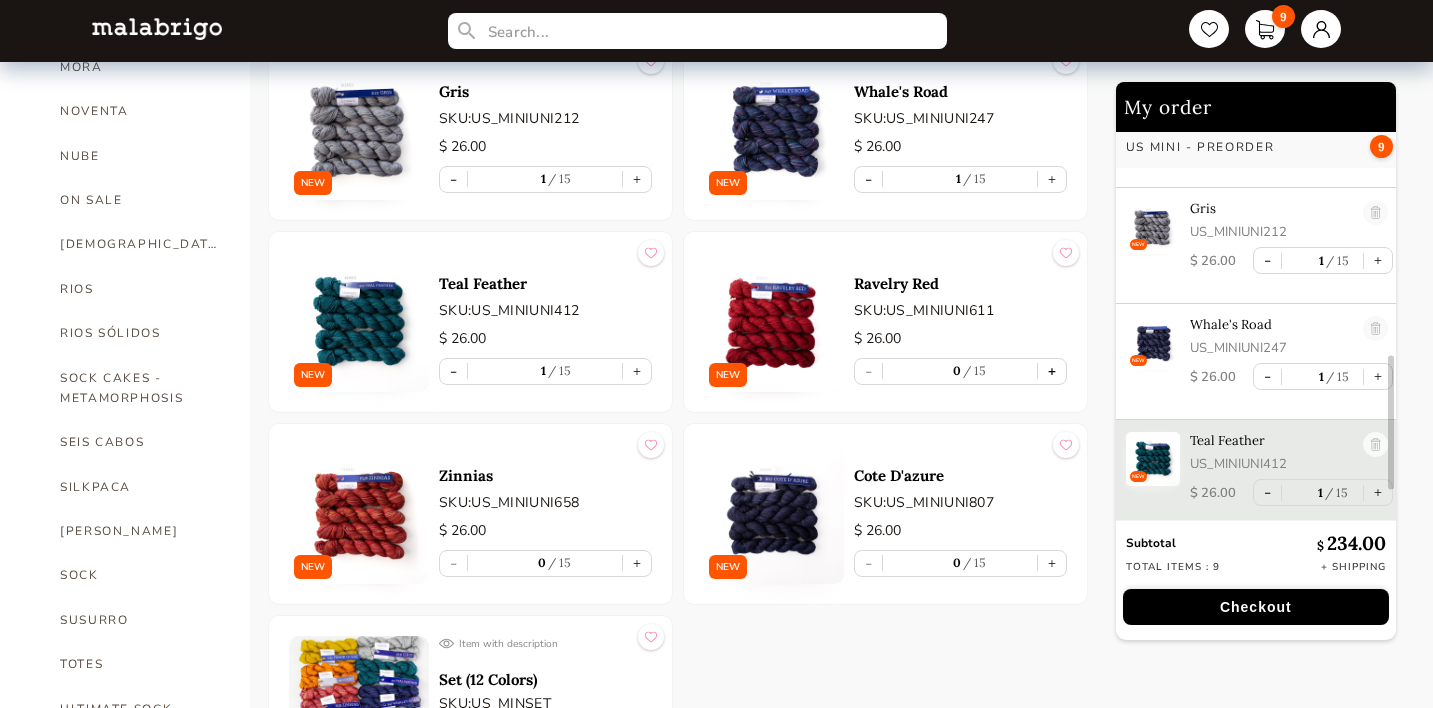 click on "+" at bounding box center (1052, 371) 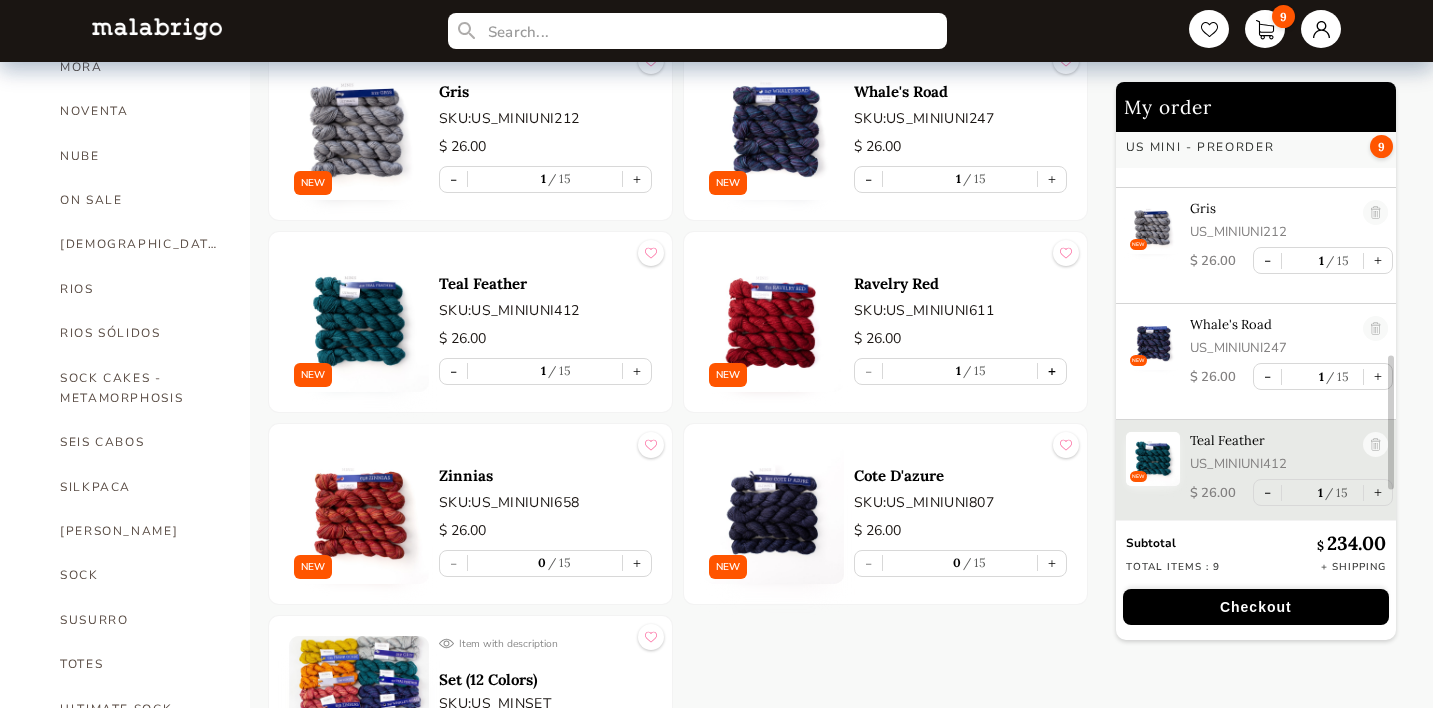 scroll, scrollTop: 792, scrollLeft: 0, axis: vertical 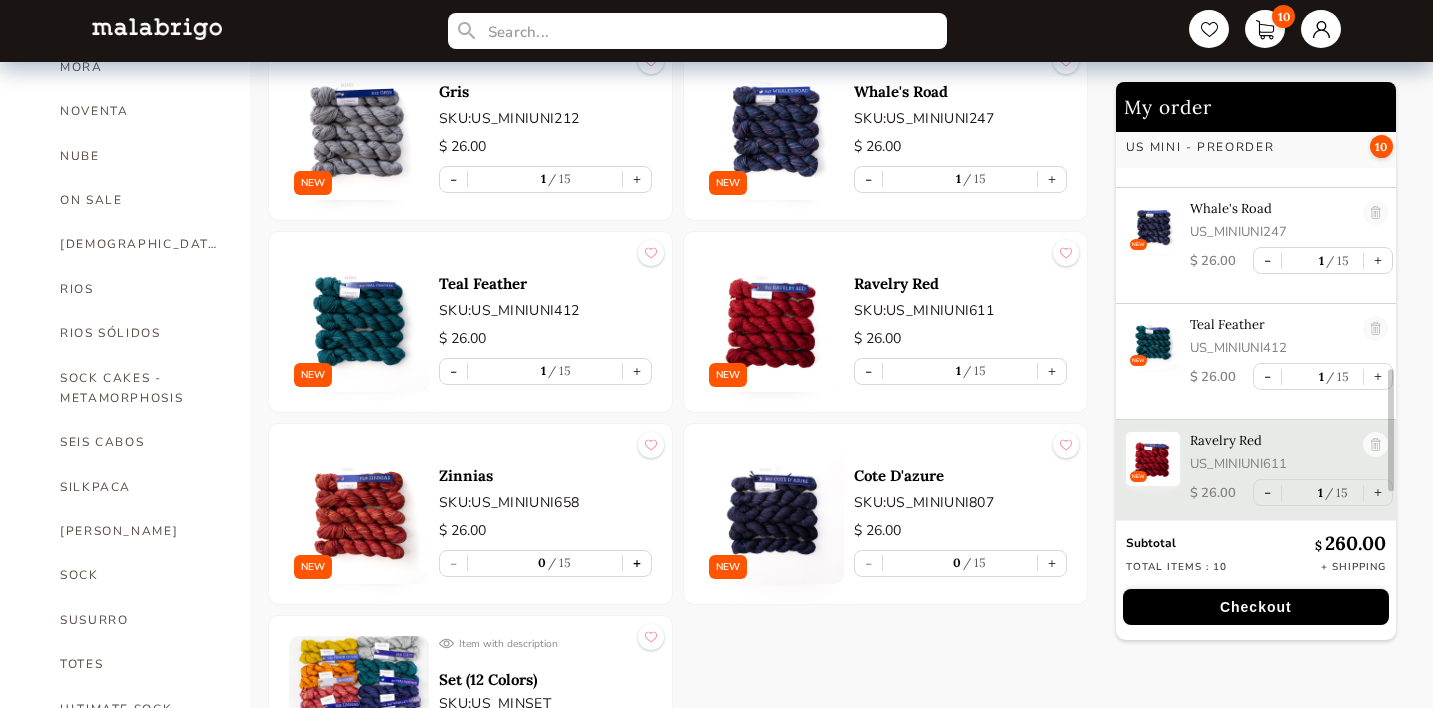 click on "+" at bounding box center (637, 563) 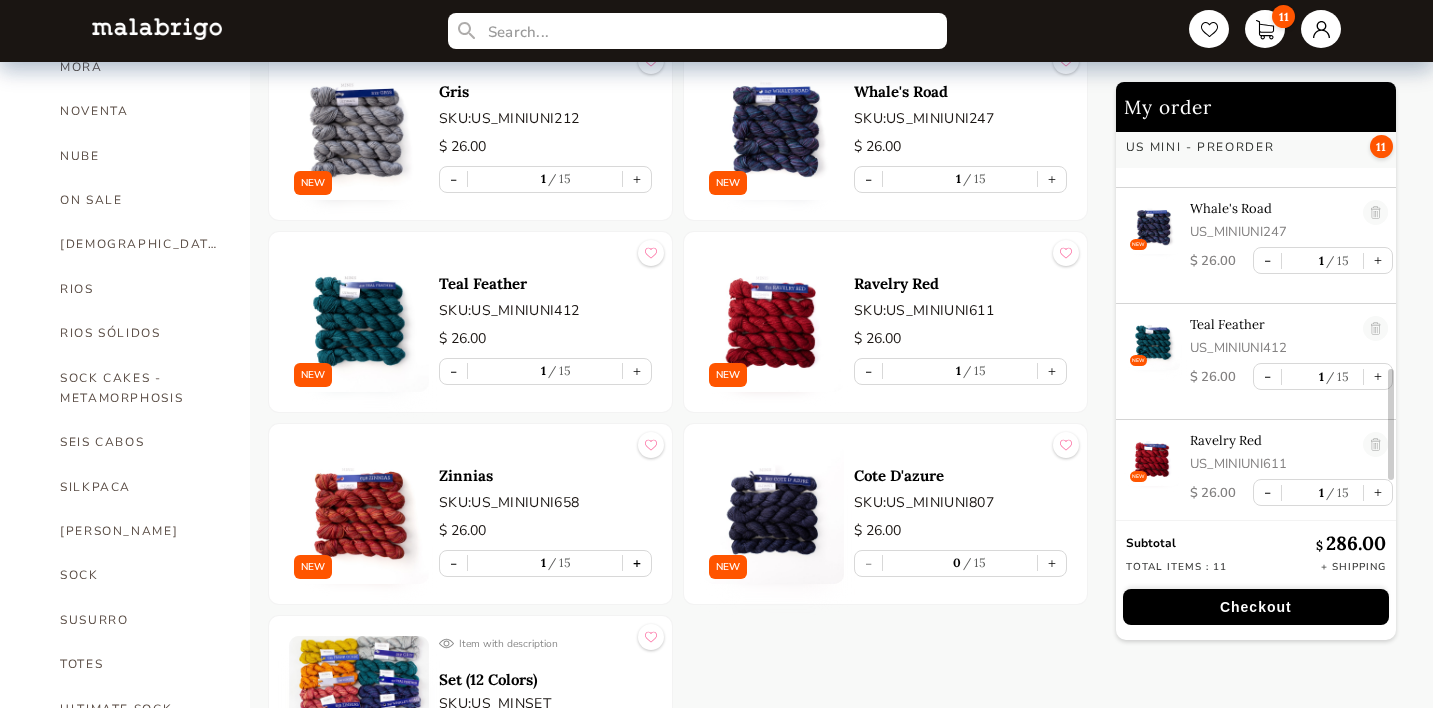 scroll, scrollTop: 908, scrollLeft: 0, axis: vertical 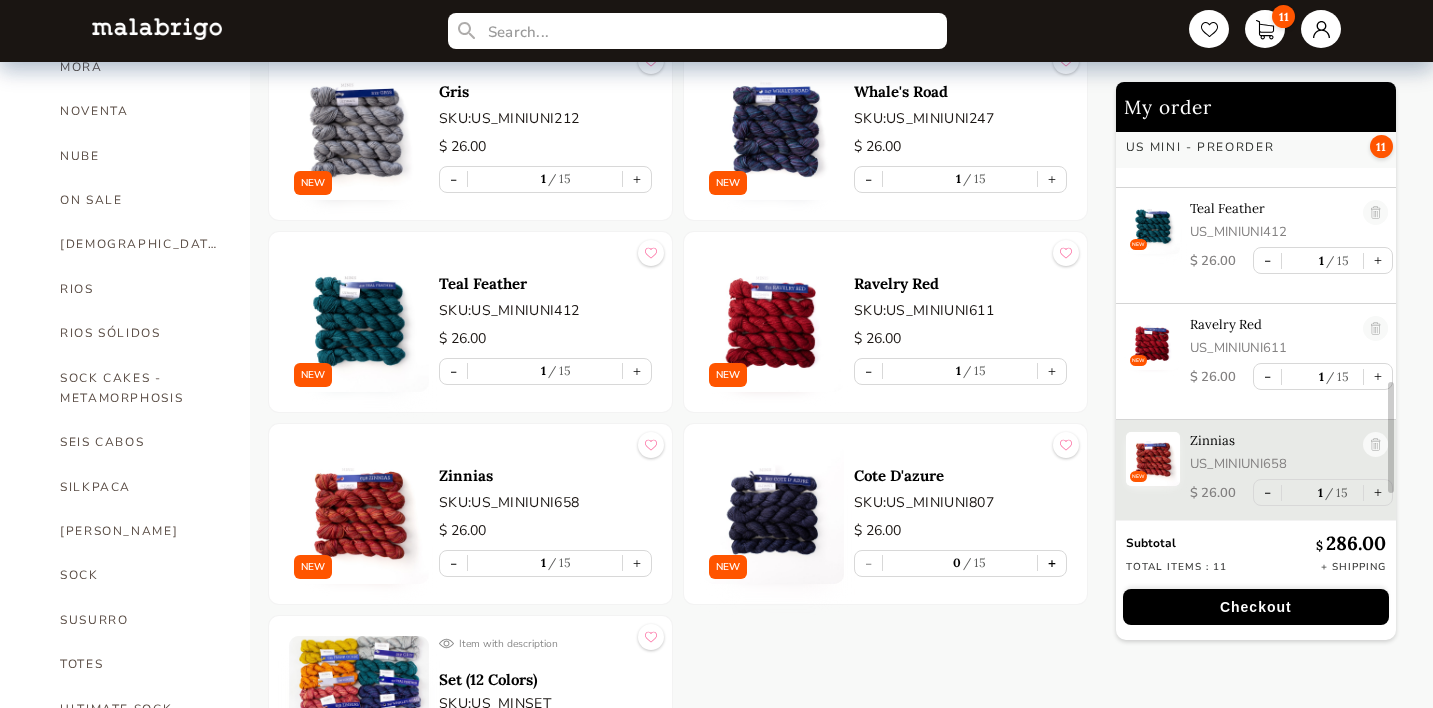 click on "+" at bounding box center (1052, 563) 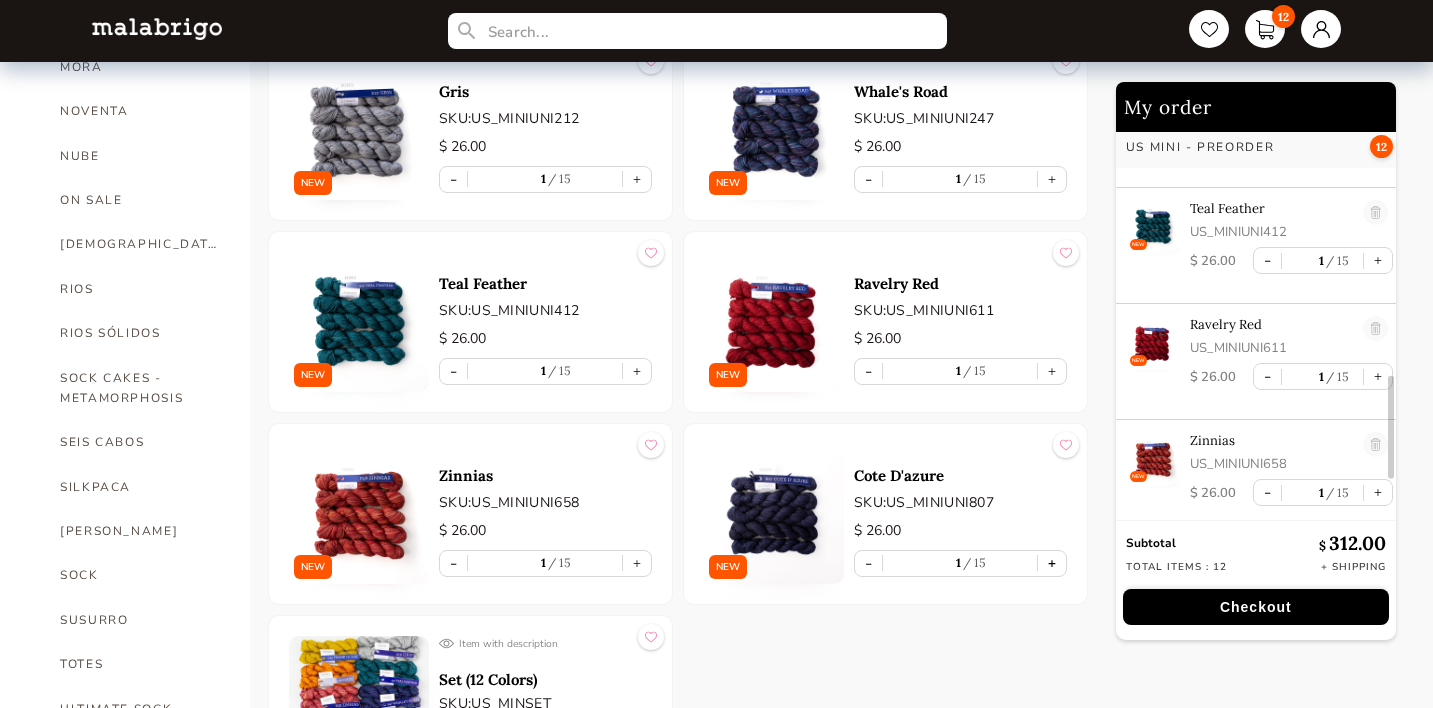 scroll, scrollTop: 1024, scrollLeft: 0, axis: vertical 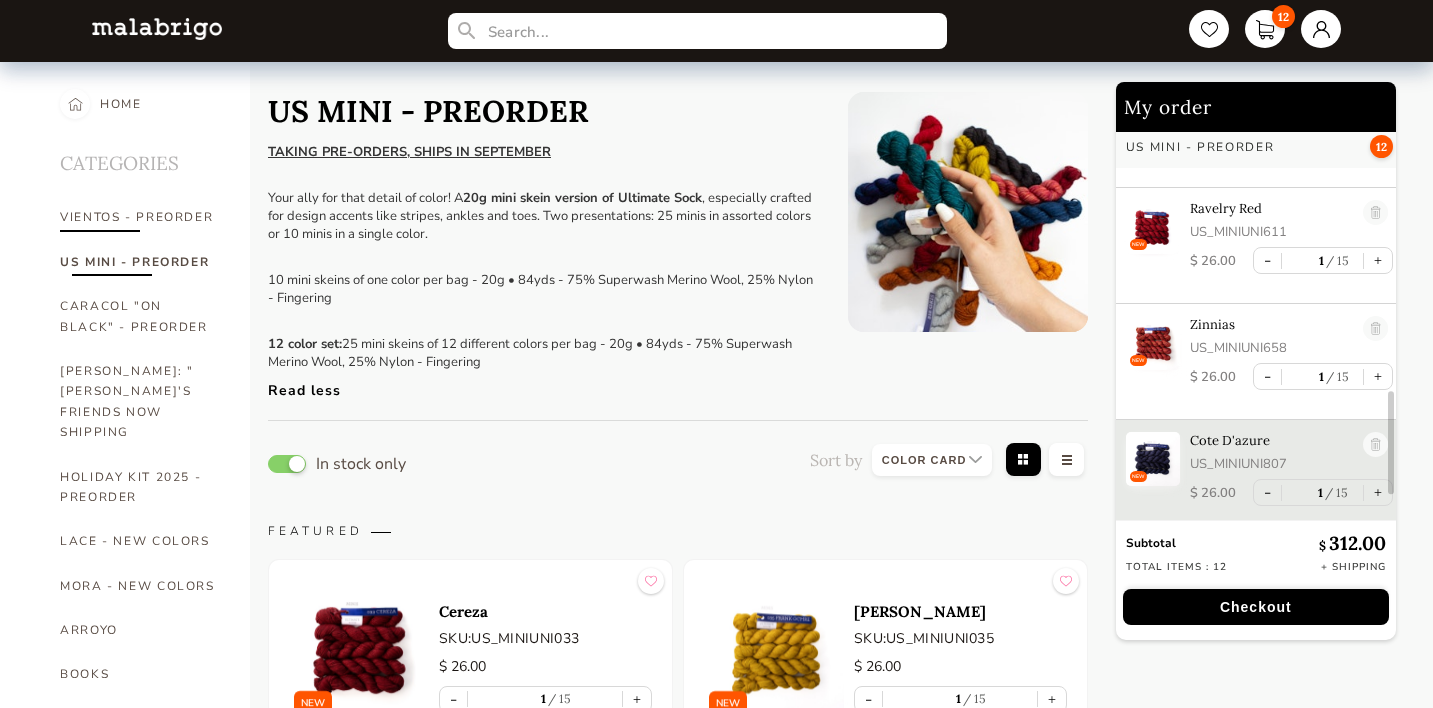 click on "VIENTOS - PREORDER" at bounding box center [140, 217] 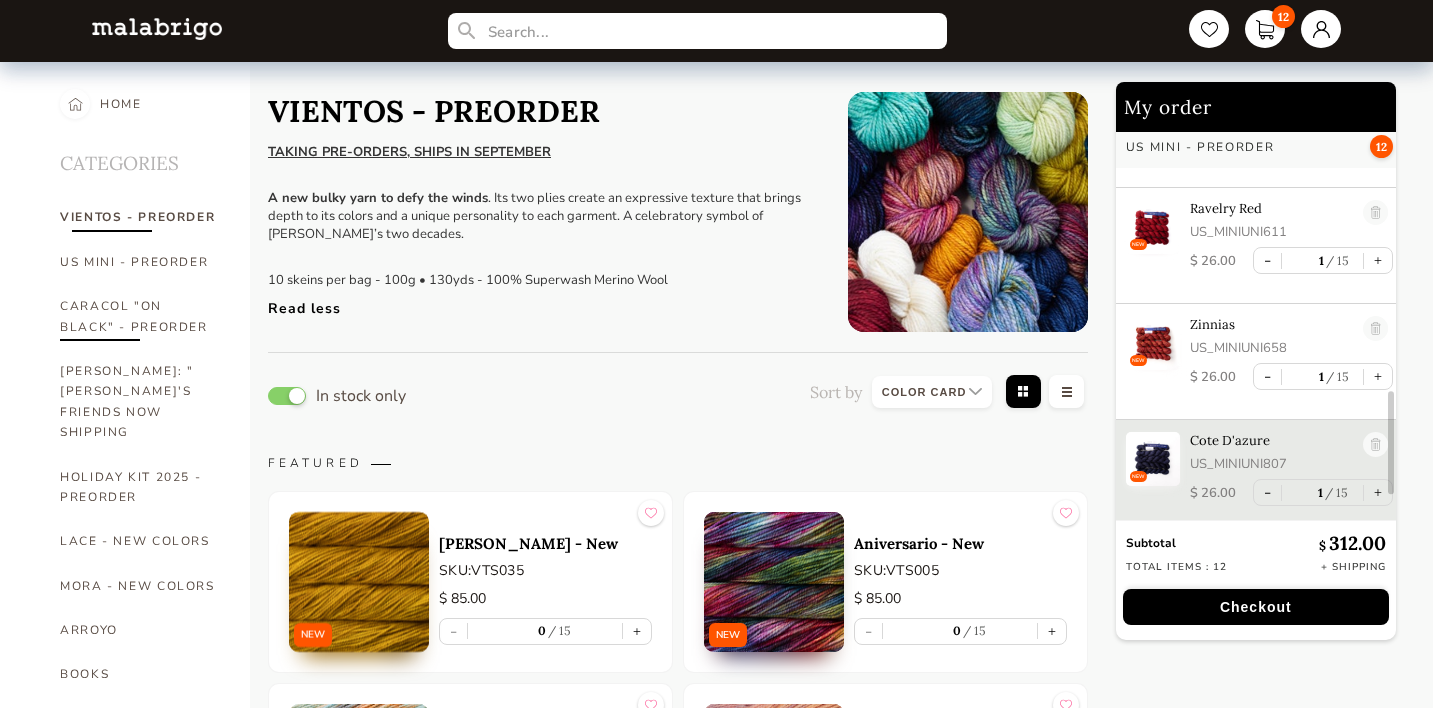 click on "CARACOL "ON BLACK" - PREORDER" at bounding box center (140, 316) 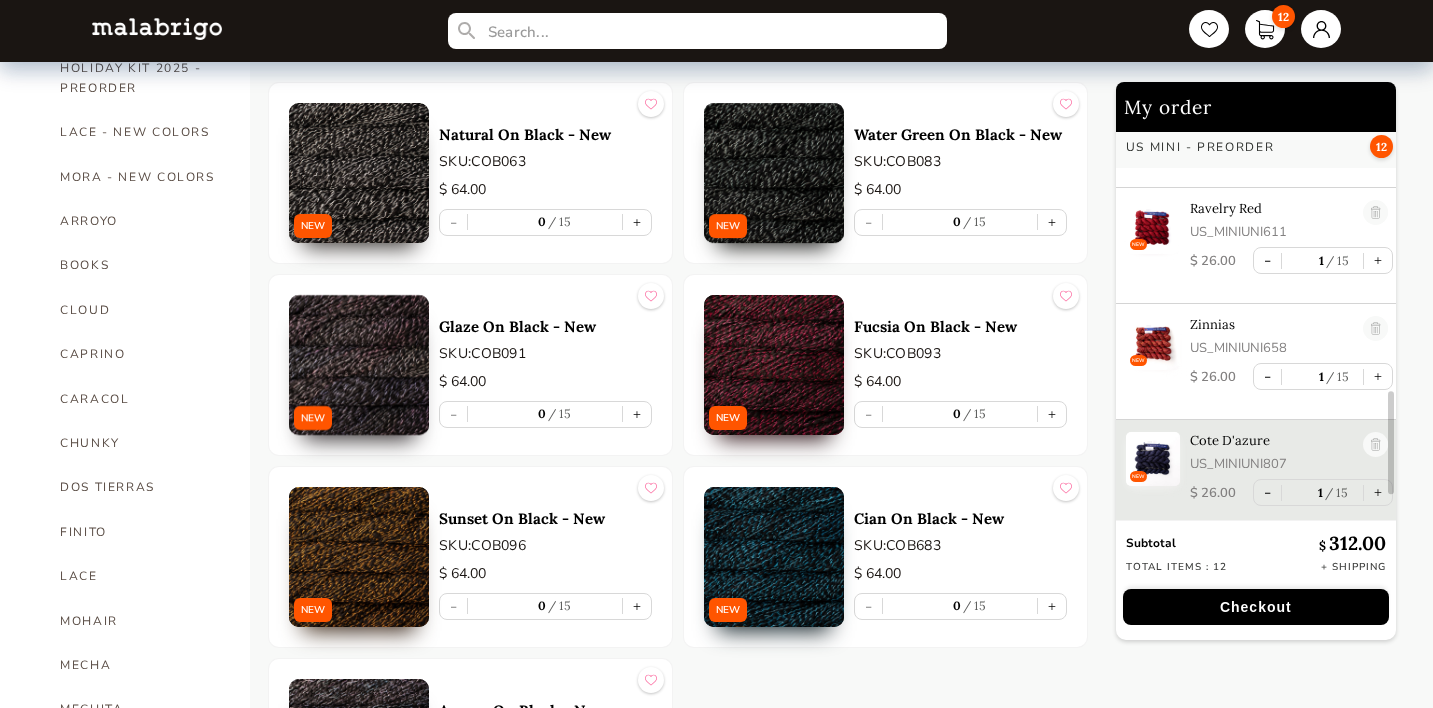 scroll, scrollTop: 306, scrollLeft: 0, axis: vertical 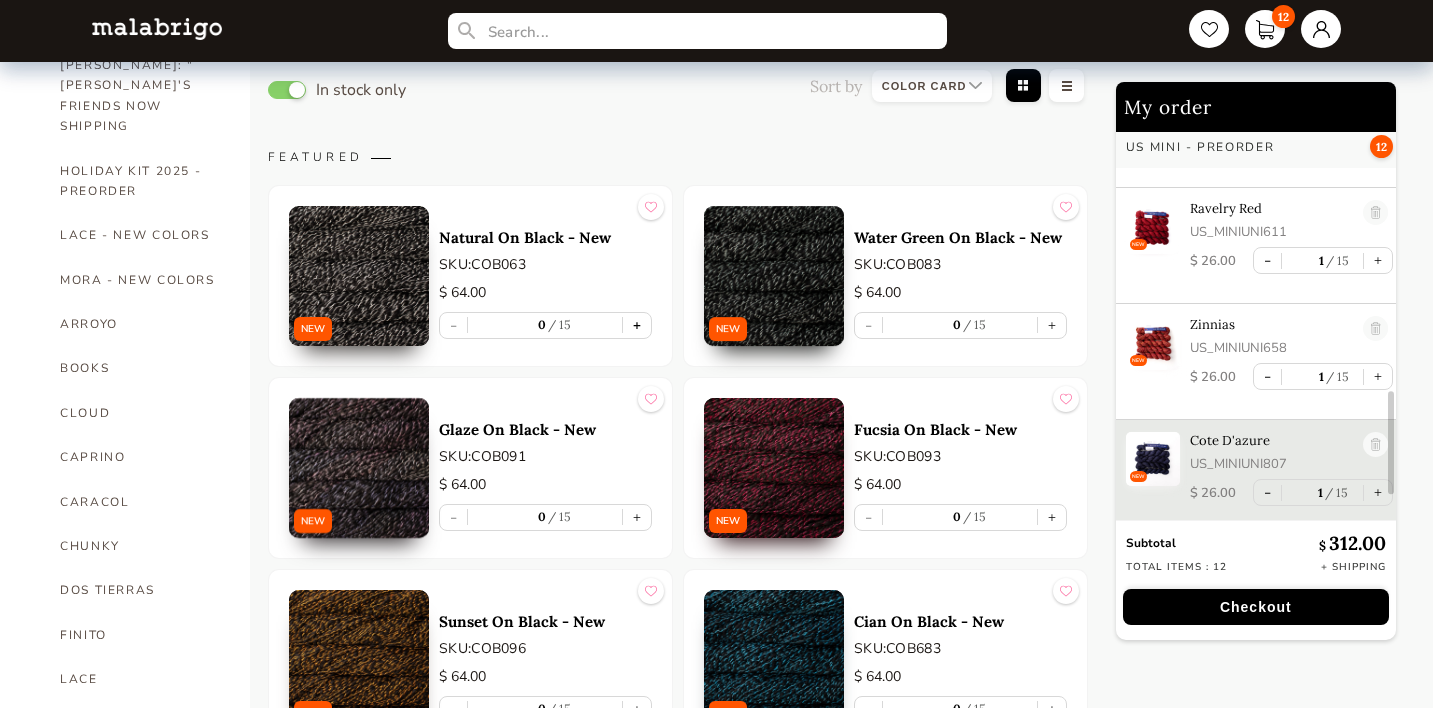 click on "+" at bounding box center (637, 325) 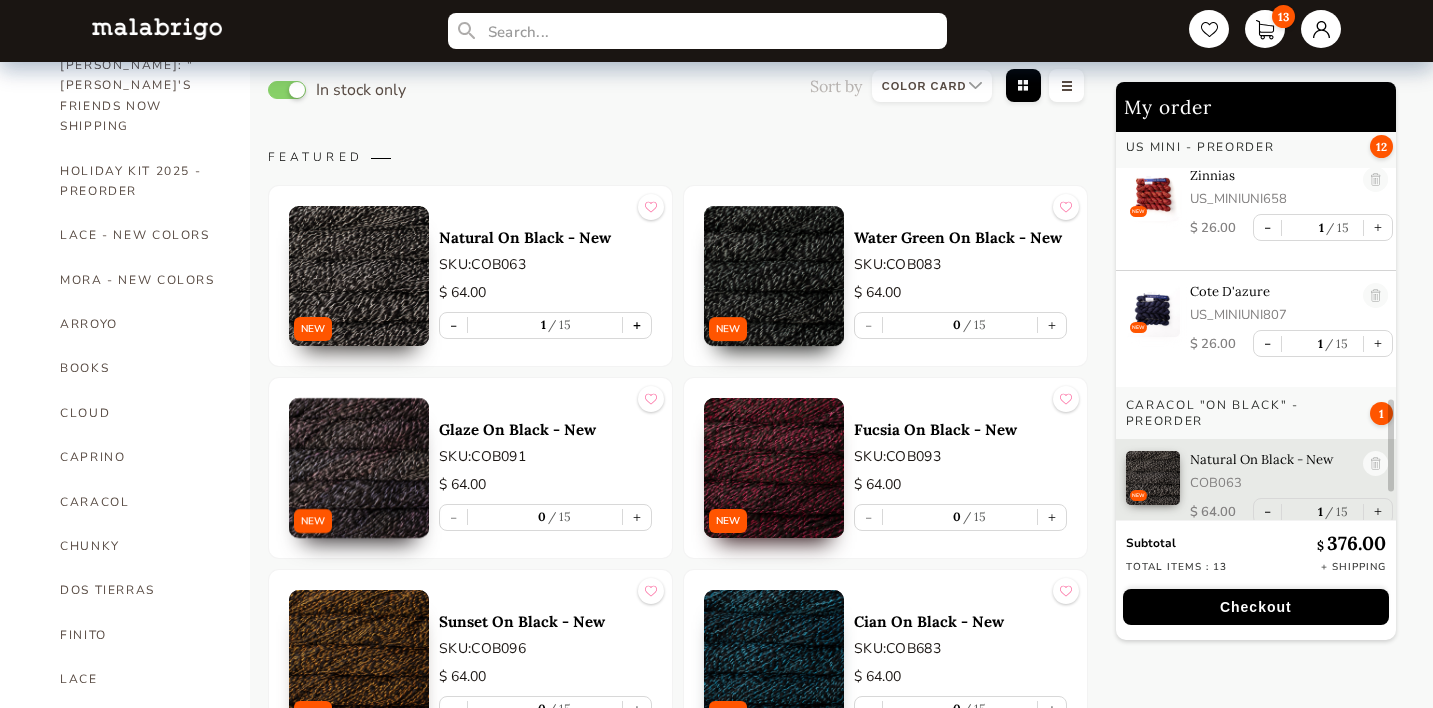 scroll, scrollTop: 1192, scrollLeft: 0, axis: vertical 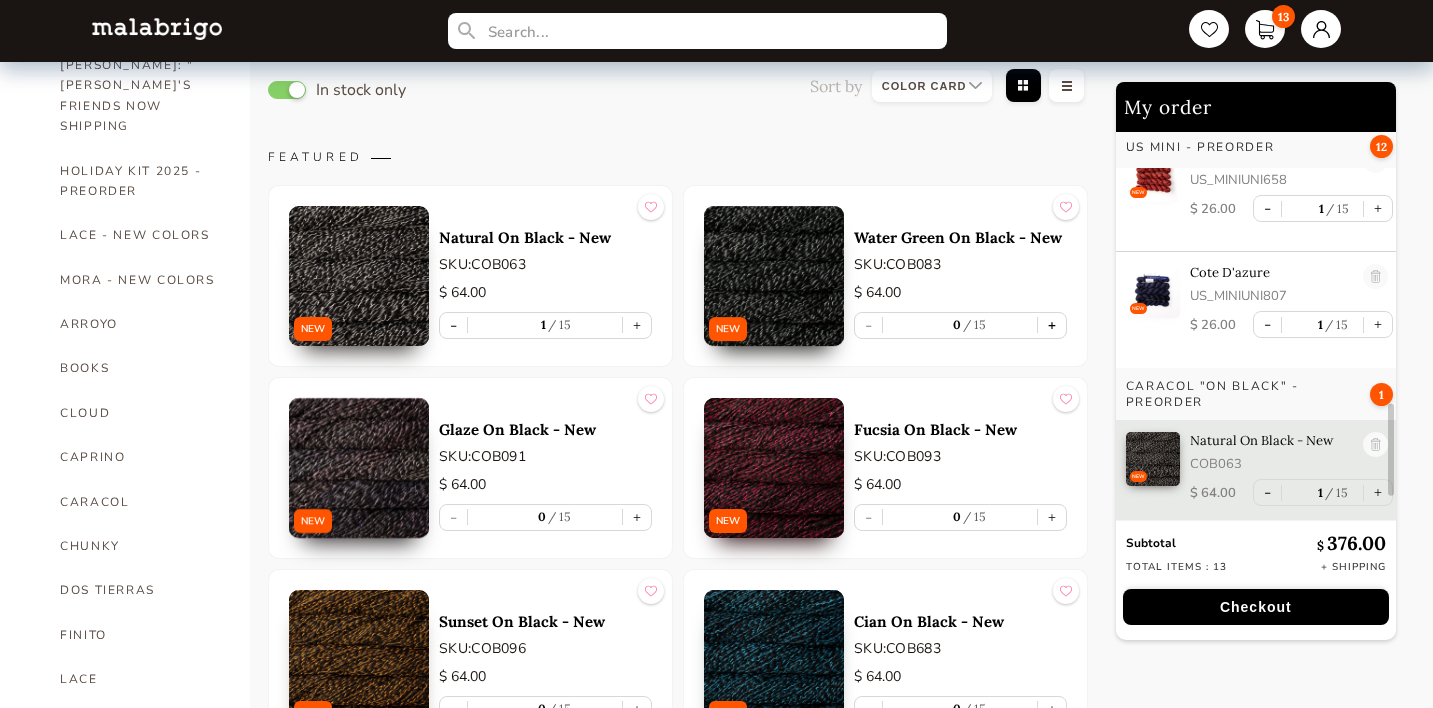 click on "+" at bounding box center (1052, 325) 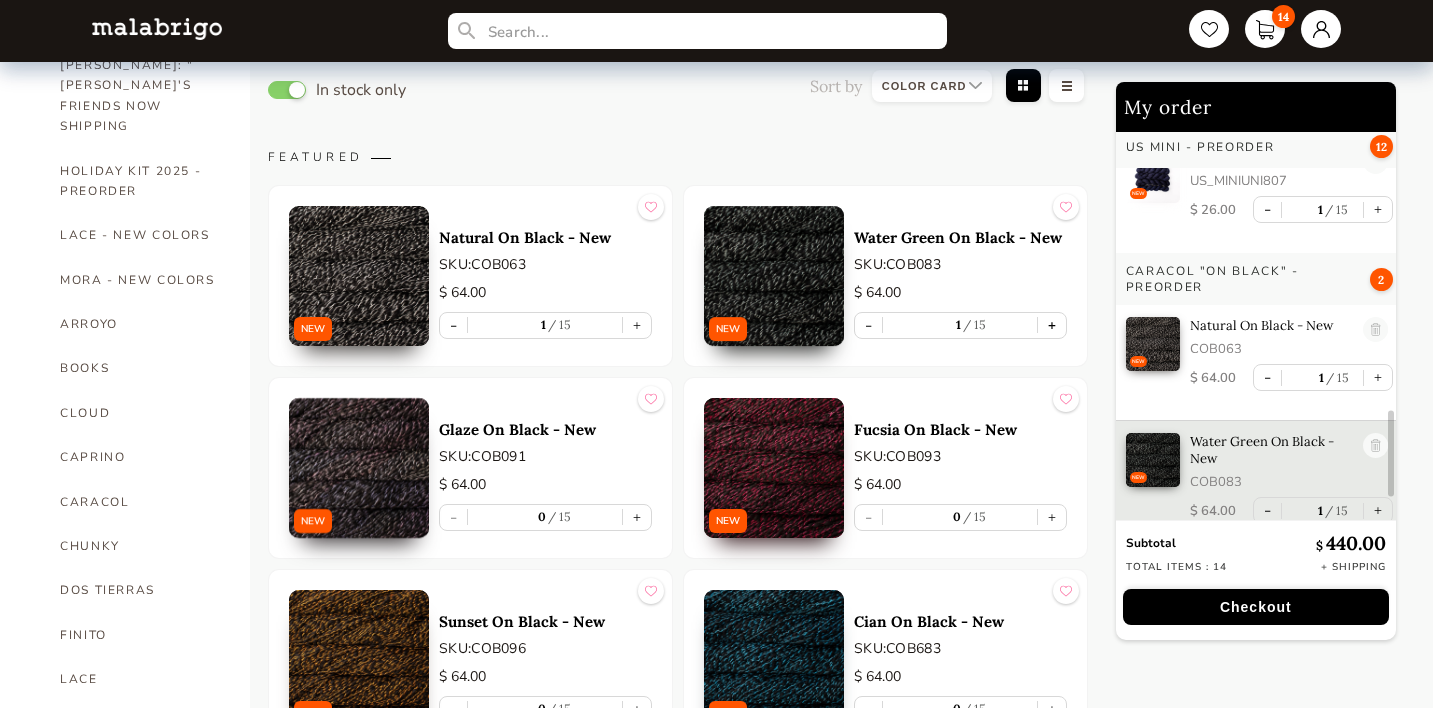 scroll, scrollTop: 1308, scrollLeft: 0, axis: vertical 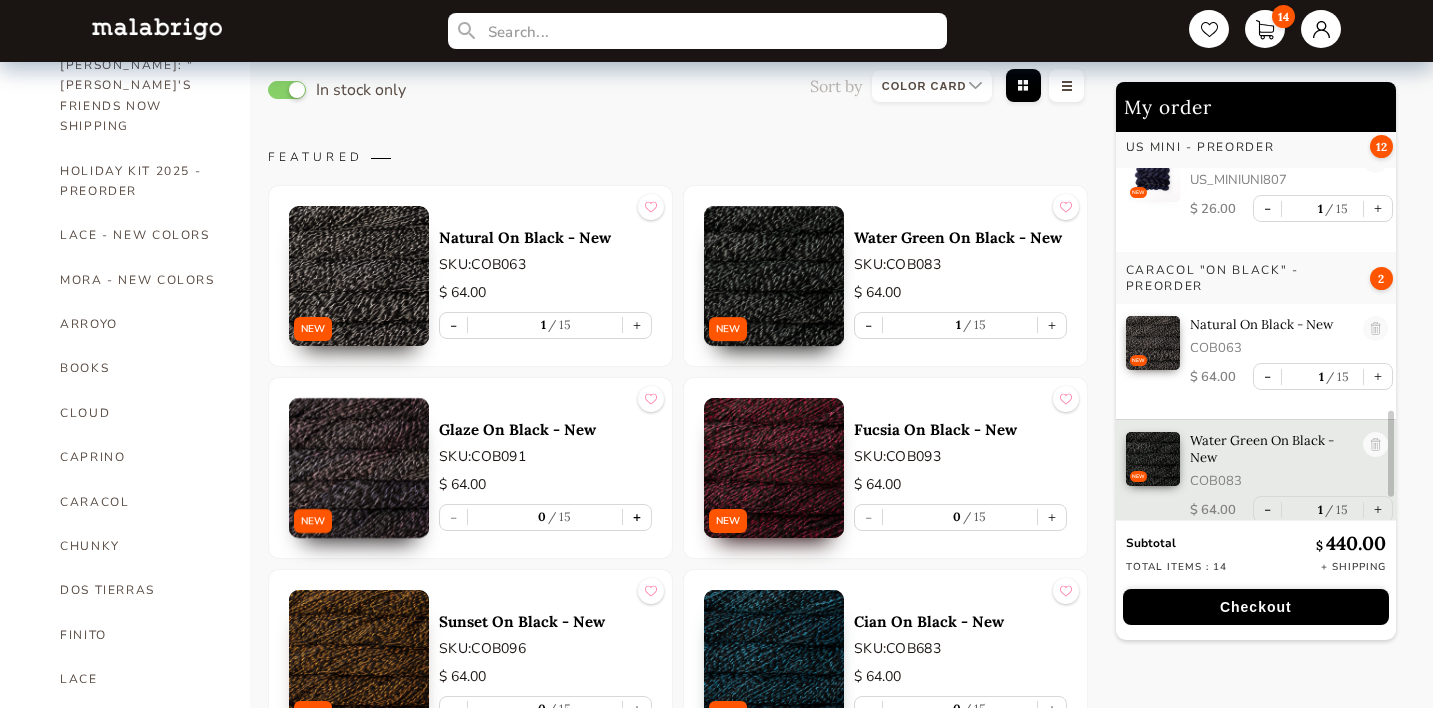 click on "+" at bounding box center [637, 517] 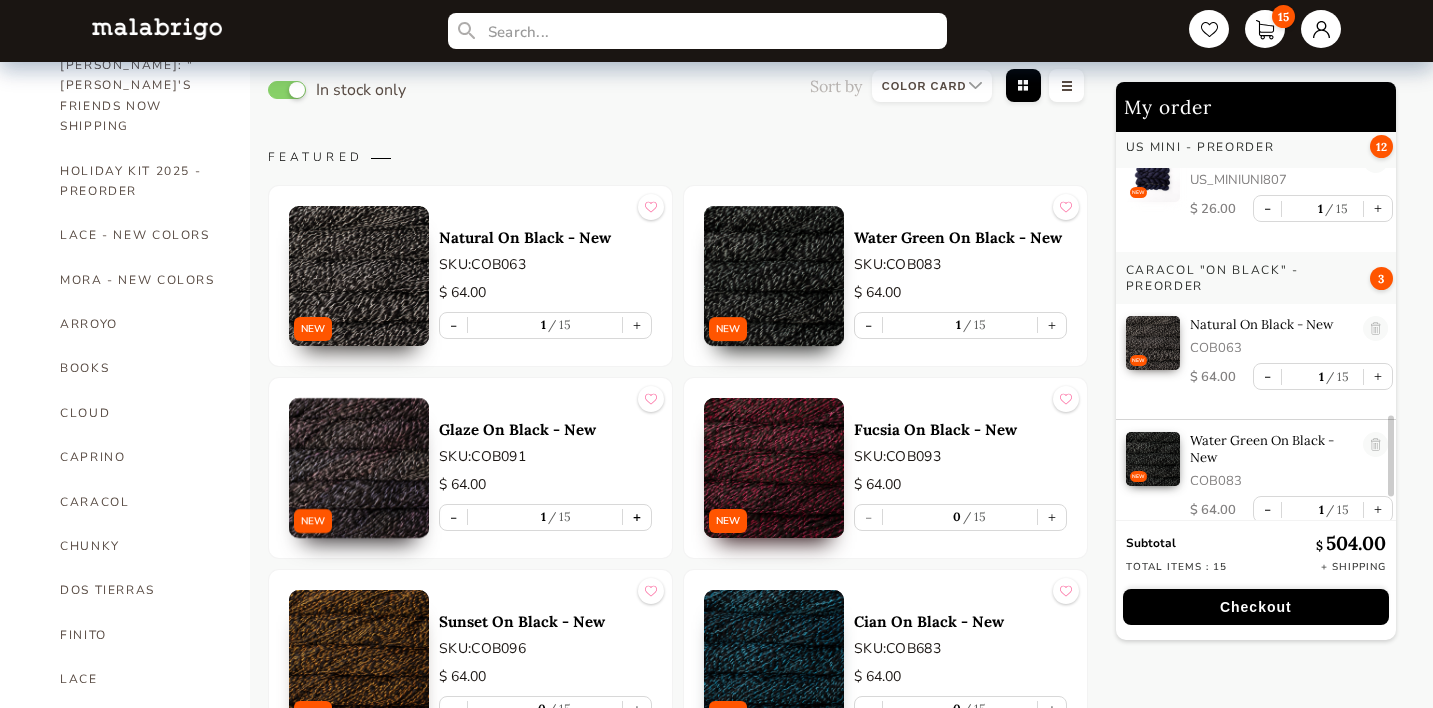 scroll, scrollTop: 1424, scrollLeft: 0, axis: vertical 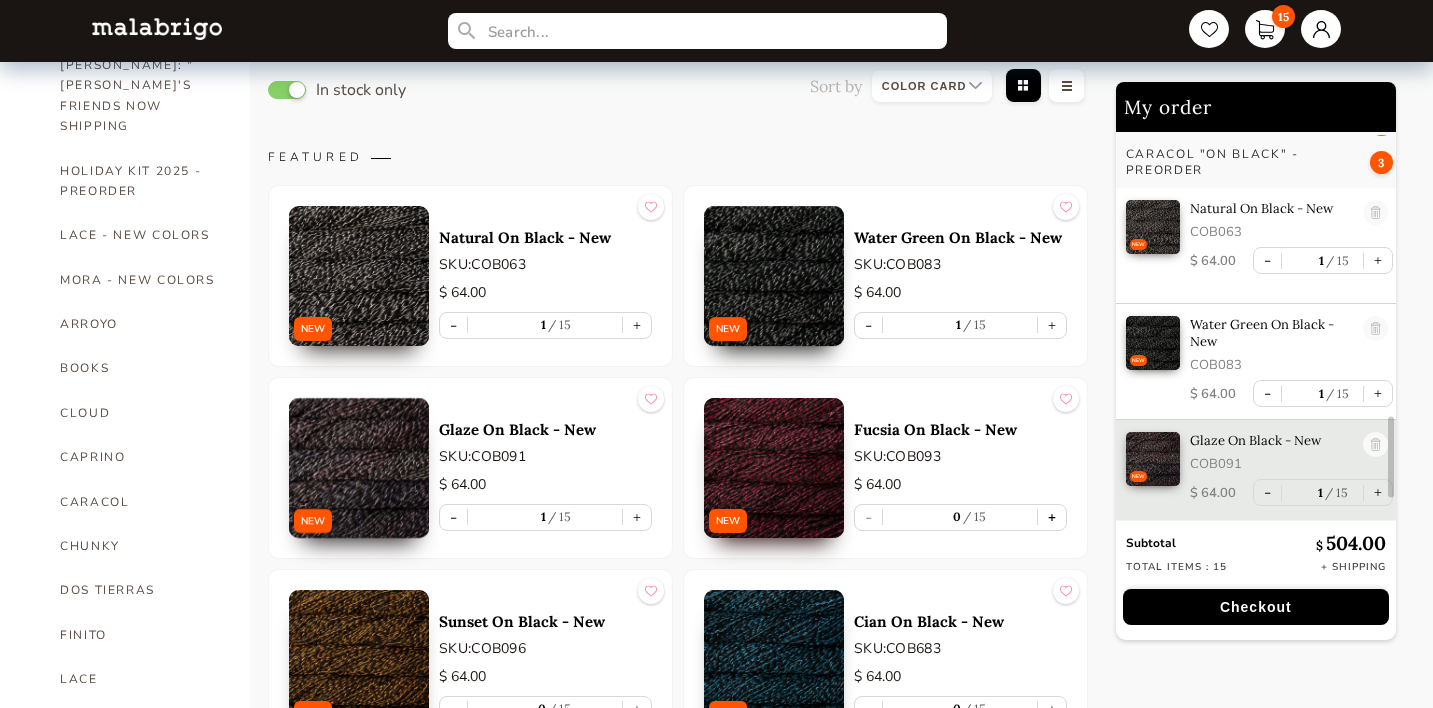 click on "+" at bounding box center [1052, 517] 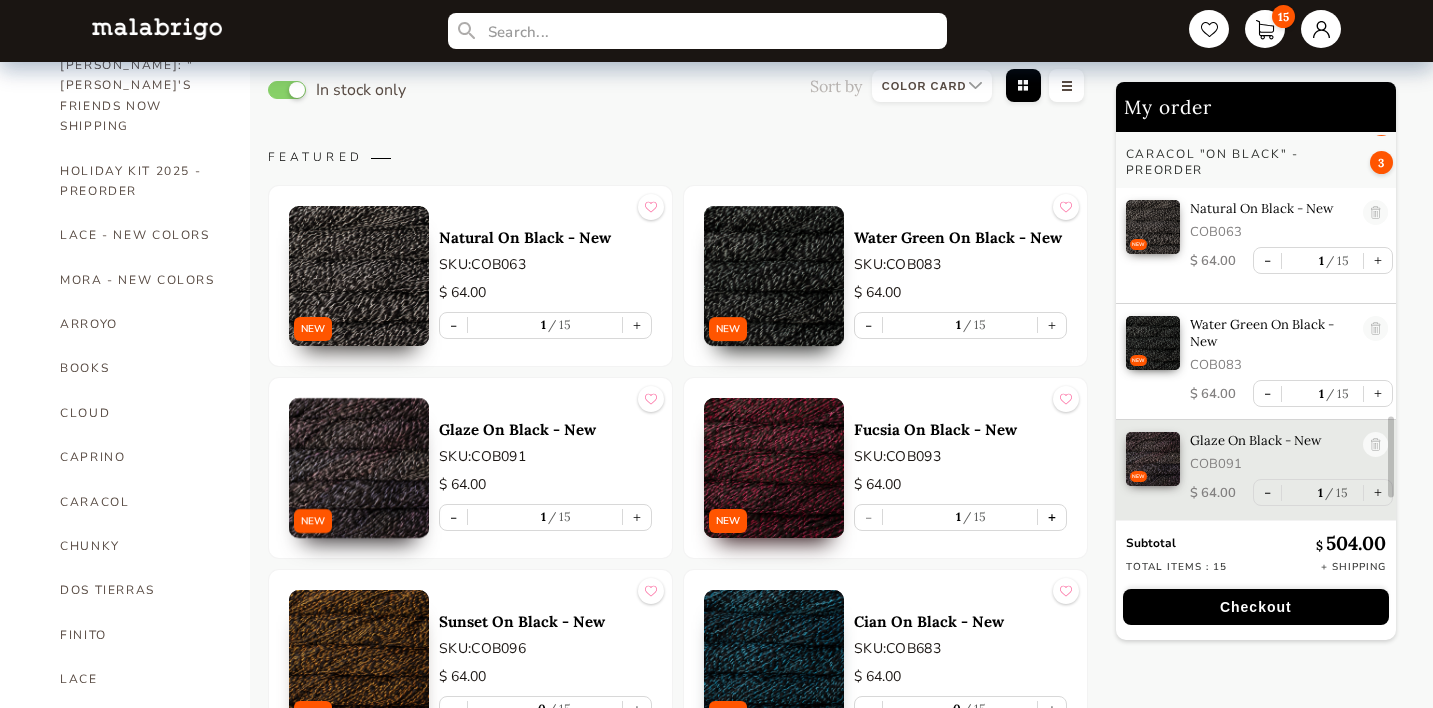 scroll, scrollTop: 1540, scrollLeft: 0, axis: vertical 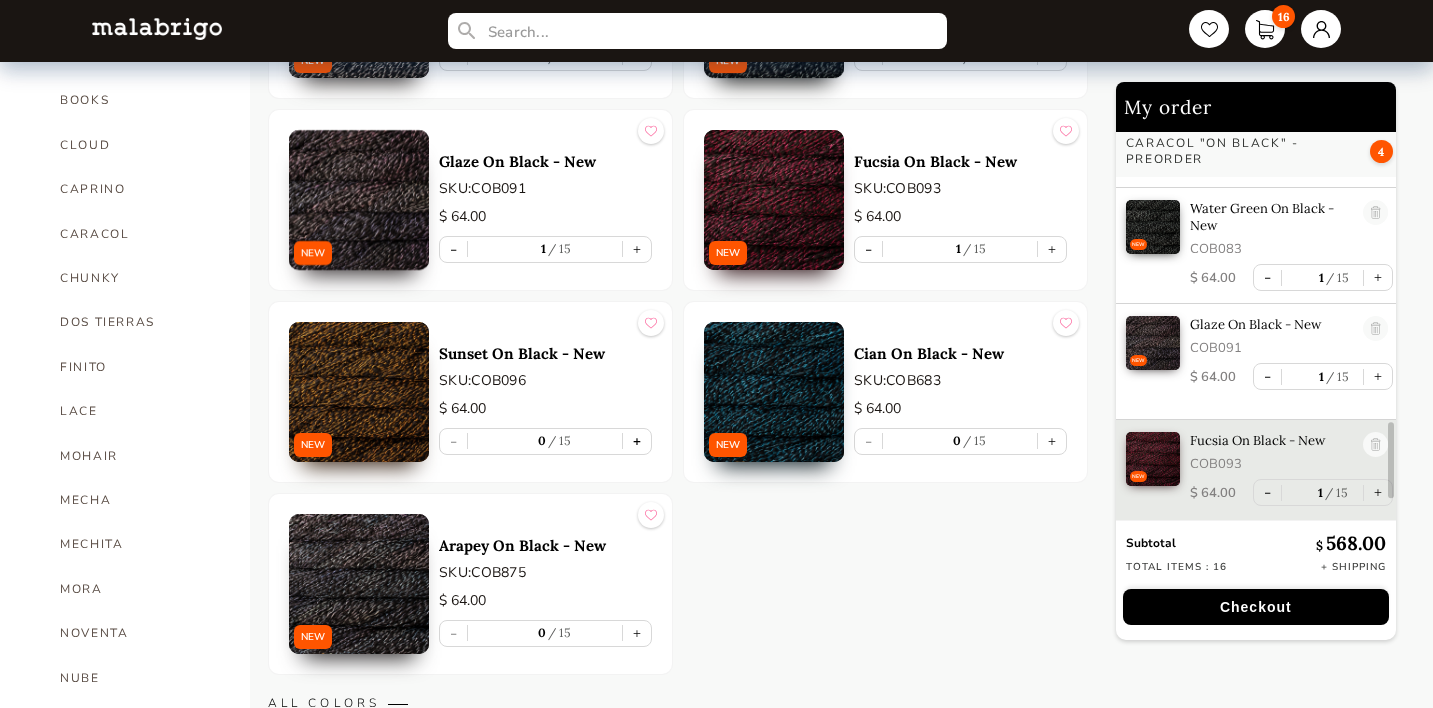 click on "+" at bounding box center [637, 441] 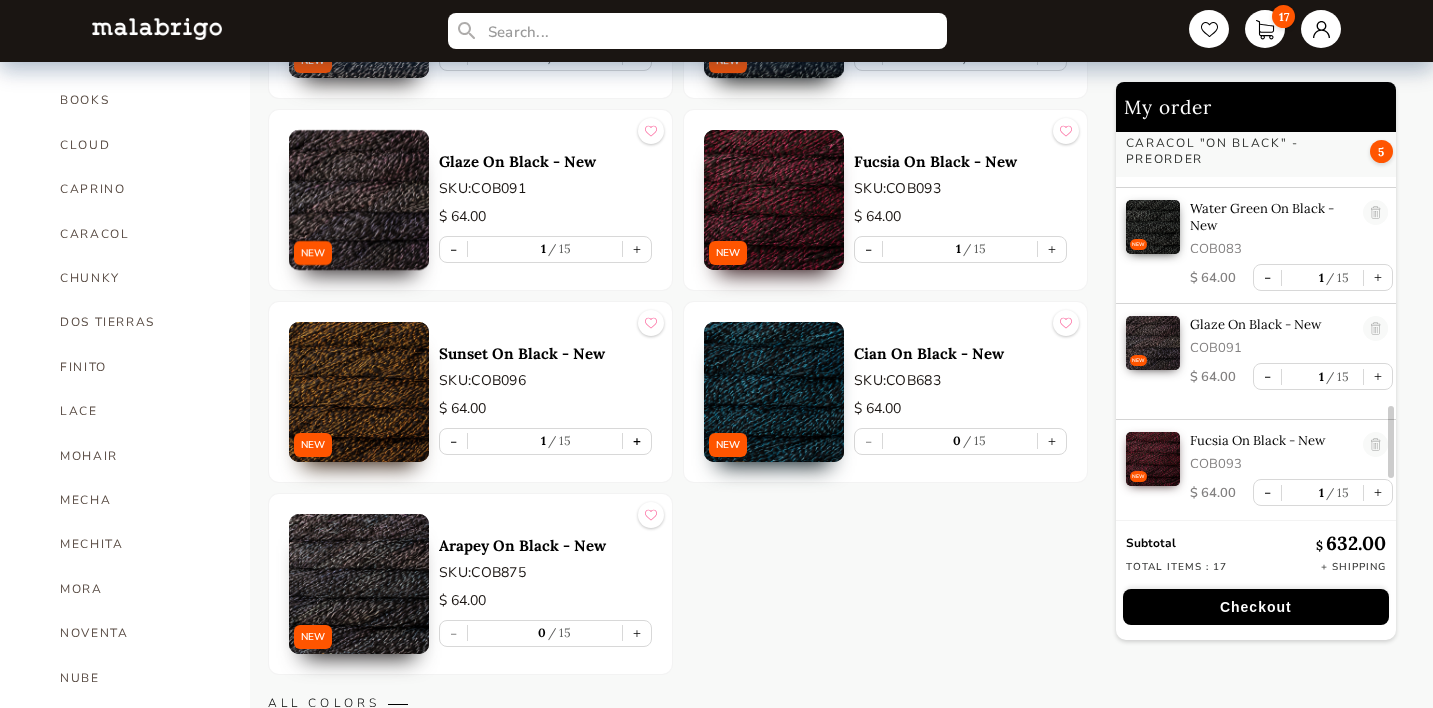 scroll, scrollTop: 1656, scrollLeft: 0, axis: vertical 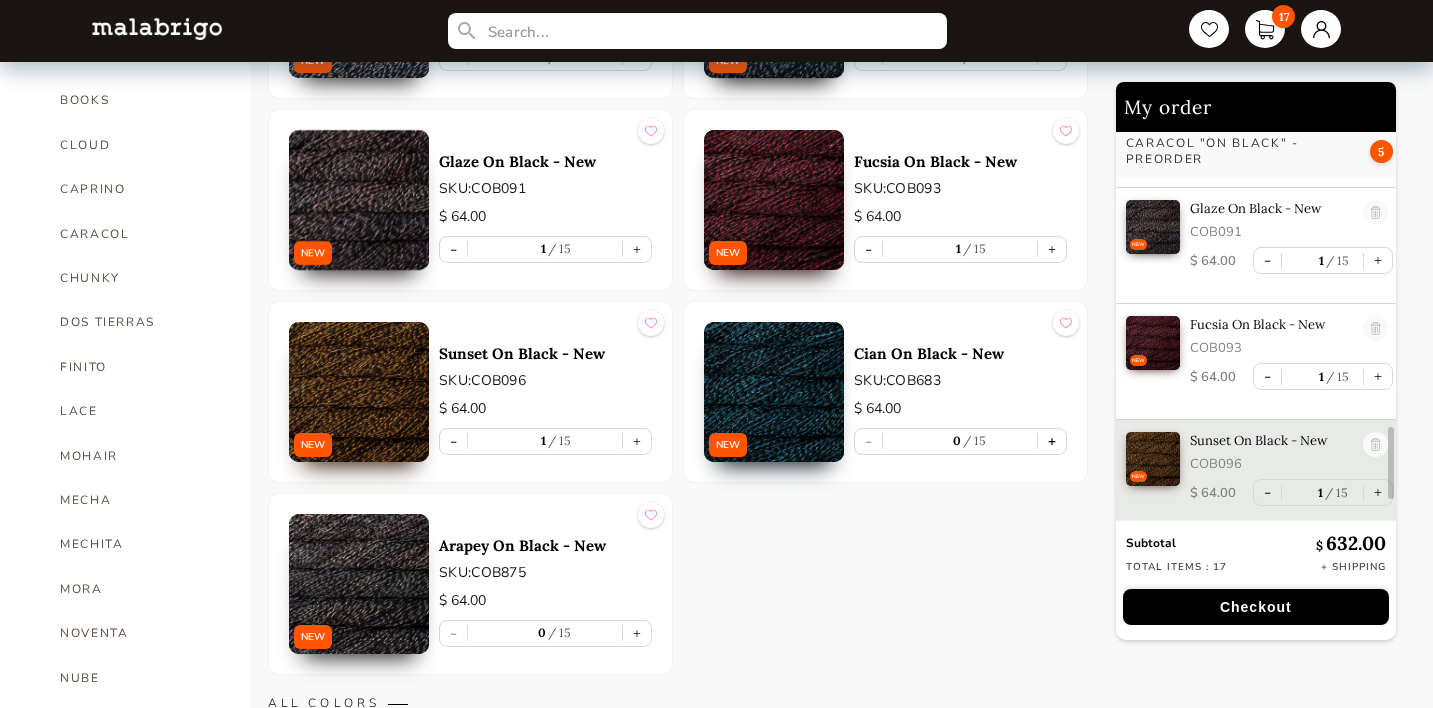 click on "+" at bounding box center [1052, 441] 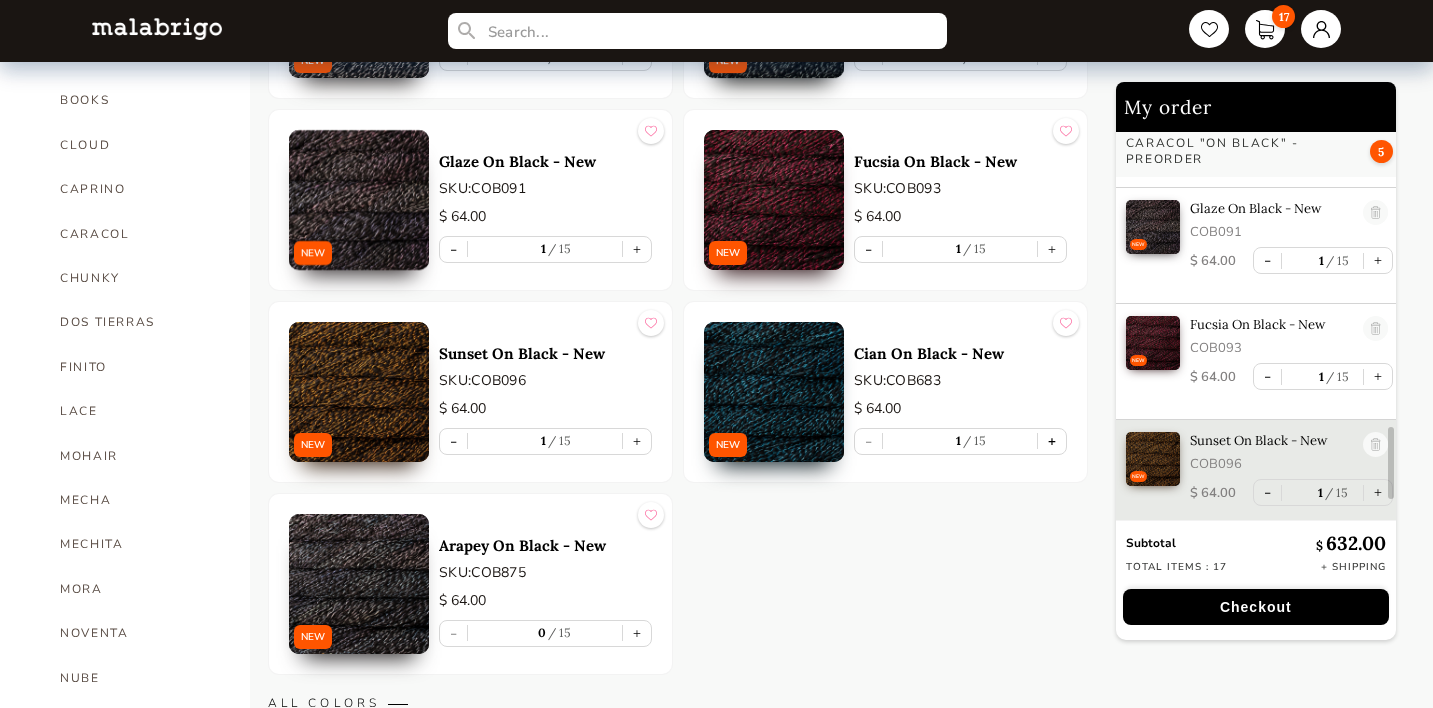 scroll, scrollTop: 1772, scrollLeft: 0, axis: vertical 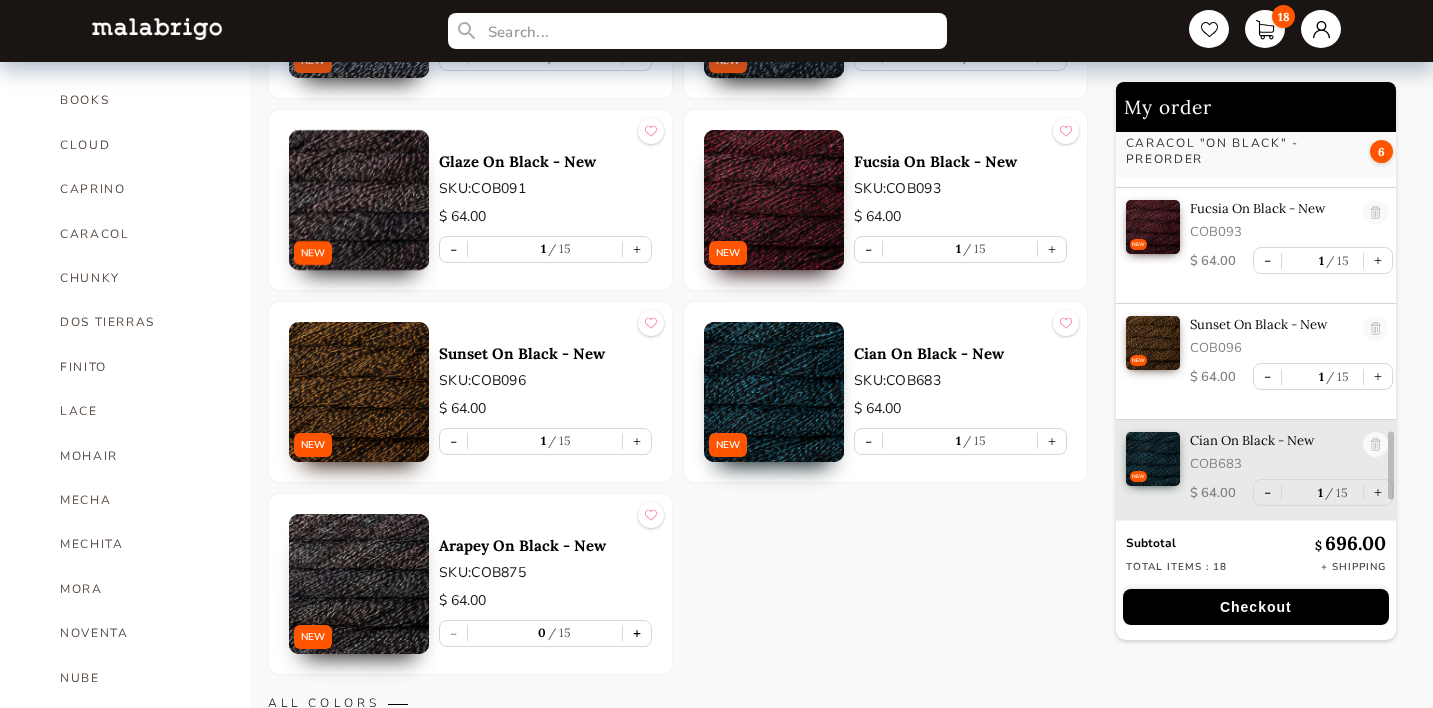 click on "+" at bounding box center [637, 633] 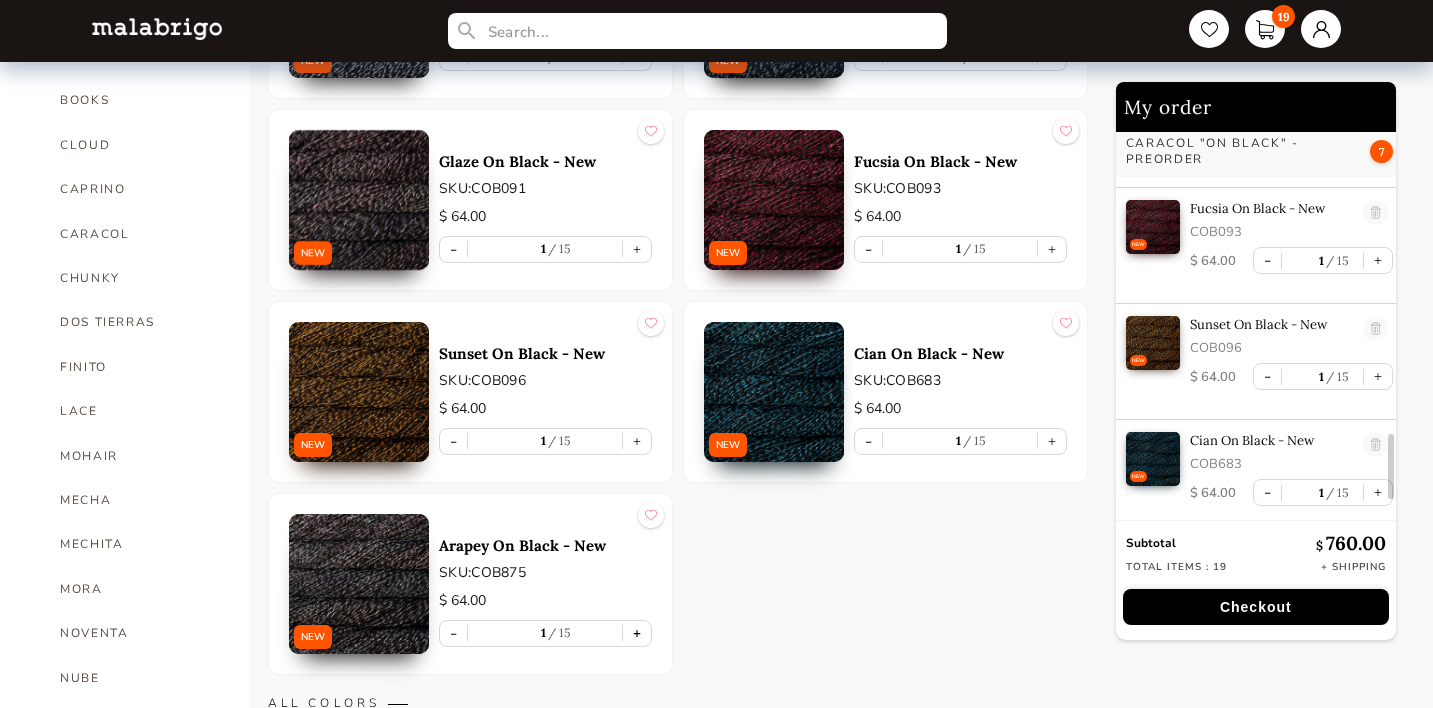 scroll, scrollTop: 1888, scrollLeft: 0, axis: vertical 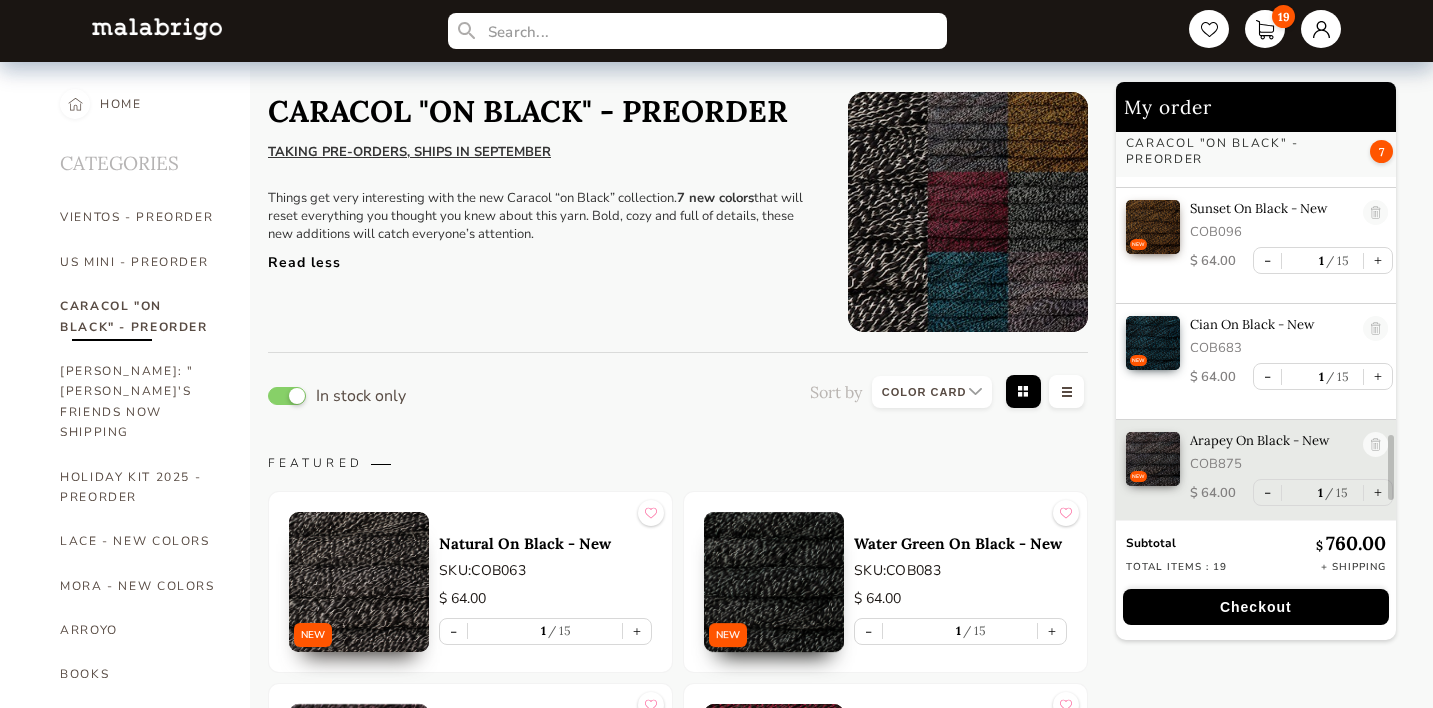 click at bounding box center (968, 212) 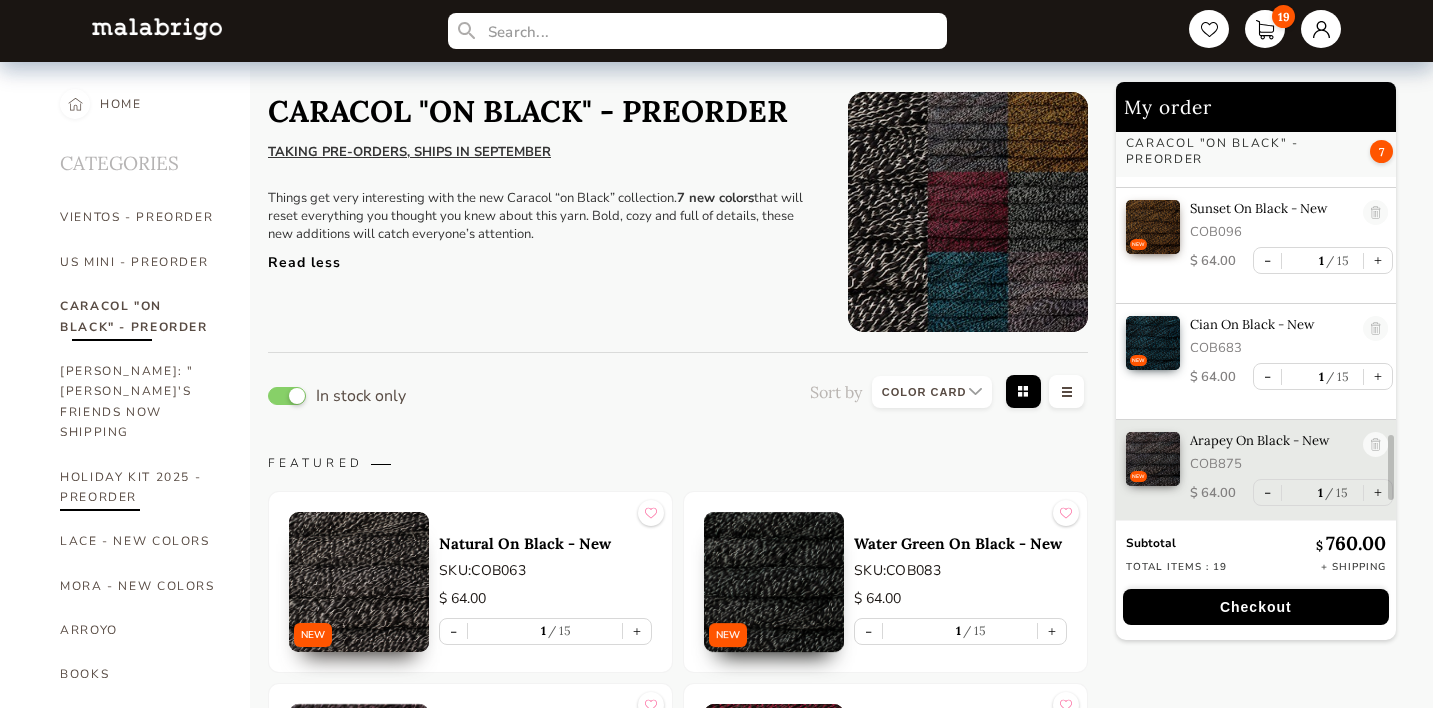 click on "HOLIDAY KIT 2025 - PREORDER" at bounding box center (140, 487) 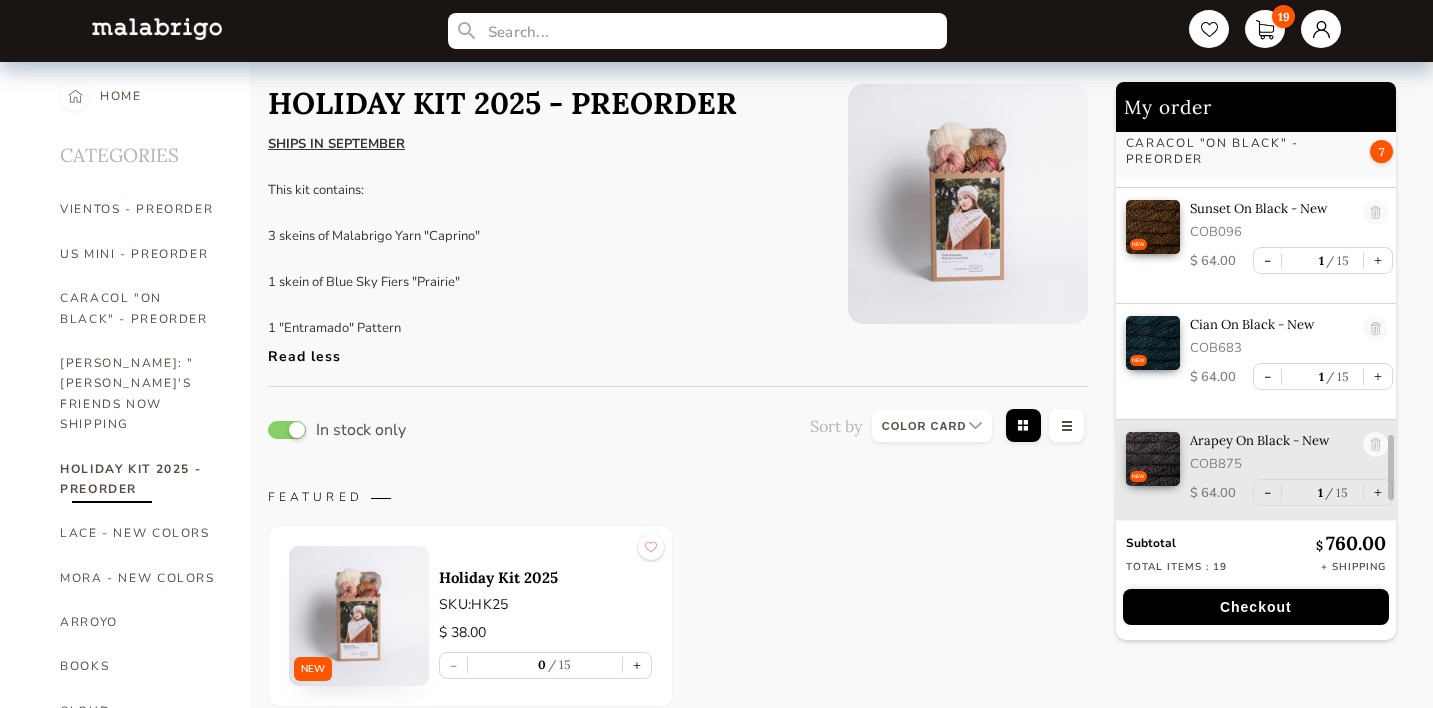 scroll, scrollTop: 0, scrollLeft: 0, axis: both 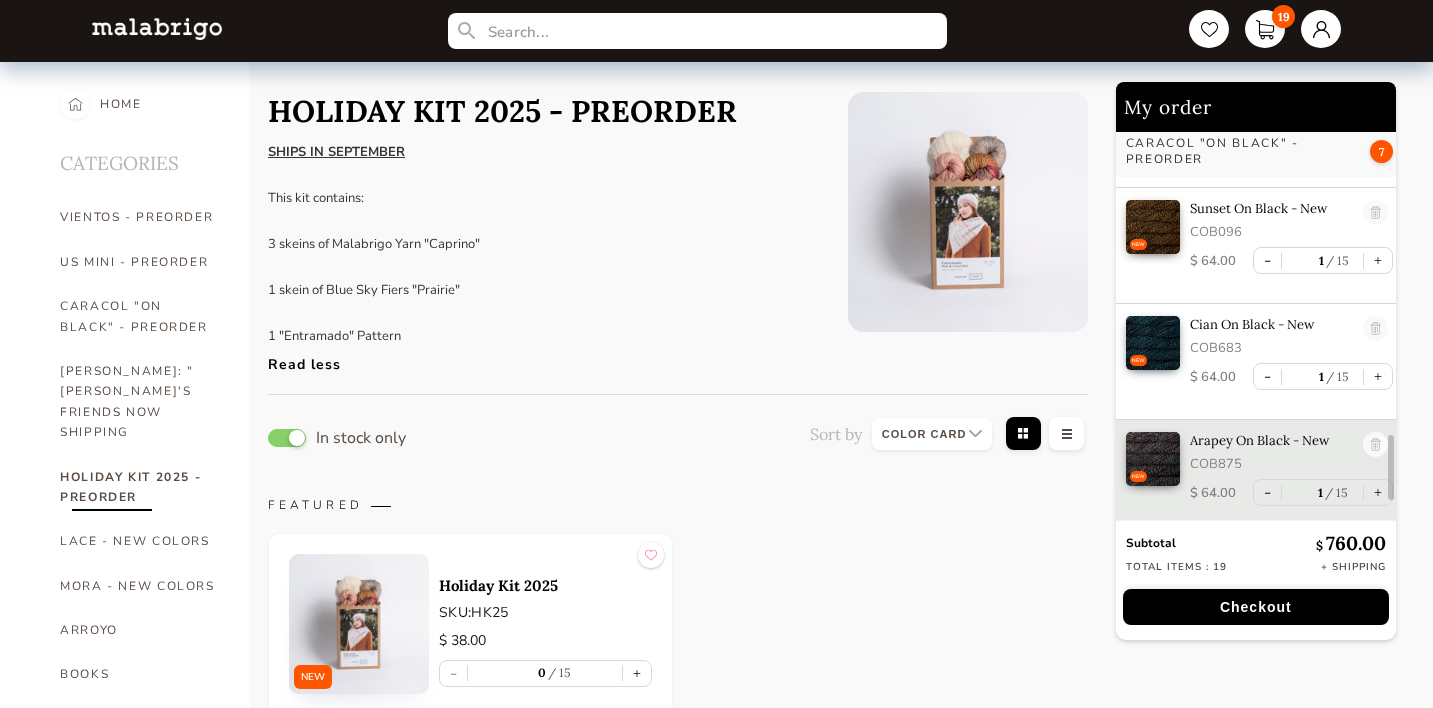 click at bounding box center [968, 212] 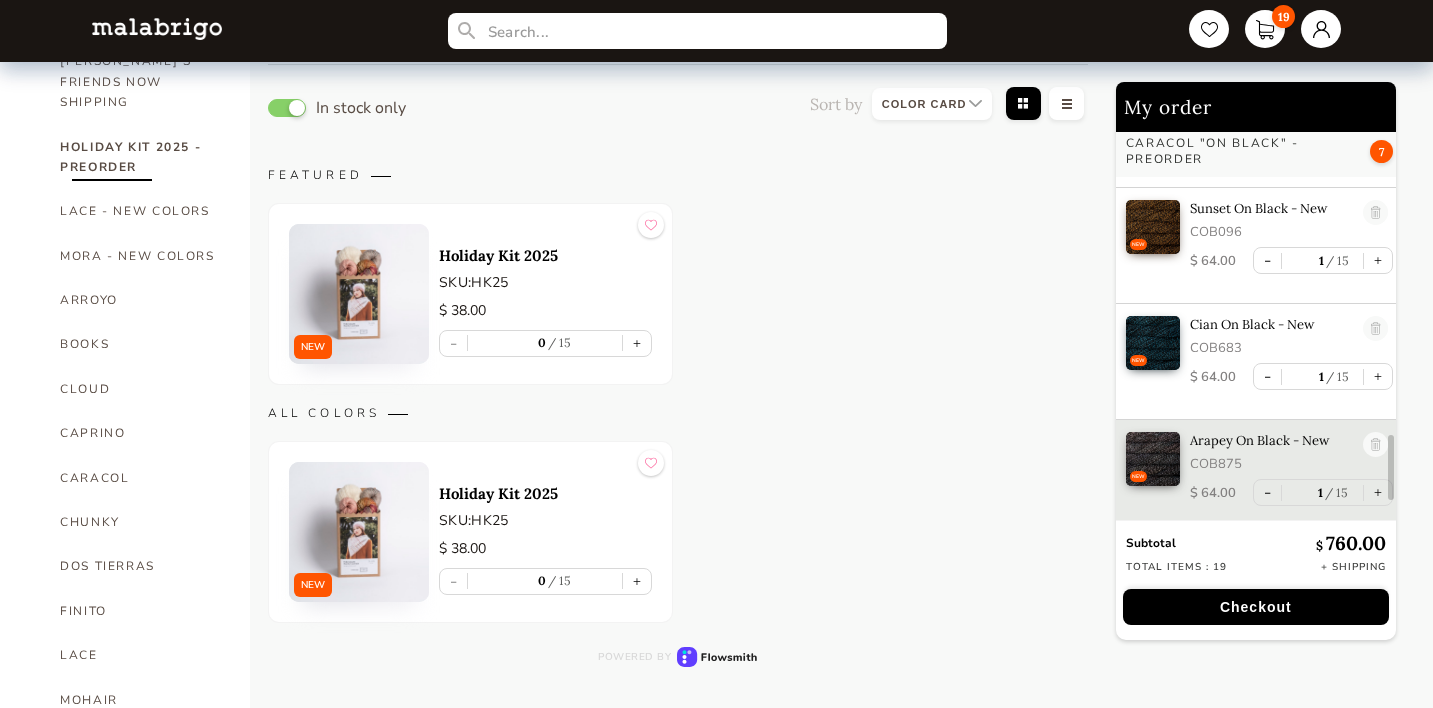 scroll, scrollTop: 402, scrollLeft: 0, axis: vertical 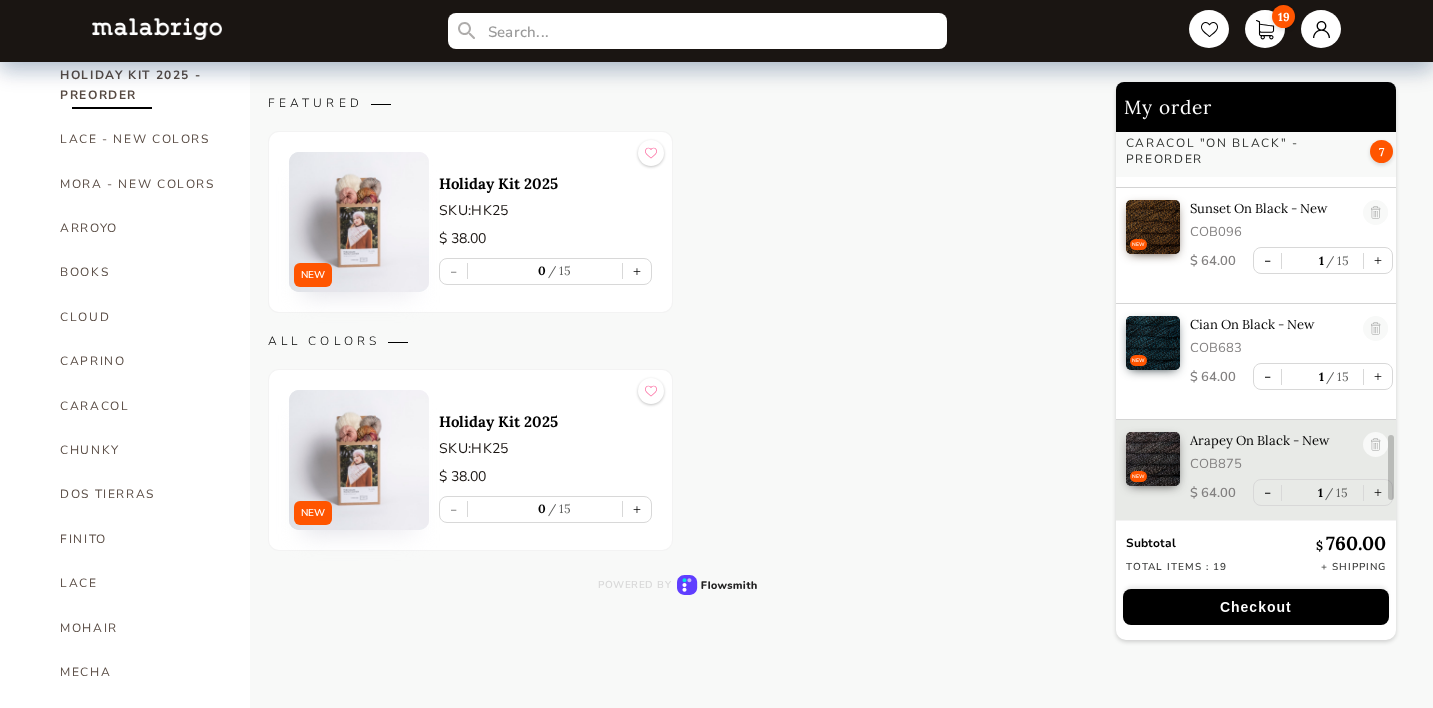 click at bounding box center (359, 222) 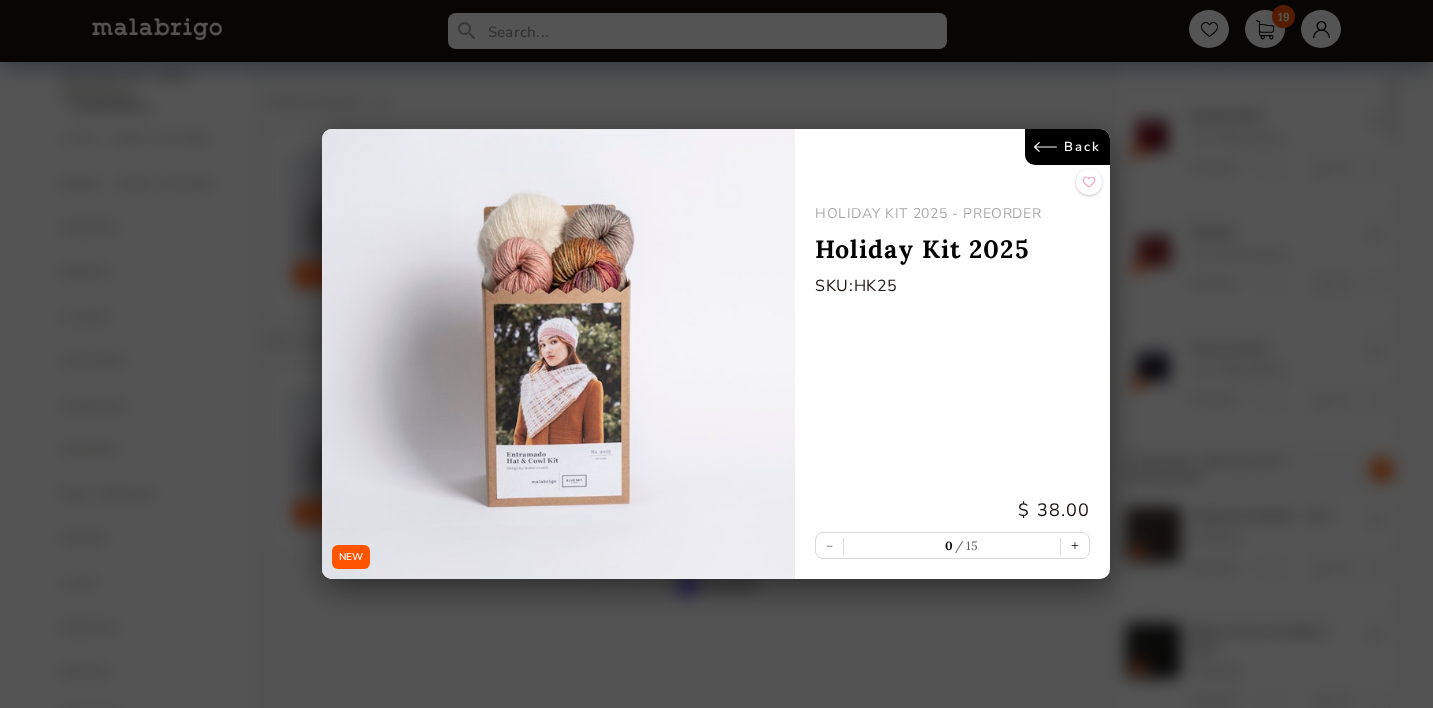 click on "Back" at bounding box center [1068, 147] 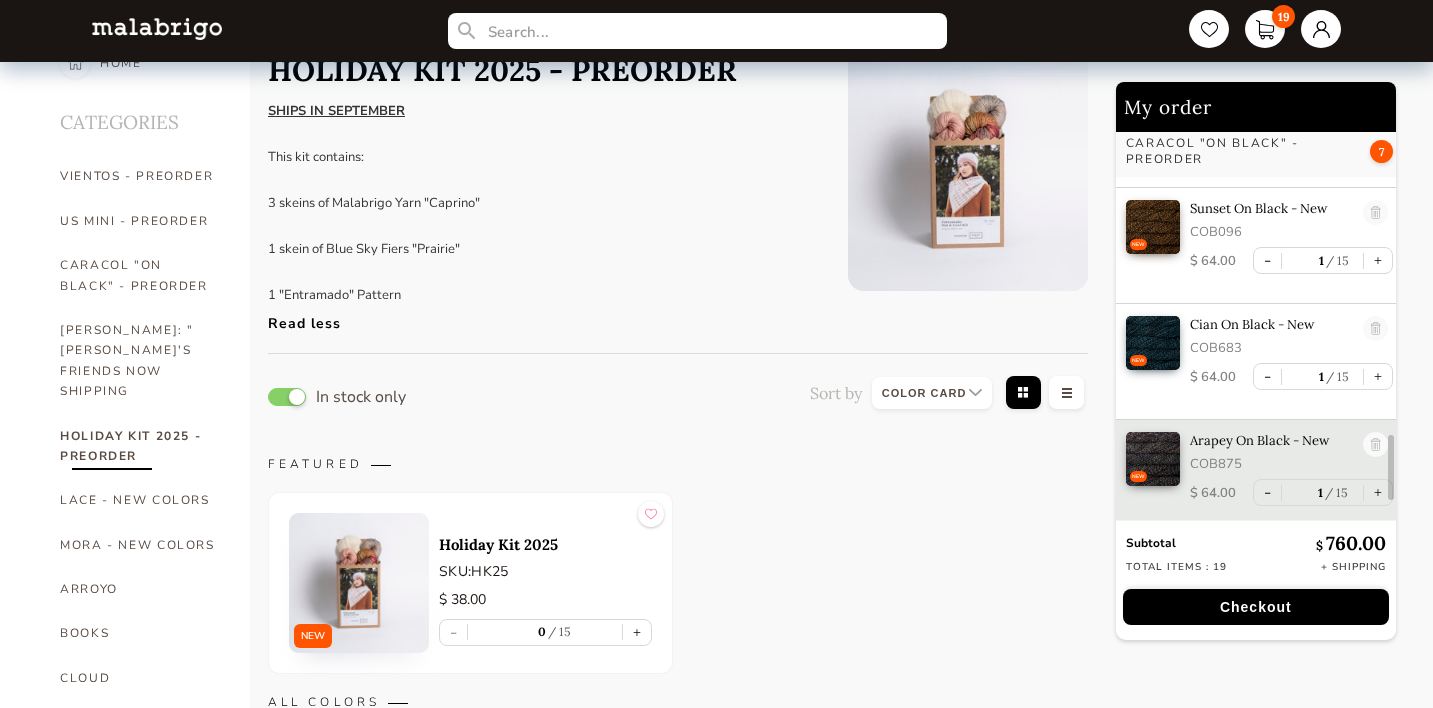 scroll, scrollTop: 0, scrollLeft: 0, axis: both 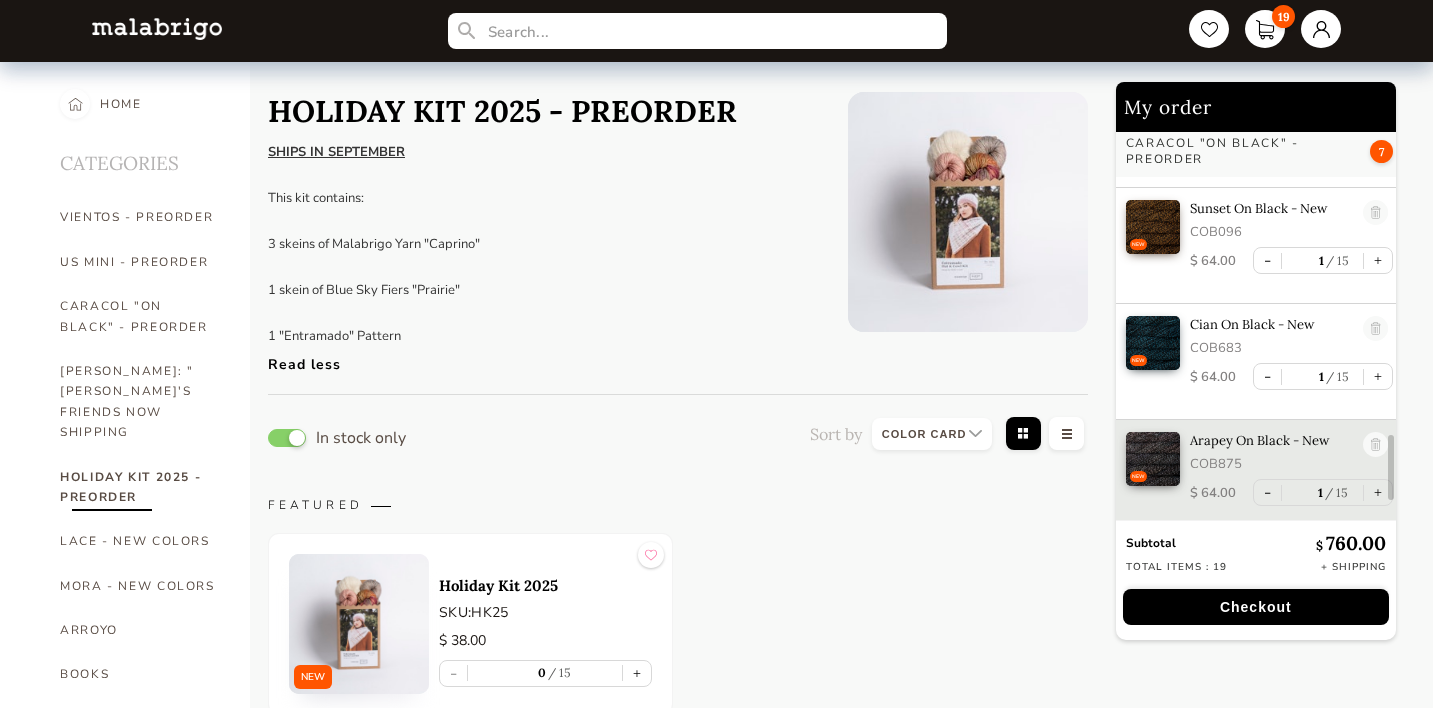 click at bounding box center (968, 212) 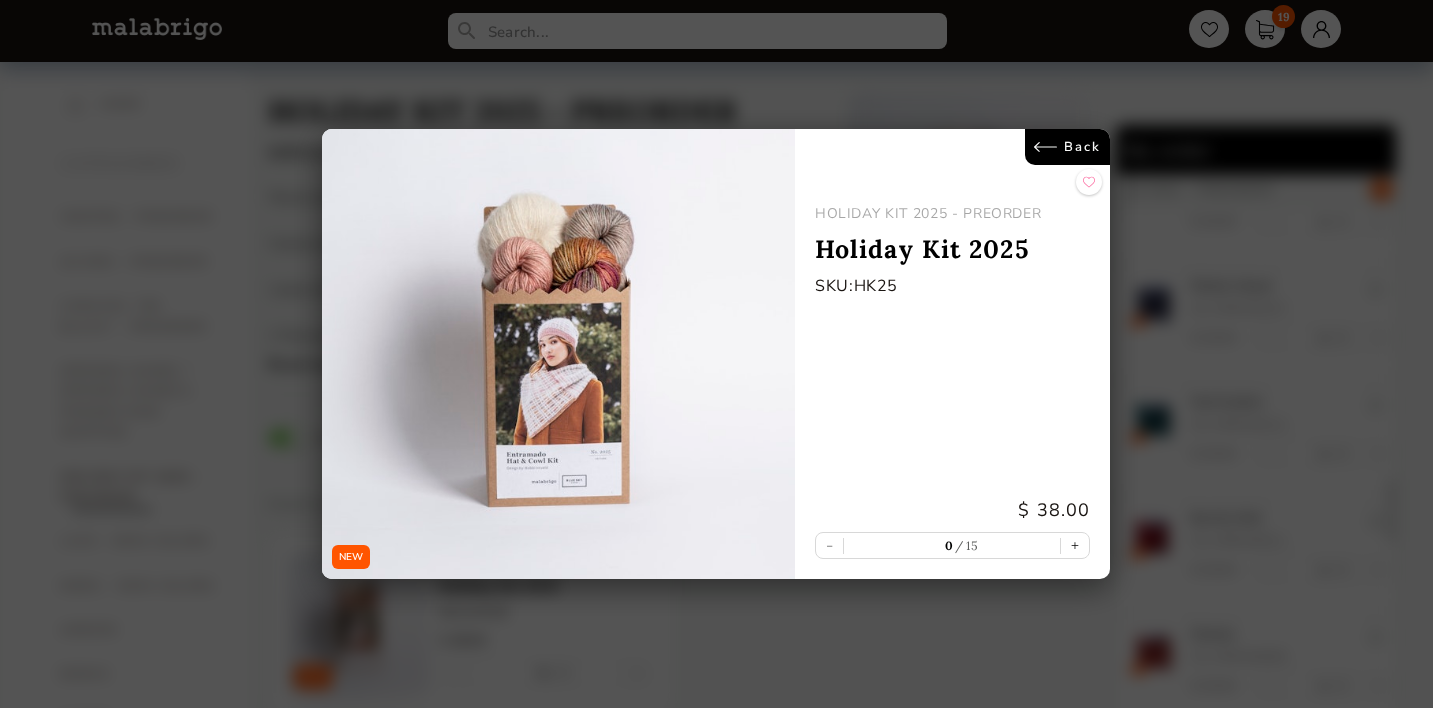 click at bounding box center [558, 354] 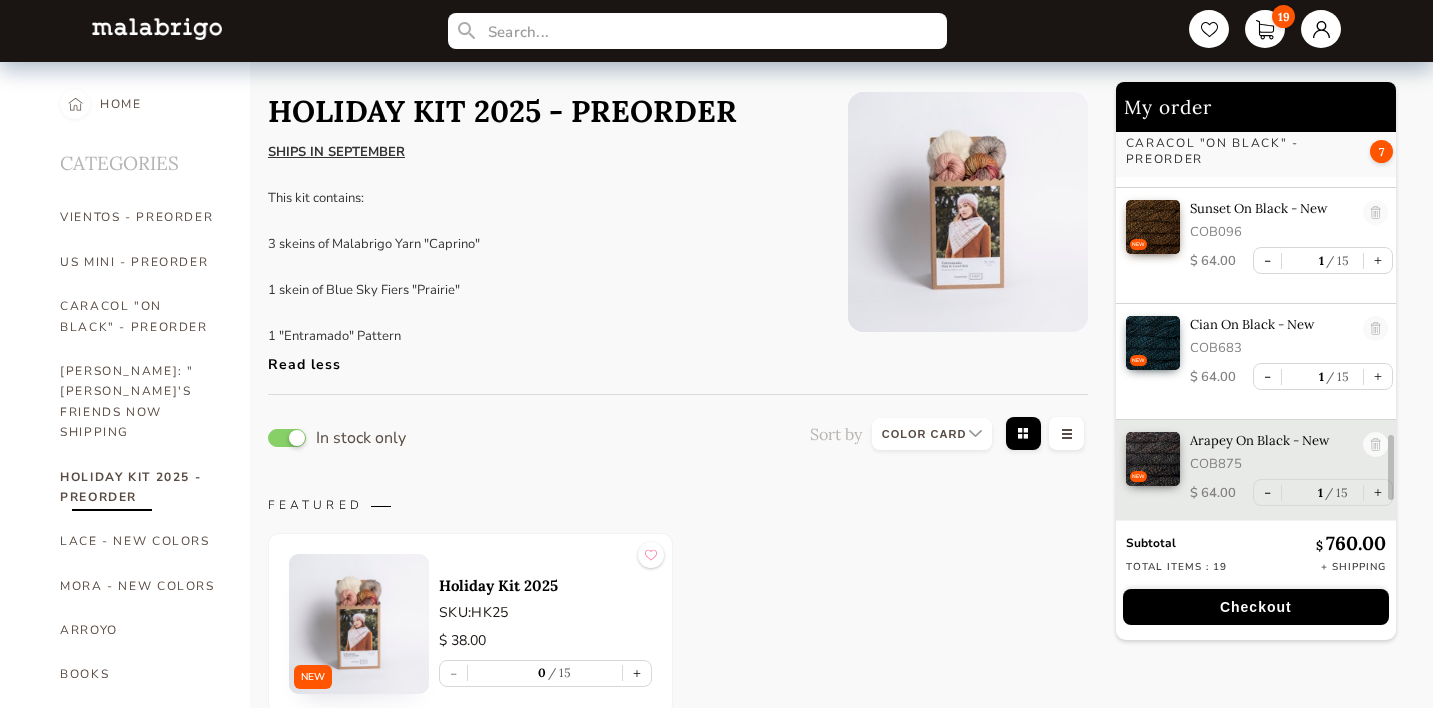 scroll, scrollTop: 0, scrollLeft: 0, axis: both 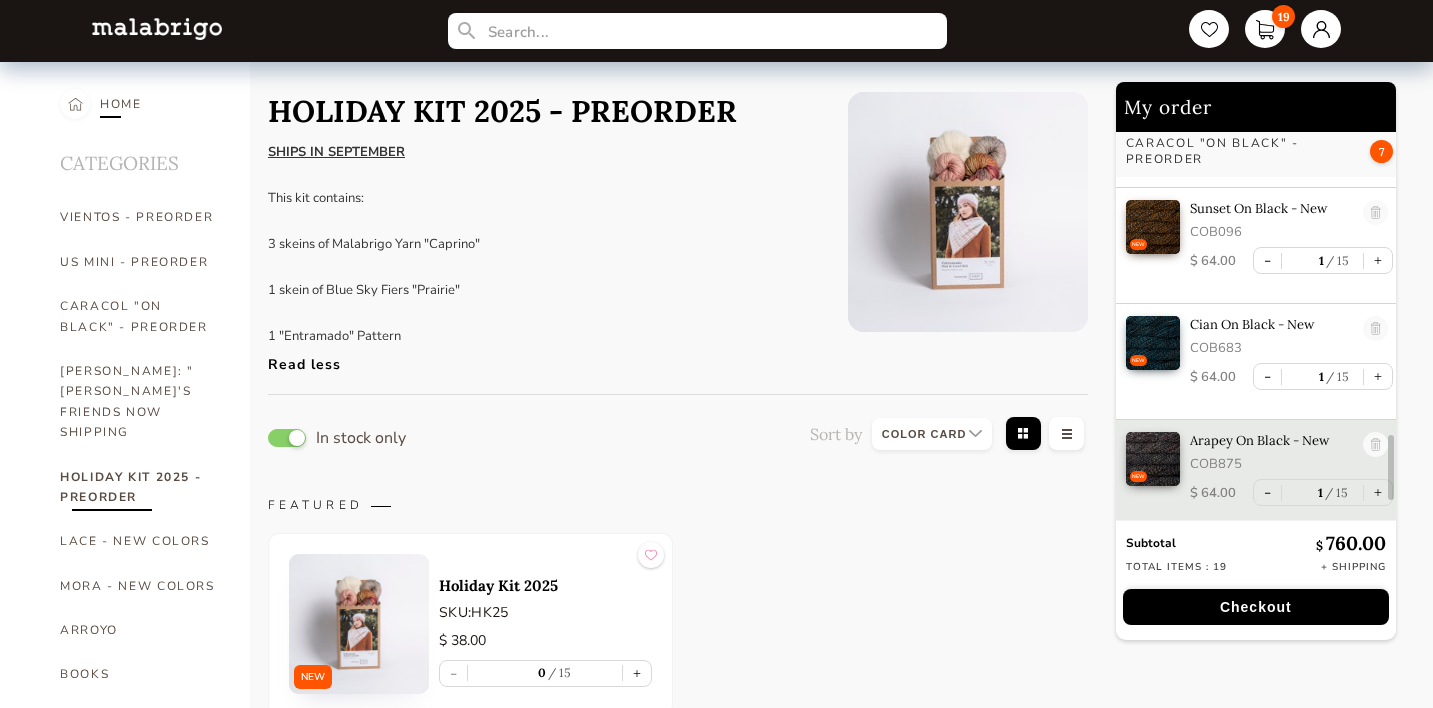 click on "HOME" at bounding box center [121, 104] 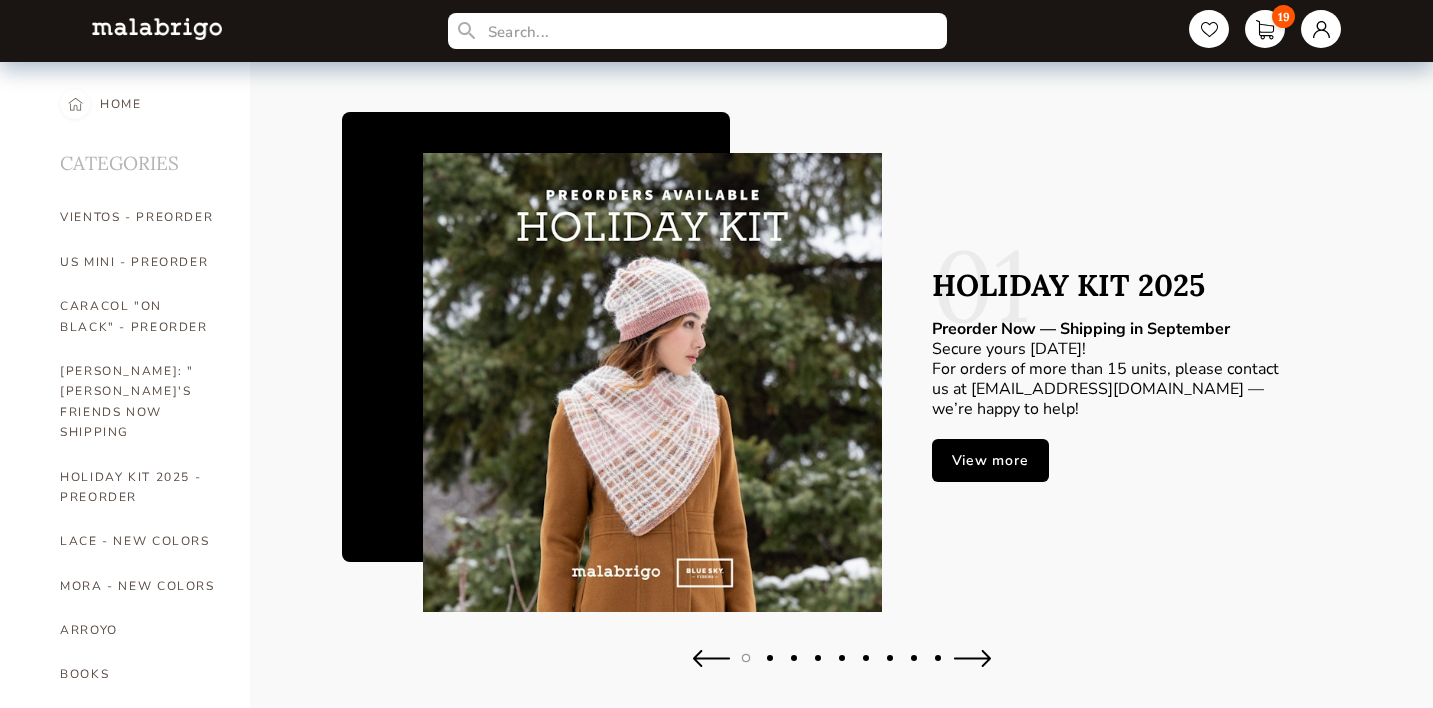 click at bounding box center [652, 382] 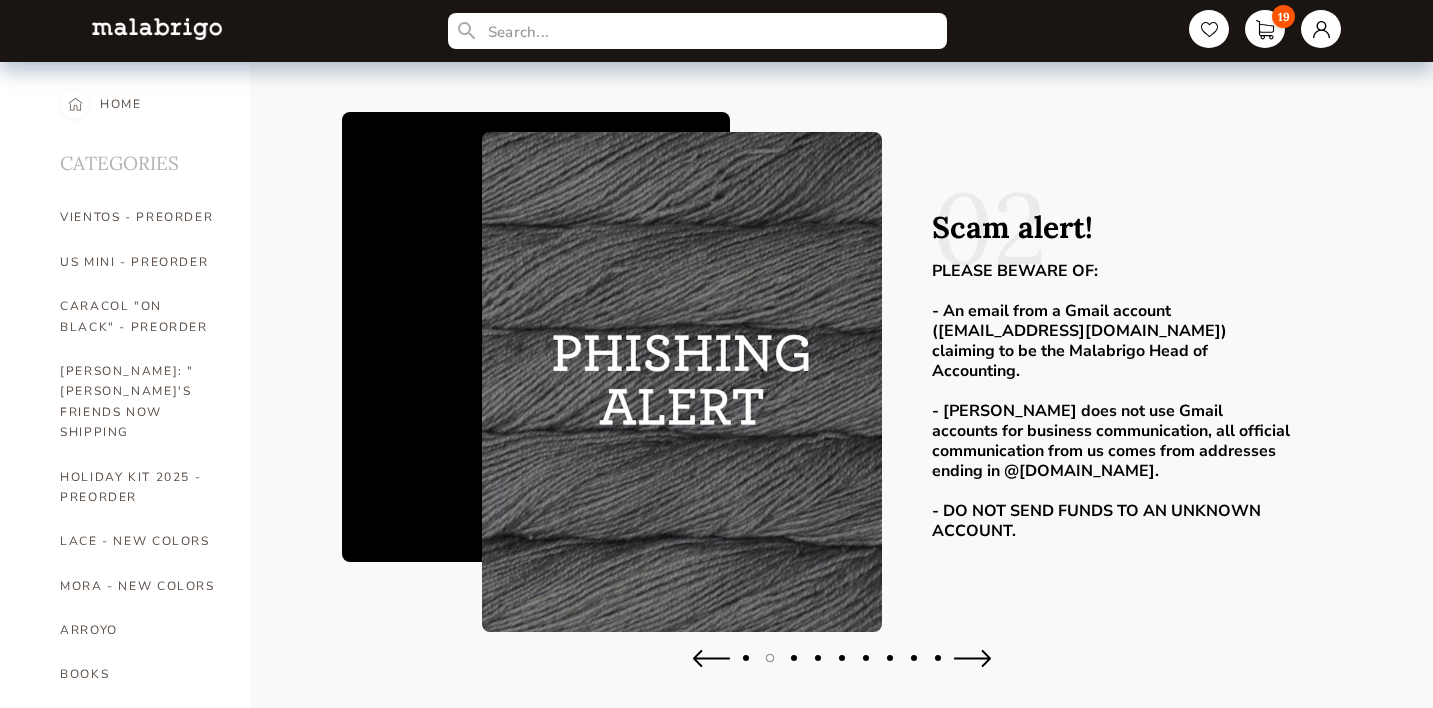 click at bounding box center (972, 658) 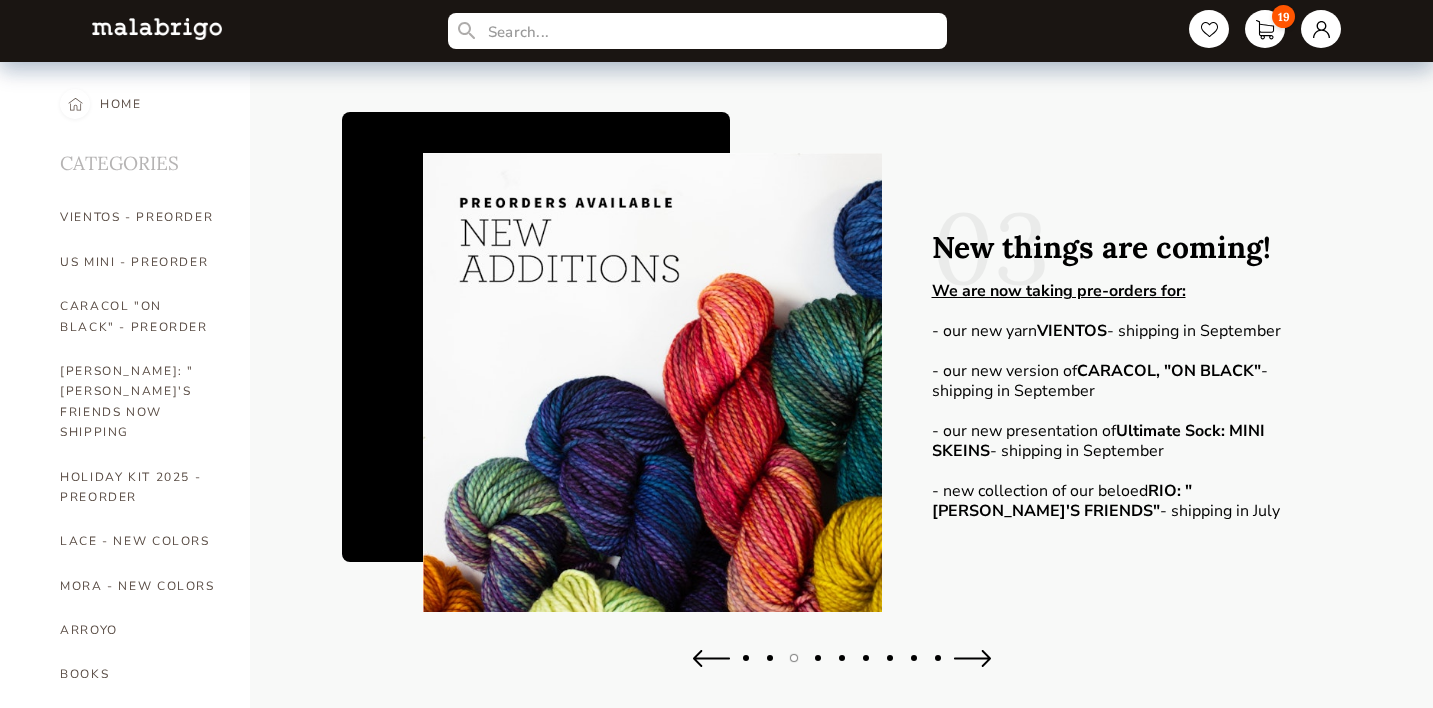 click at bounding box center [972, 658] 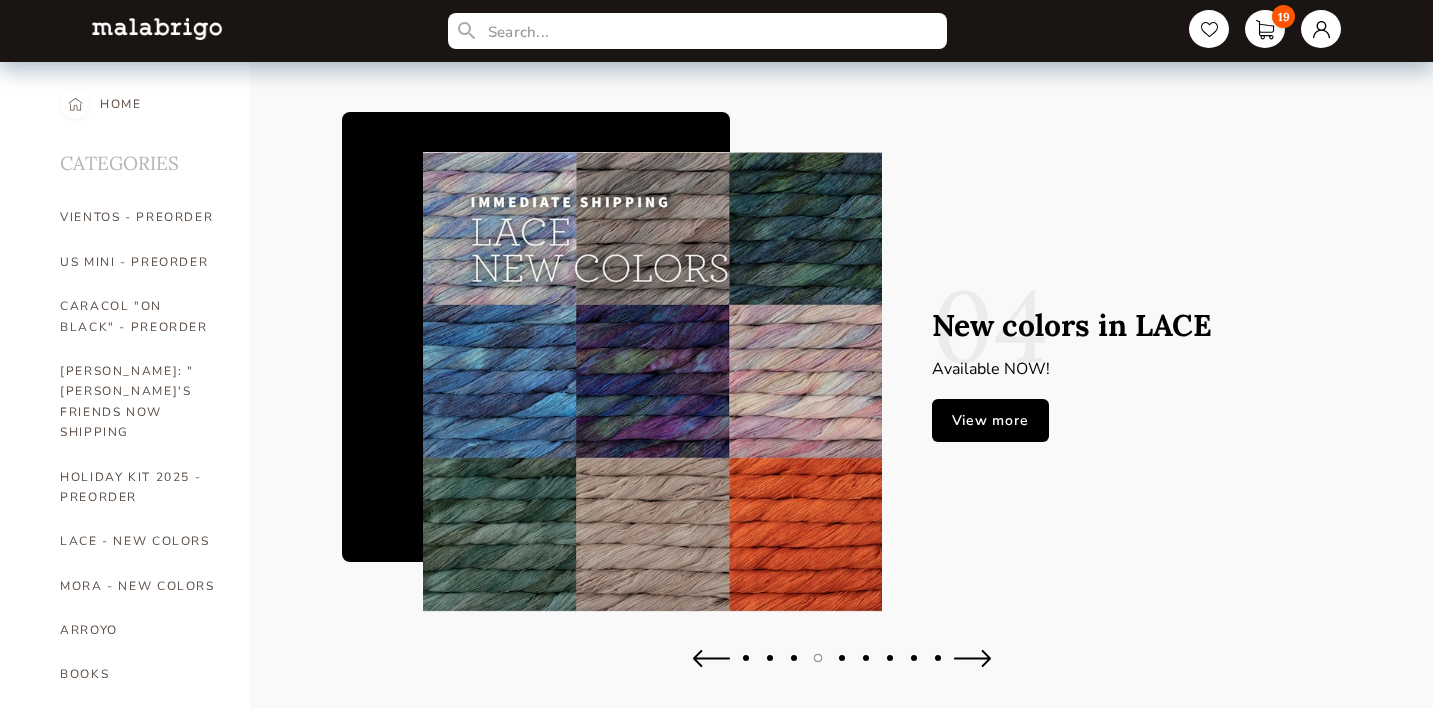 click at bounding box center [972, 658] 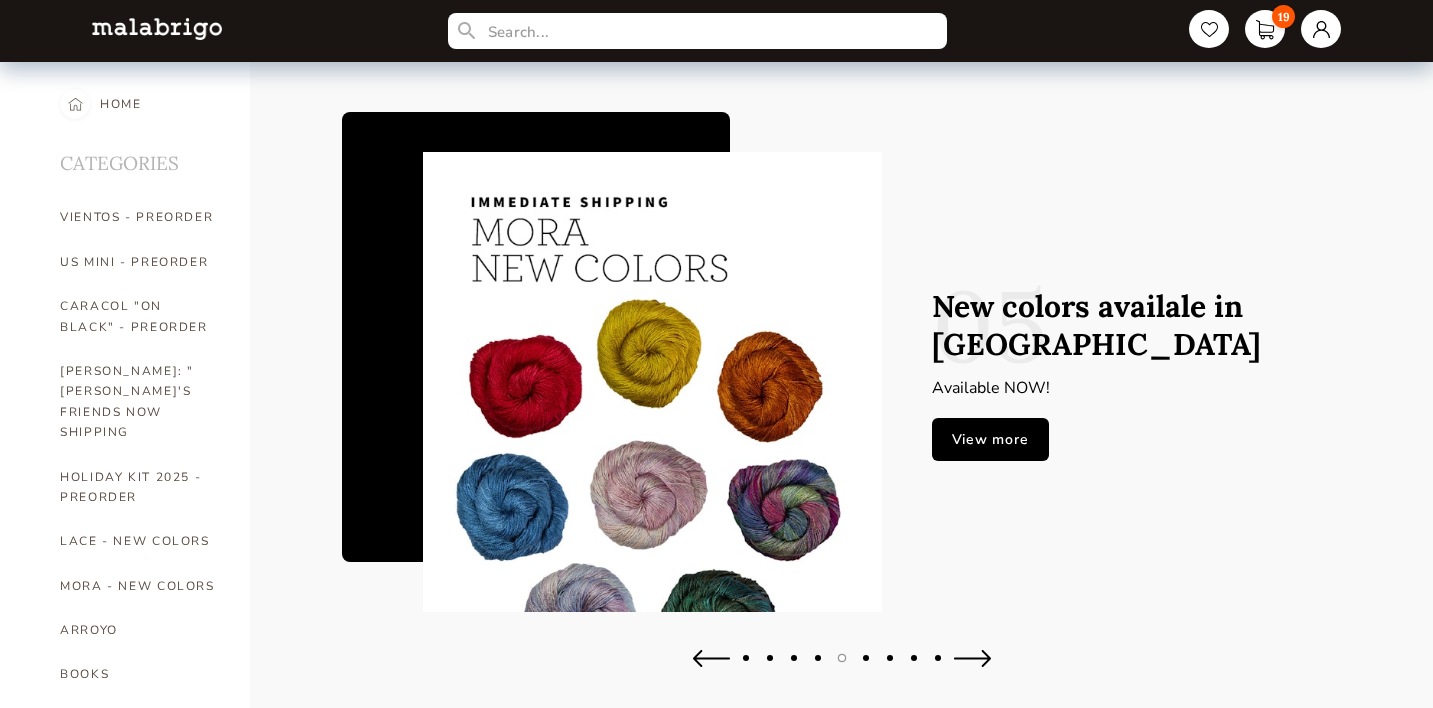 click at bounding box center [972, 658] 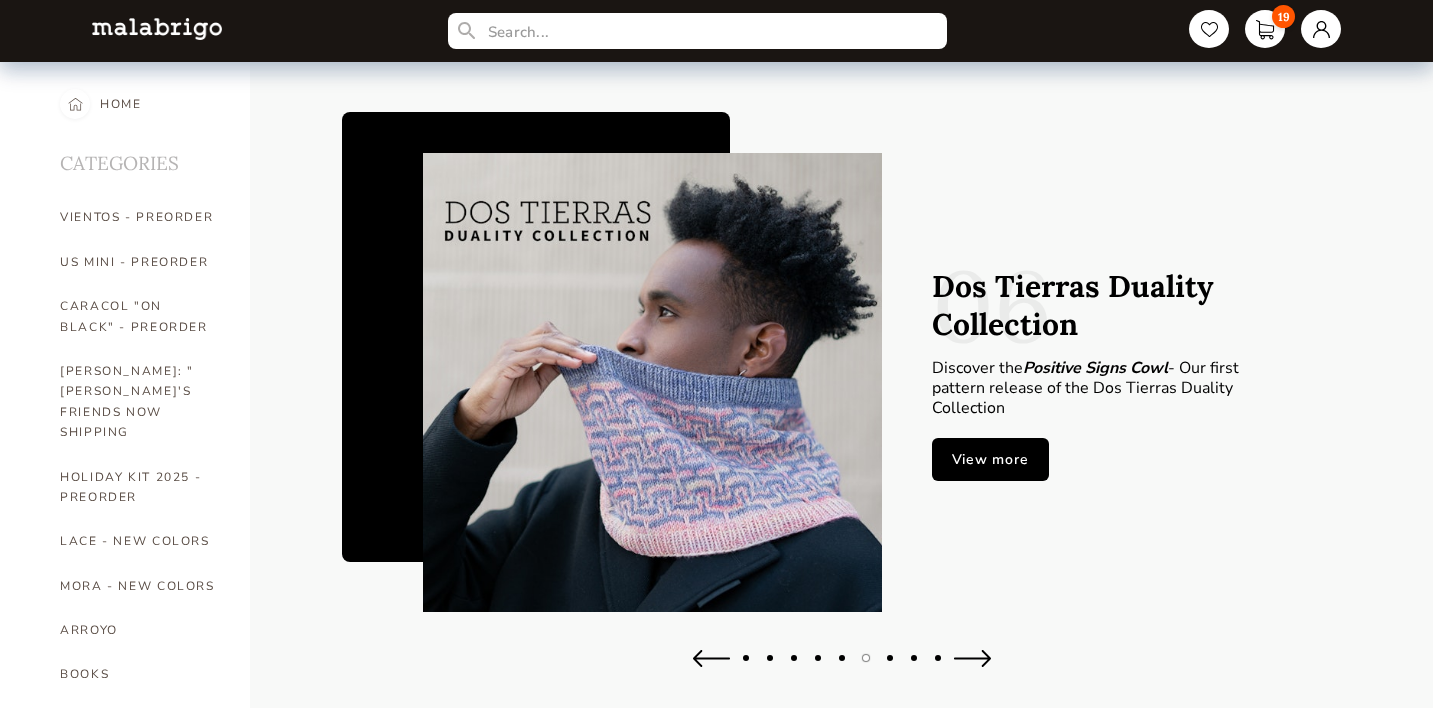 click at bounding box center [972, 658] 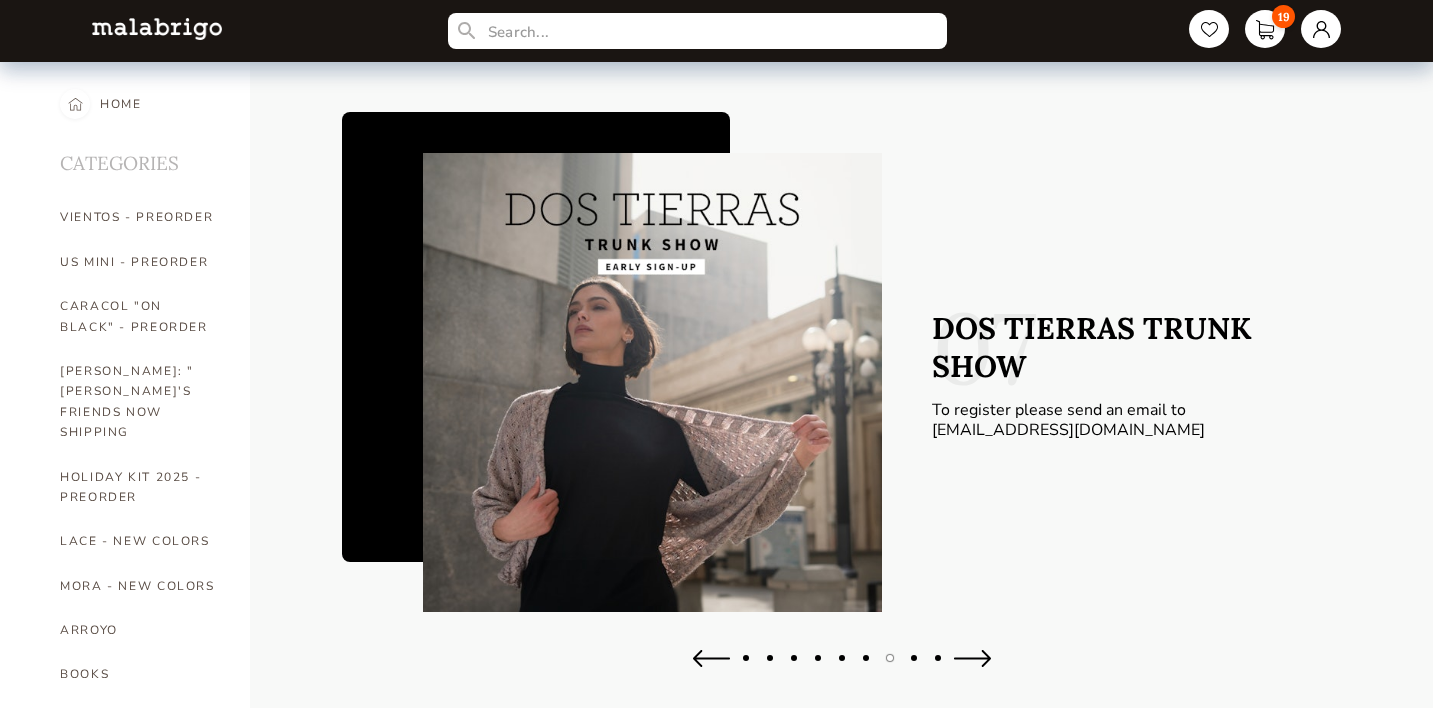 click at bounding box center (972, 658) 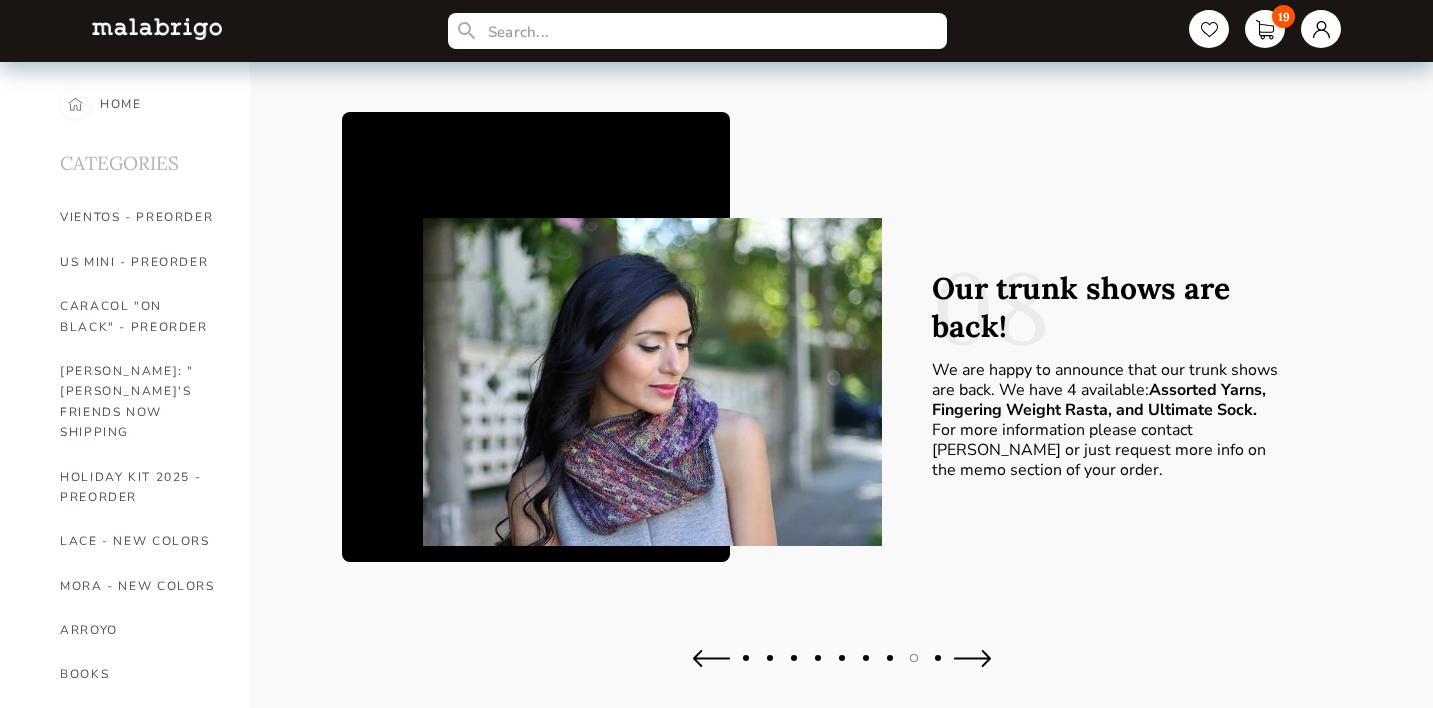 click at bounding box center [972, 658] 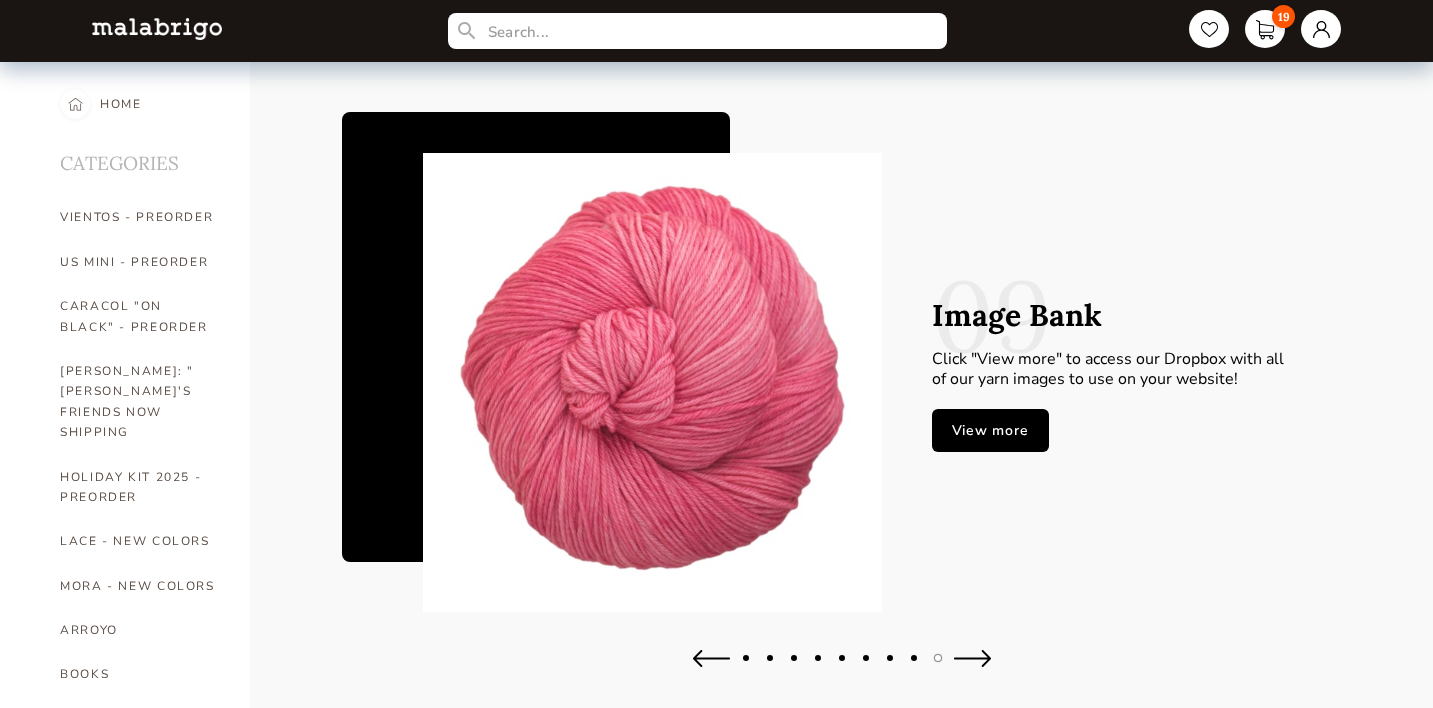 click at bounding box center (972, 658) 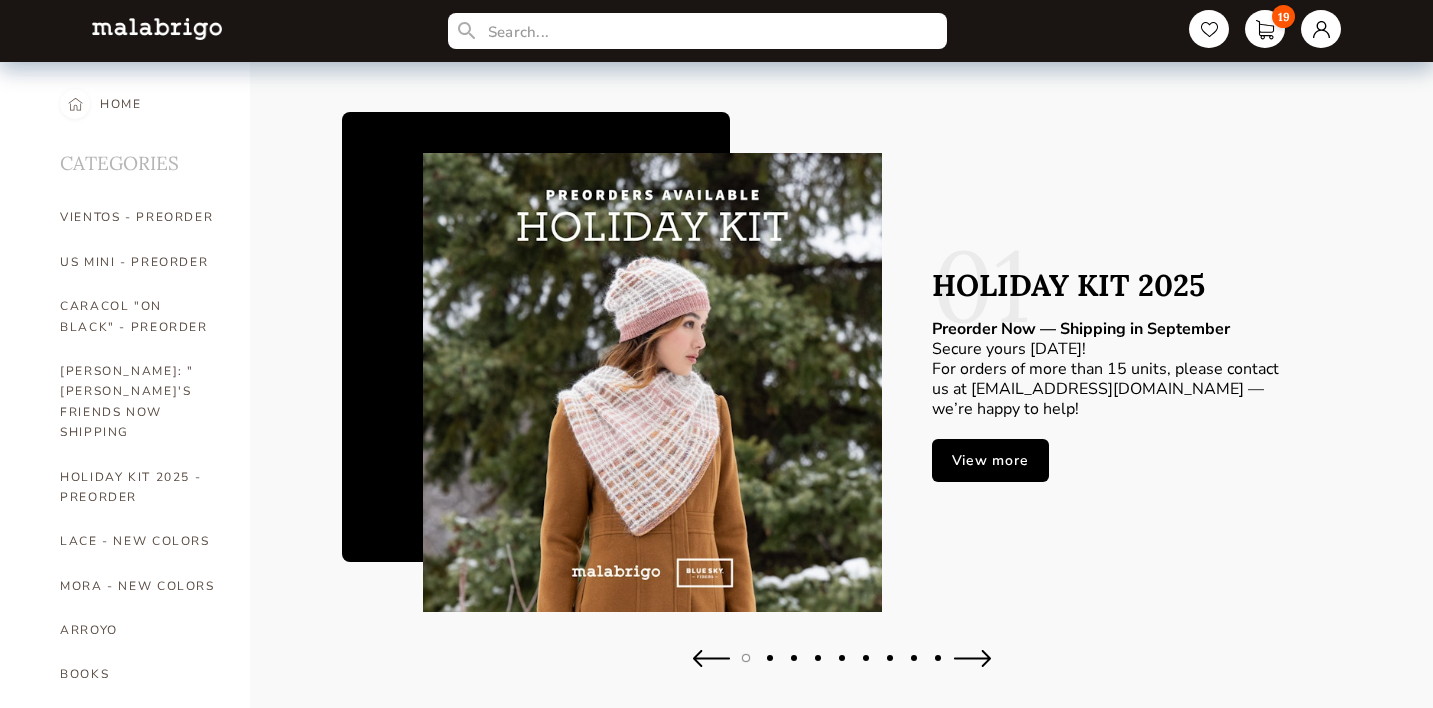 click at bounding box center (711, 658) 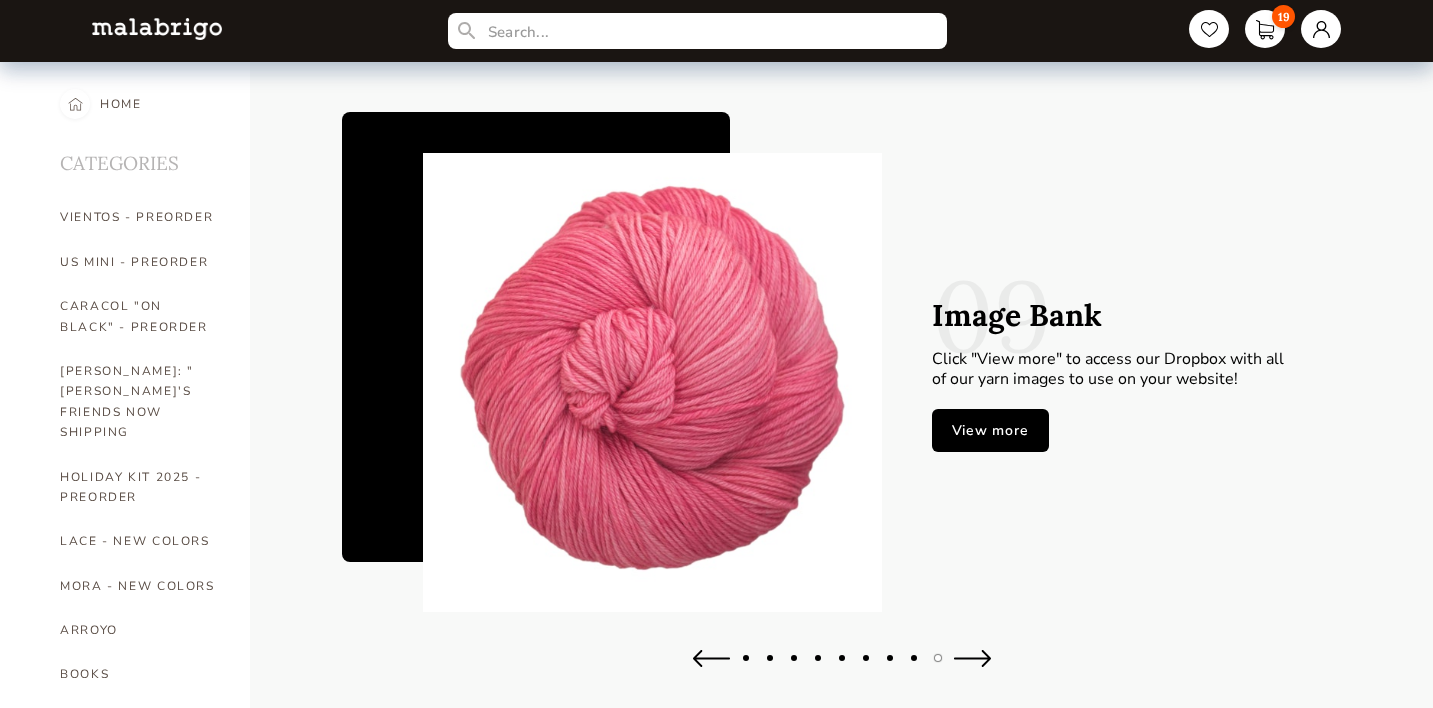 click on "View more" at bounding box center (990, 430) 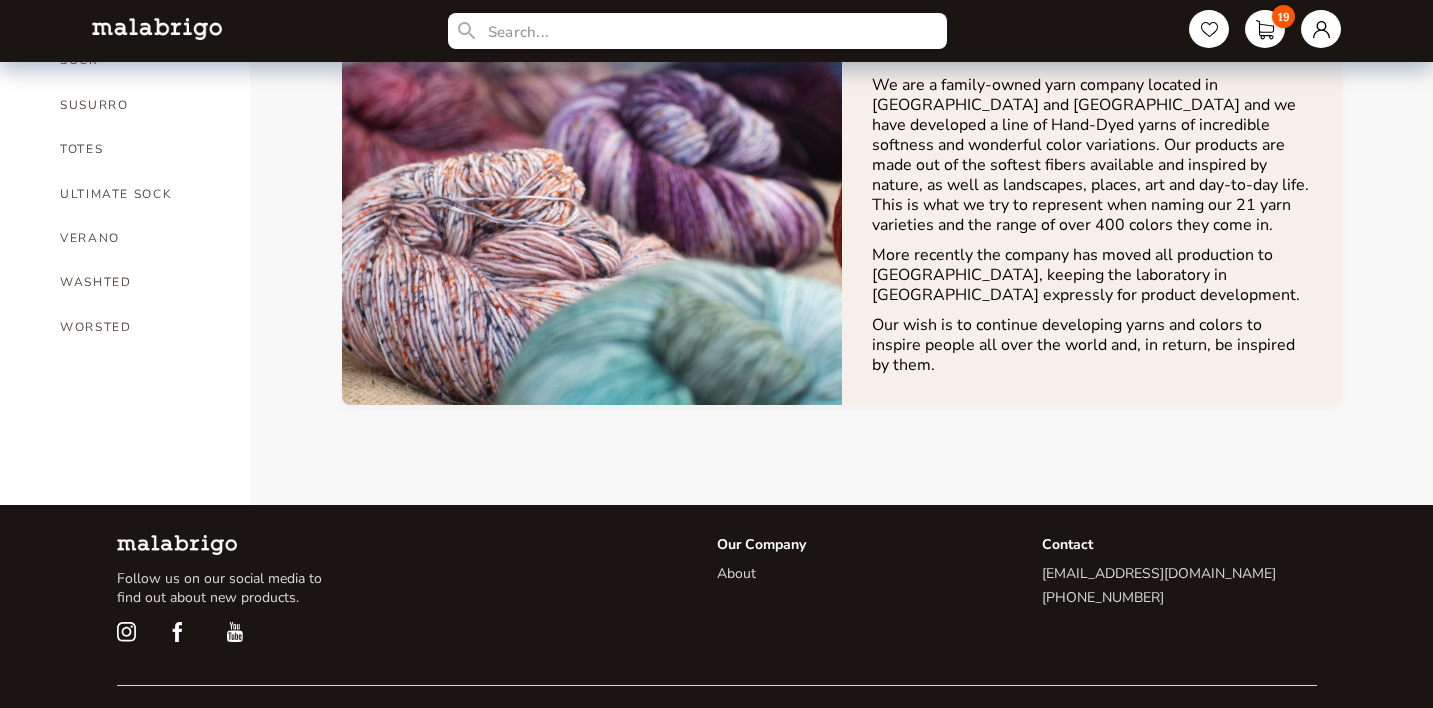 scroll, scrollTop: 1576, scrollLeft: 0, axis: vertical 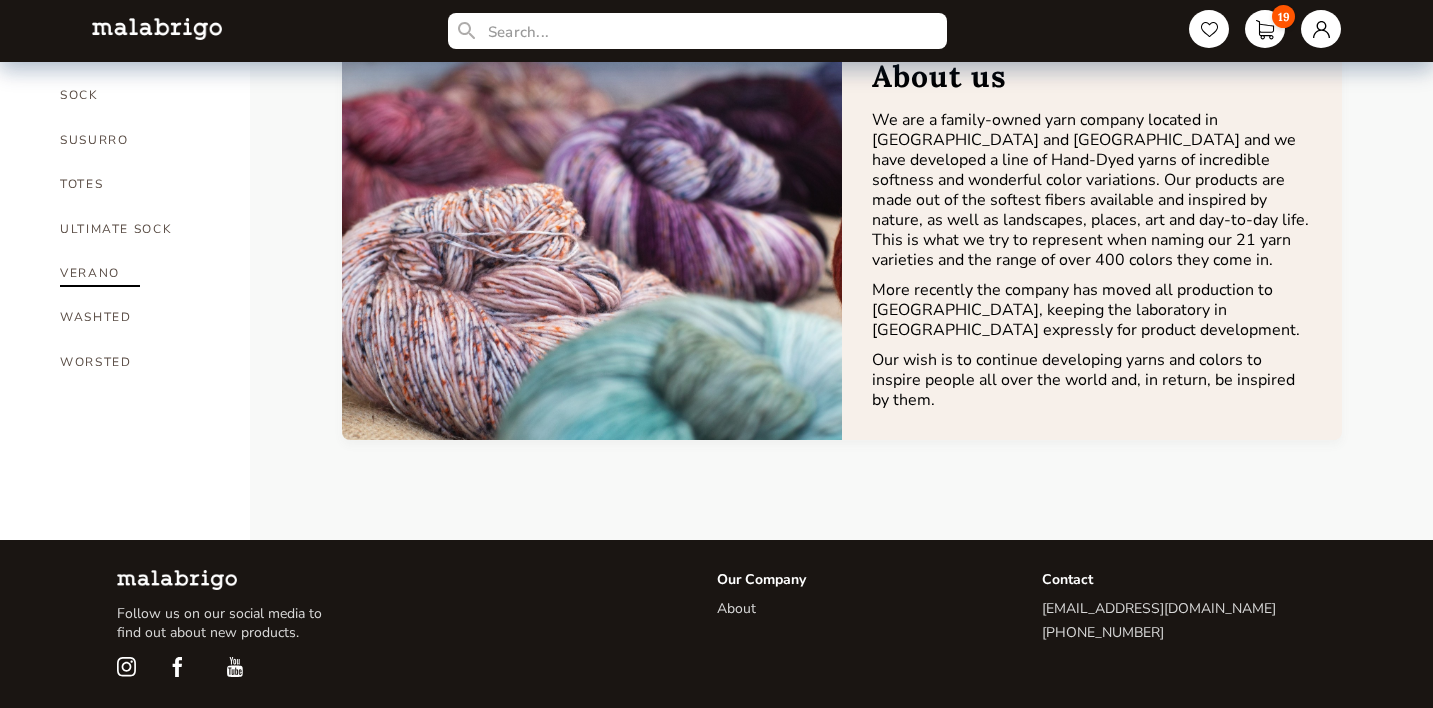 click on "VERANO" at bounding box center (140, 273) 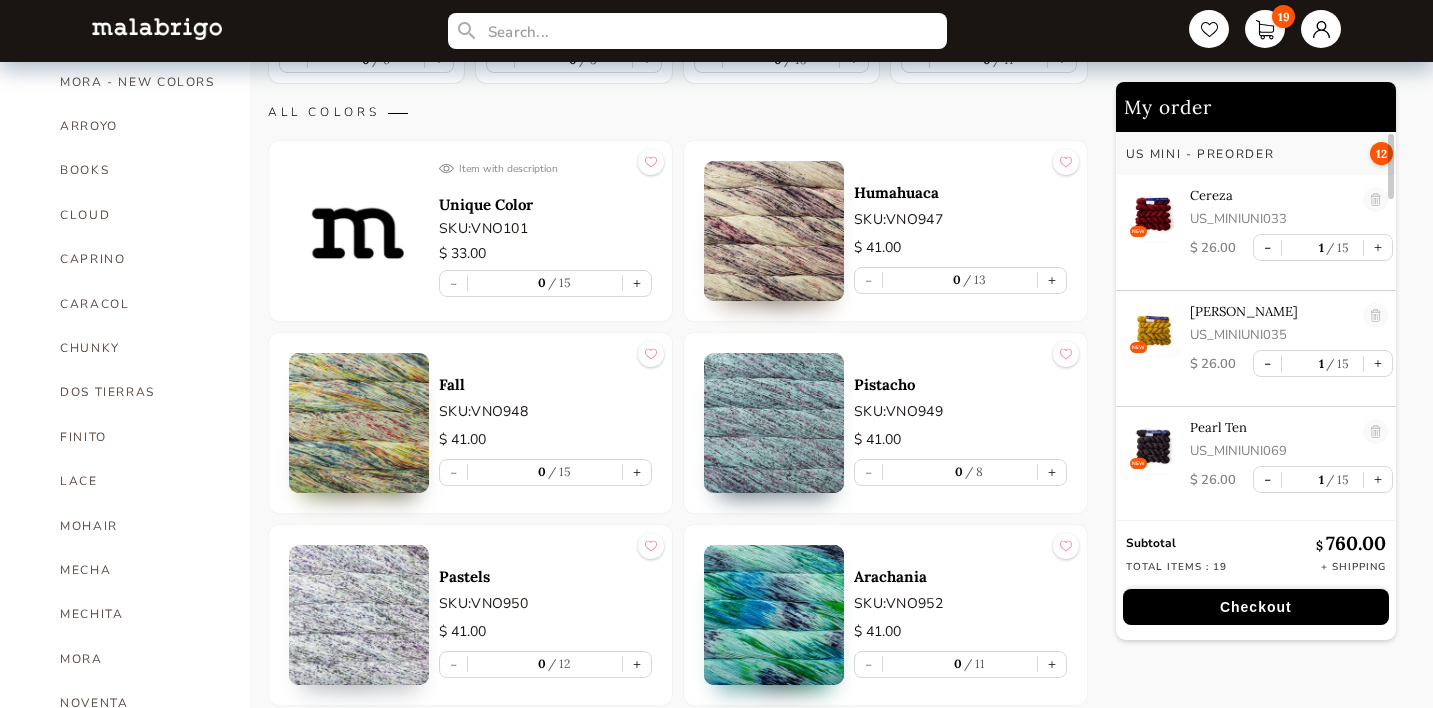 scroll, scrollTop: 505, scrollLeft: 0, axis: vertical 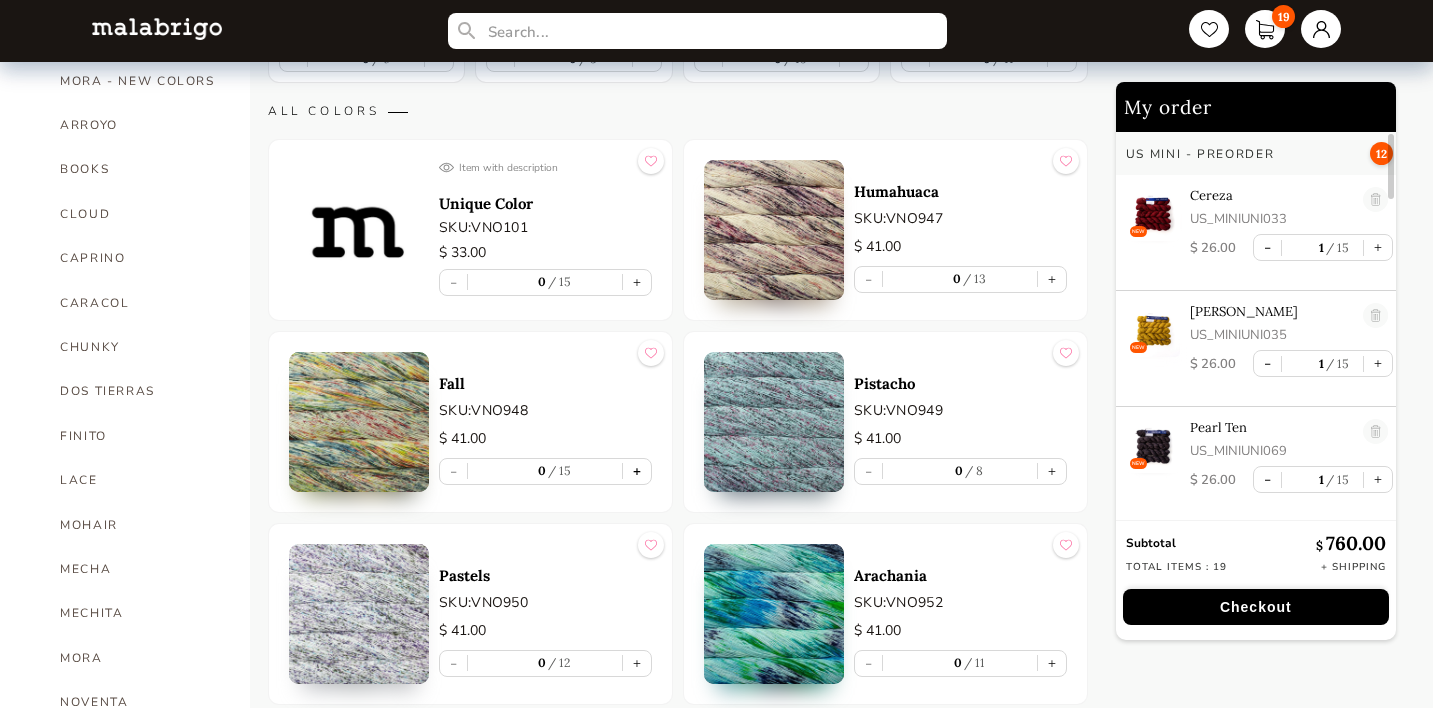 click on "+" at bounding box center (637, 471) 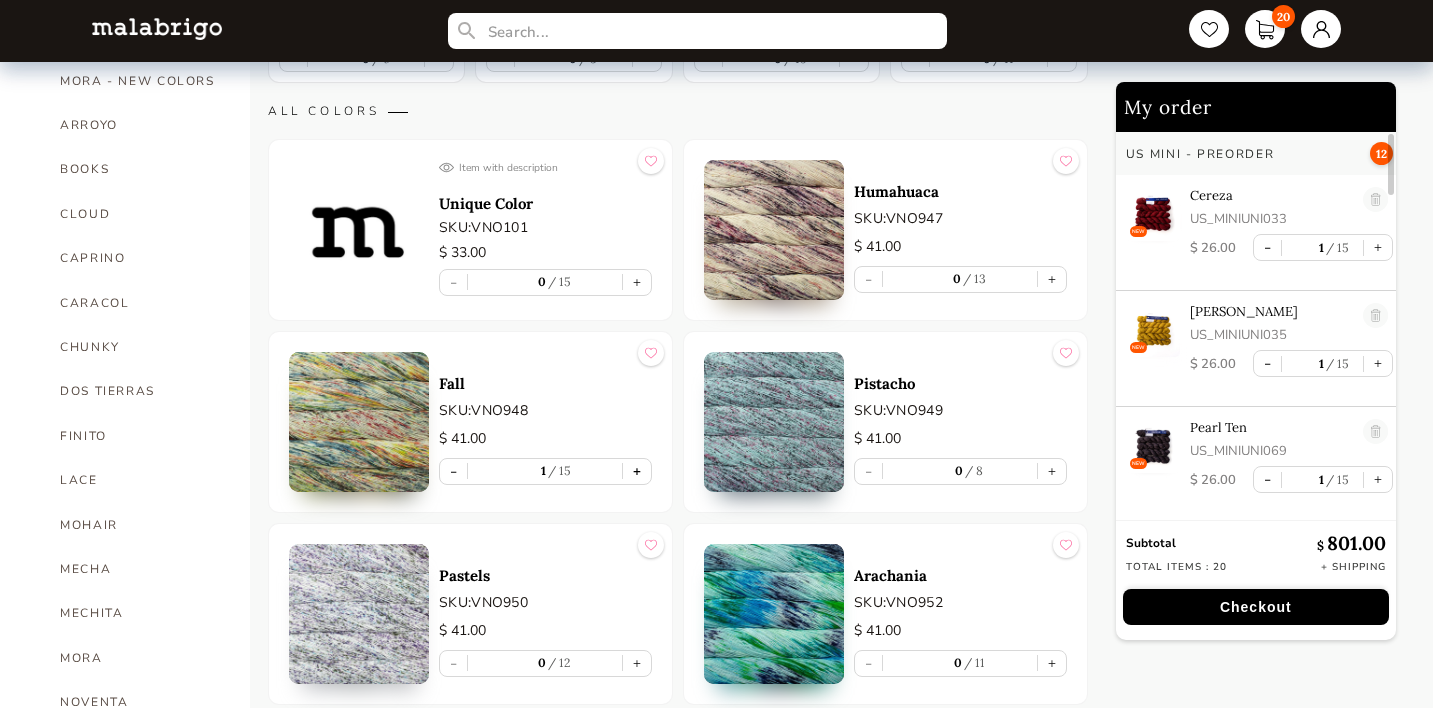 scroll, scrollTop: 2047, scrollLeft: 0, axis: vertical 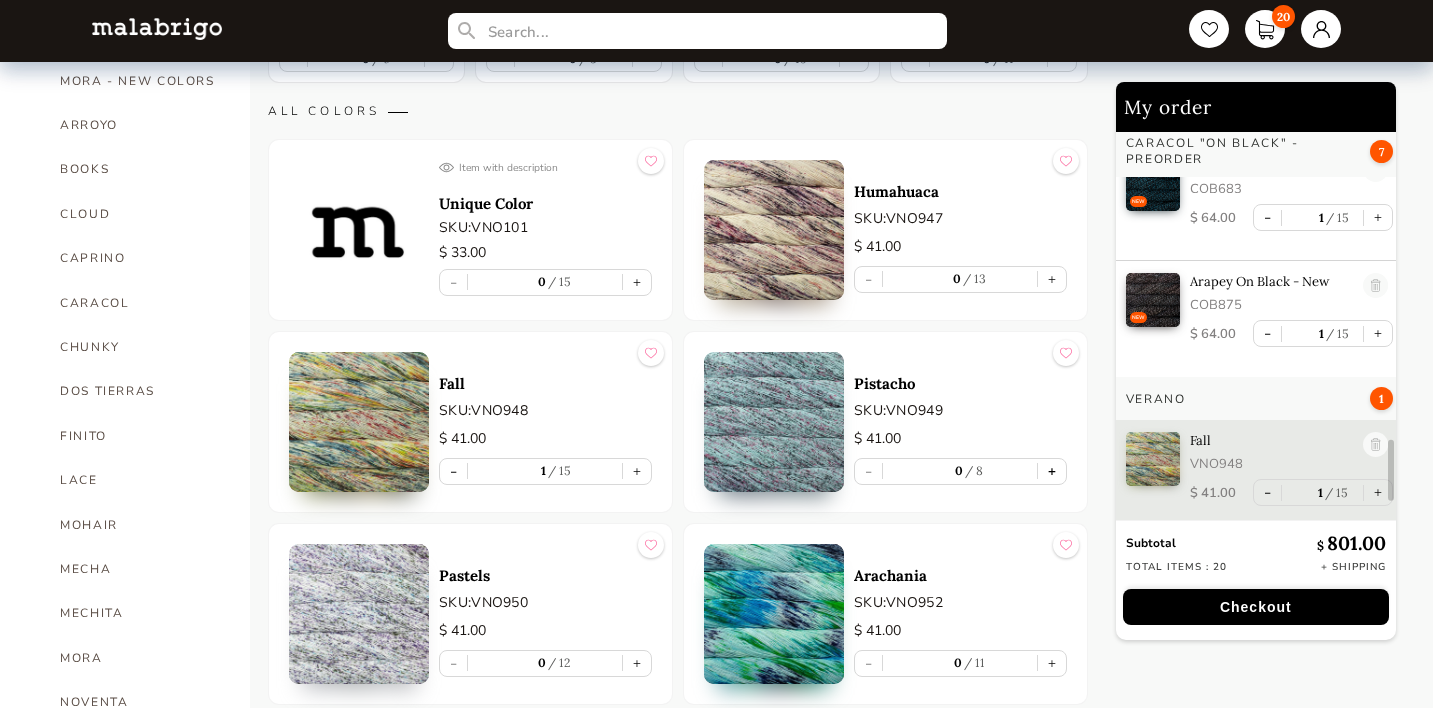click on "+" at bounding box center (1052, 471) 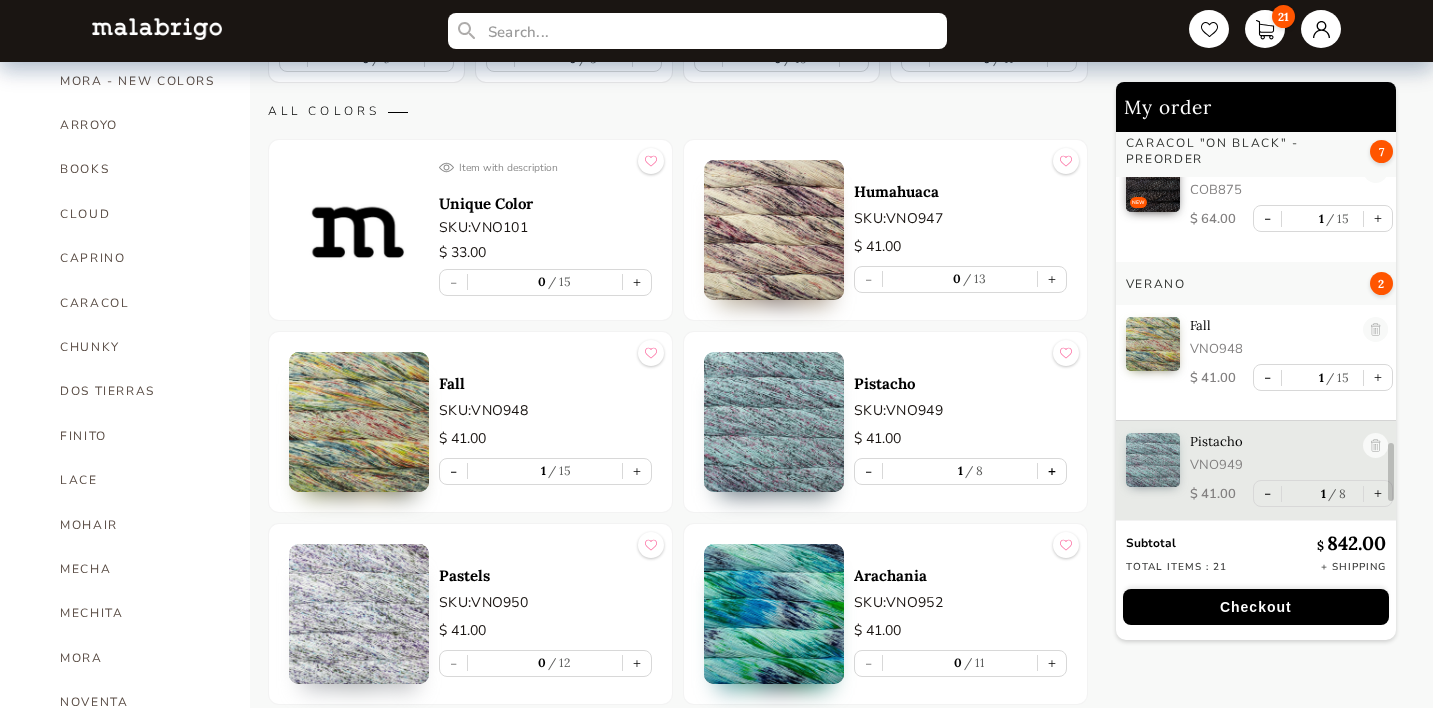scroll, scrollTop: 2163, scrollLeft: 0, axis: vertical 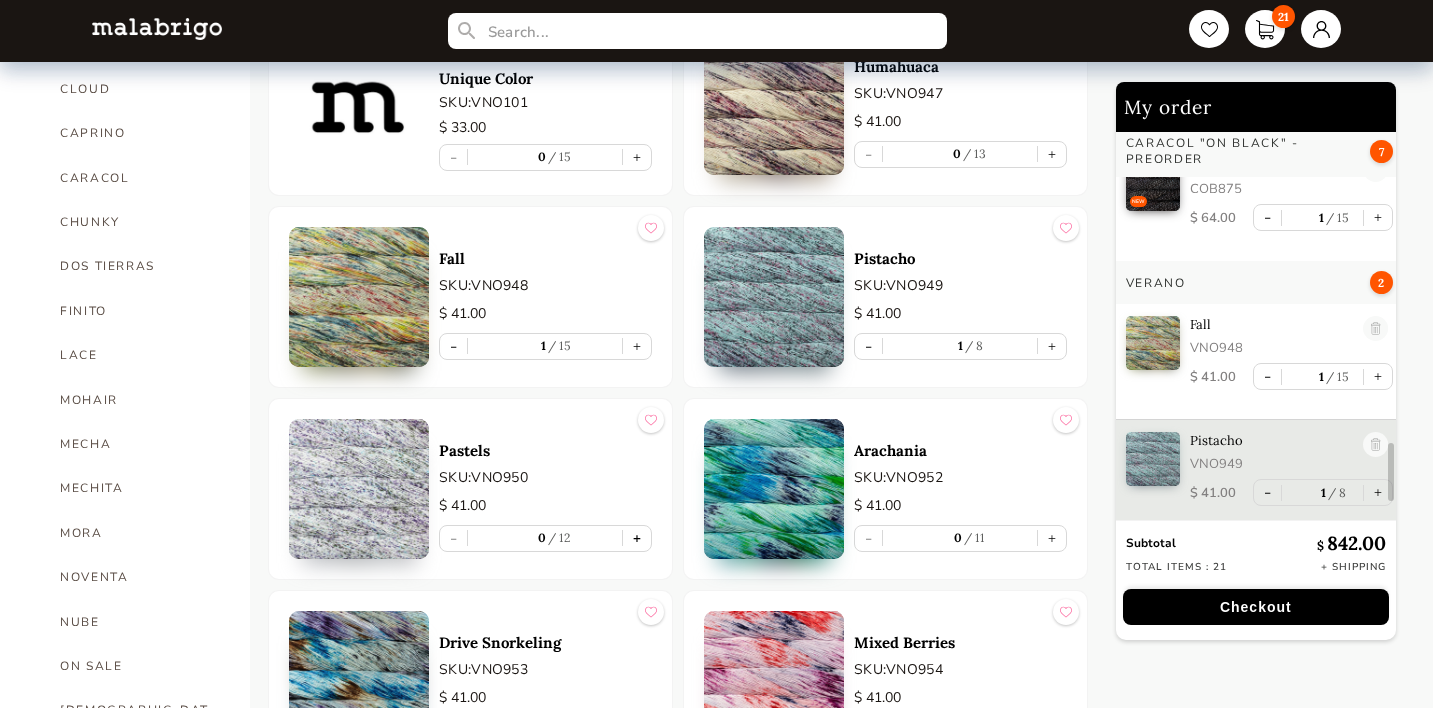 click on "+" at bounding box center [637, 538] 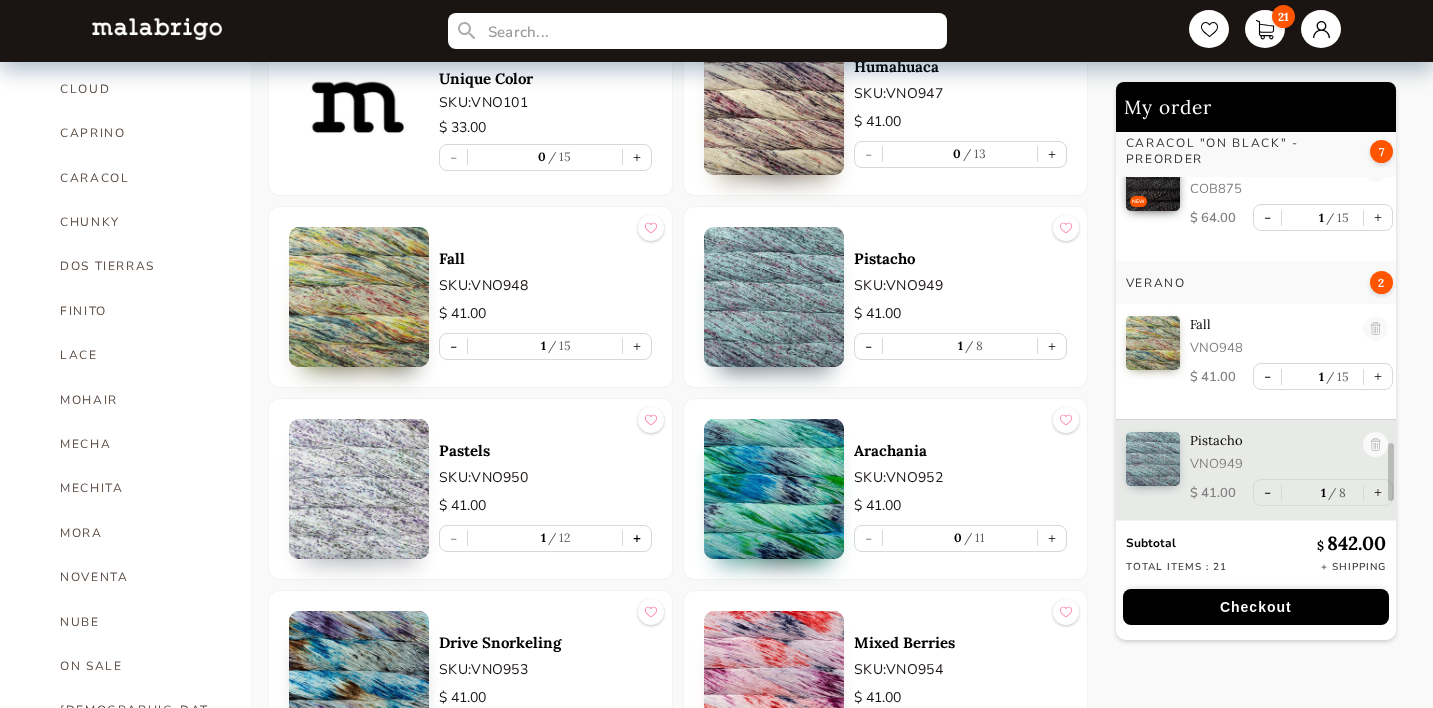 scroll, scrollTop: 2279, scrollLeft: 0, axis: vertical 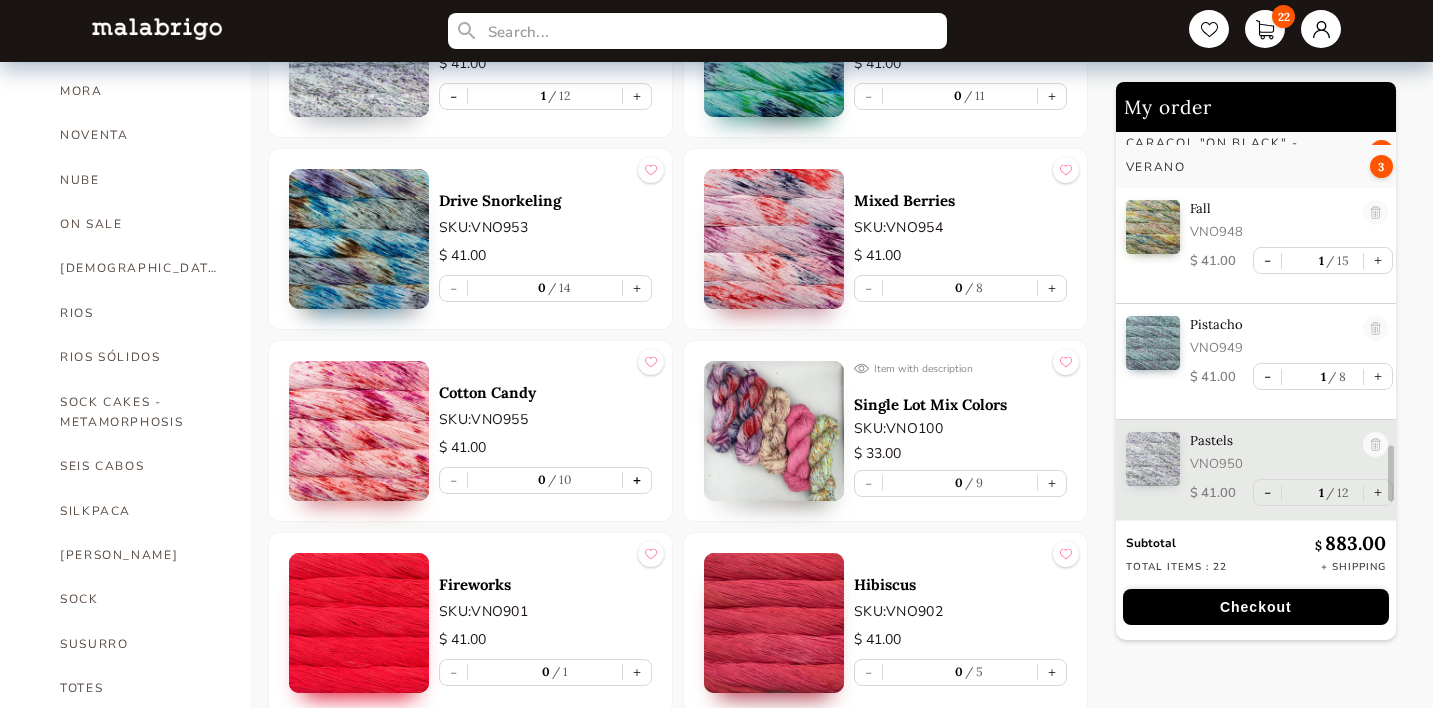 click on "+" at bounding box center [637, 480] 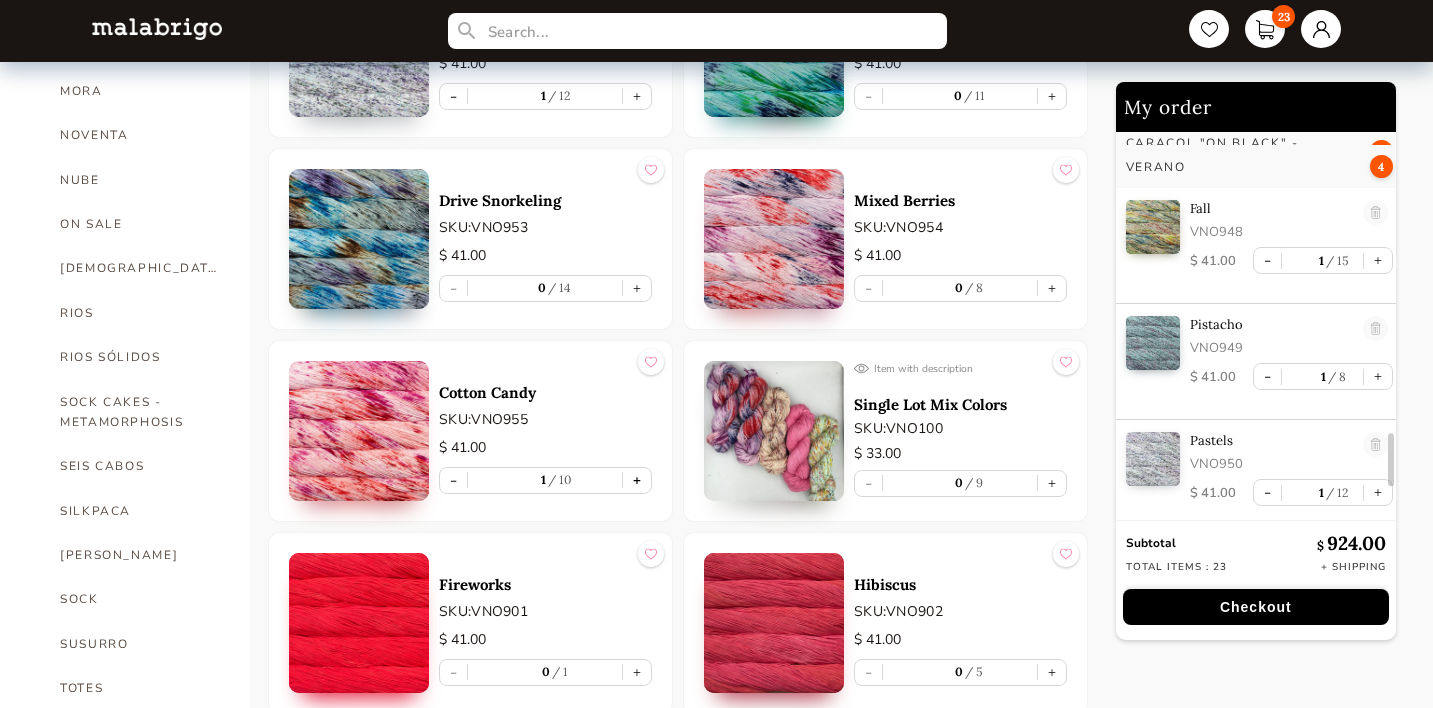 scroll, scrollTop: 2395, scrollLeft: 0, axis: vertical 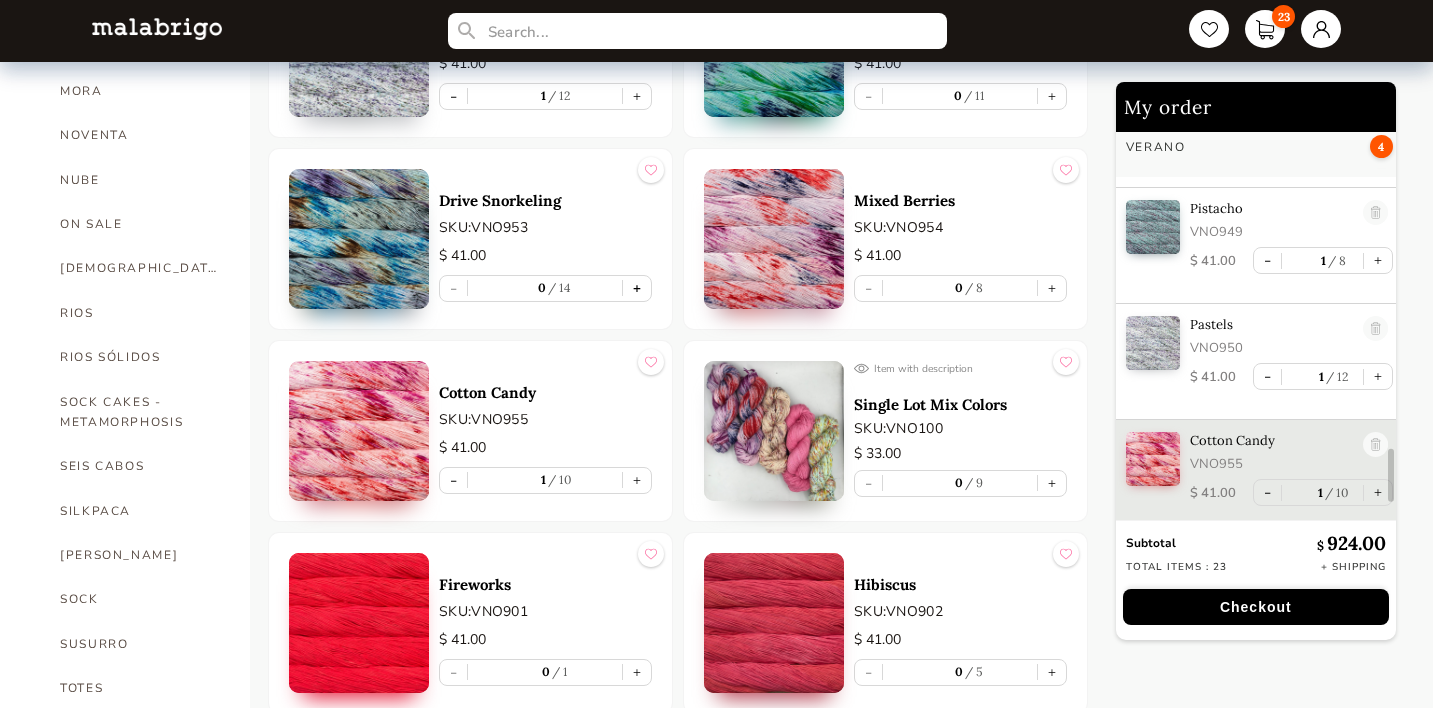 click on "+" at bounding box center [637, 288] 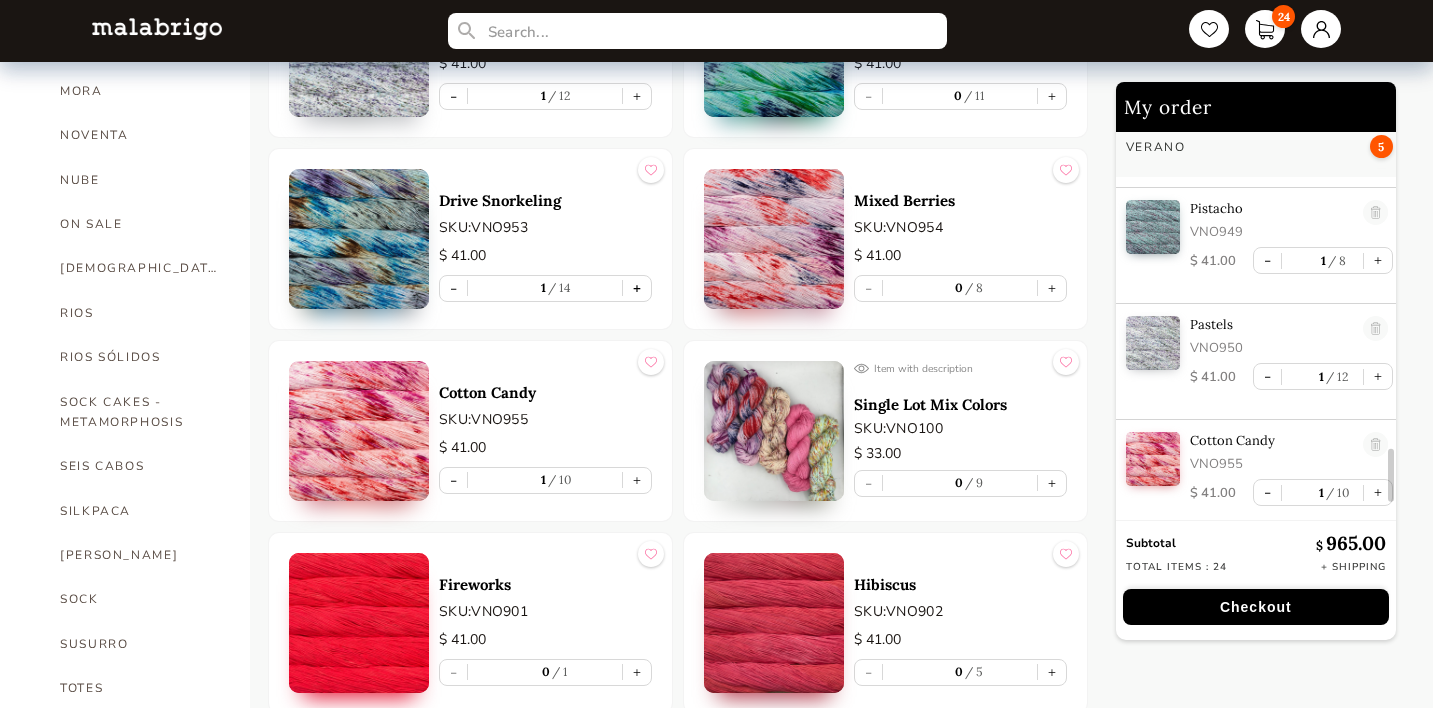 type on "1" 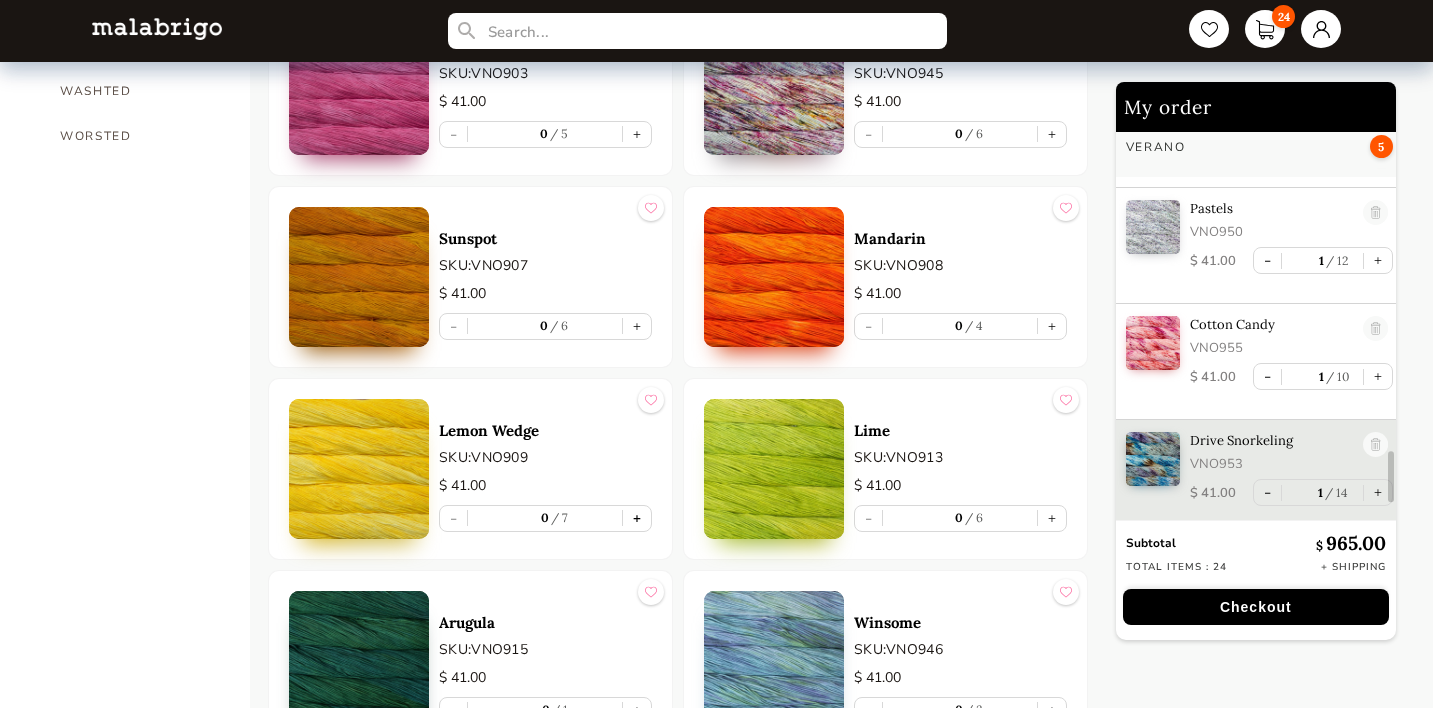 scroll, scrollTop: 1803, scrollLeft: 0, axis: vertical 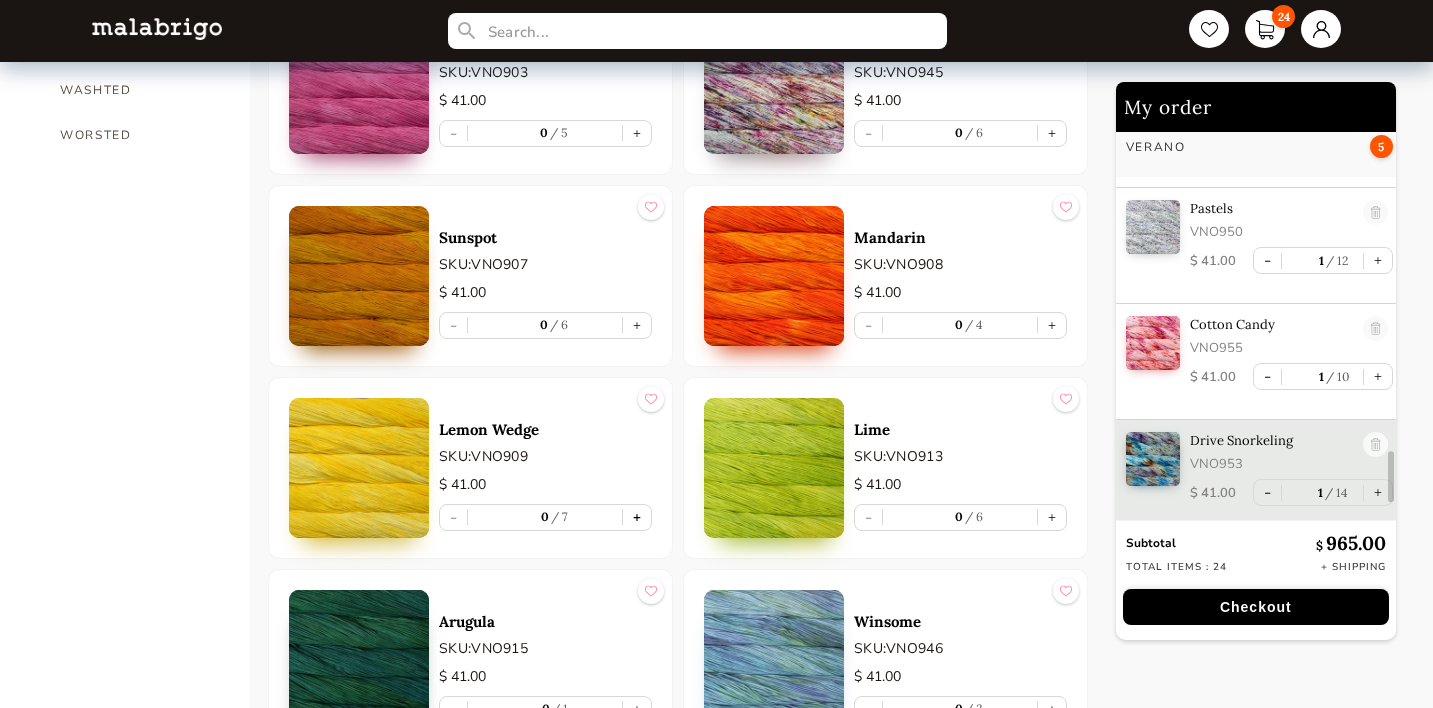 click on "+" at bounding box center (637, 517) 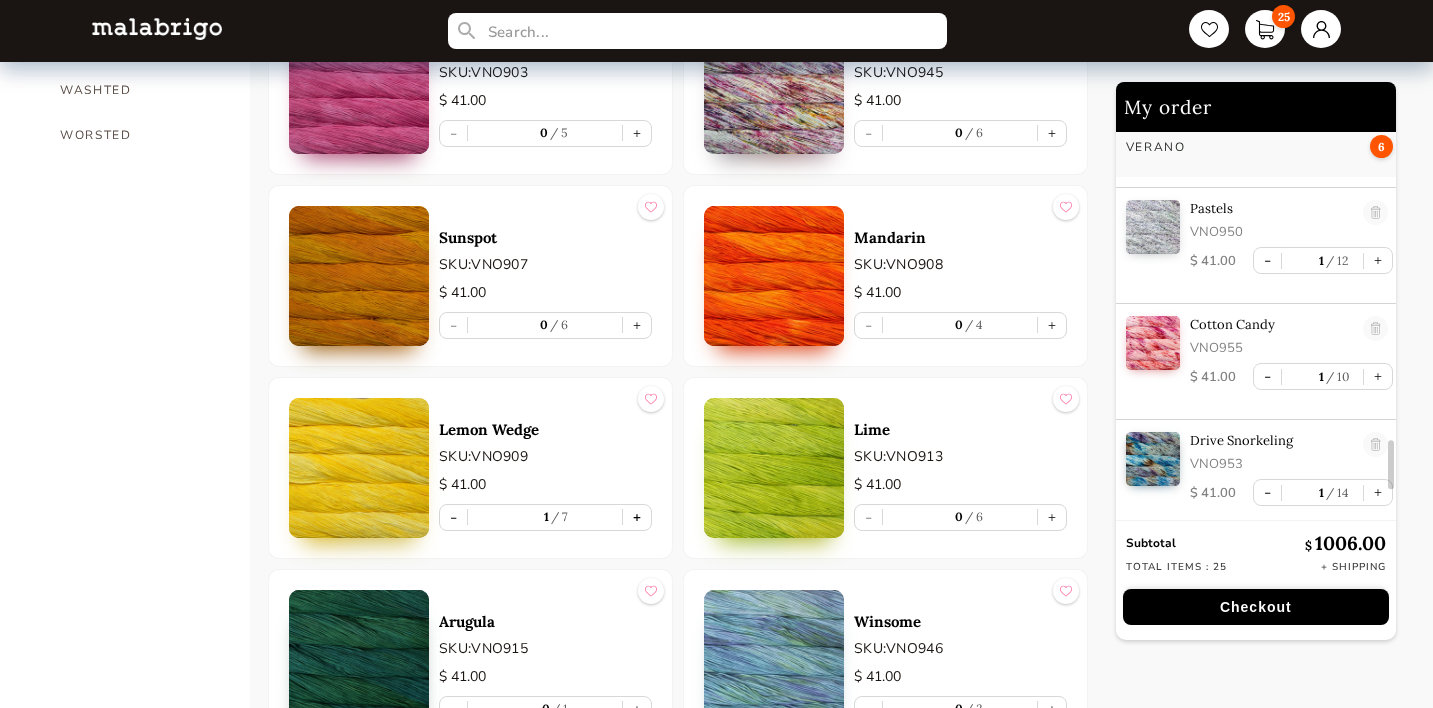 scroll, scrollTop: 2627, scrollLeft: 0, axis: vertical 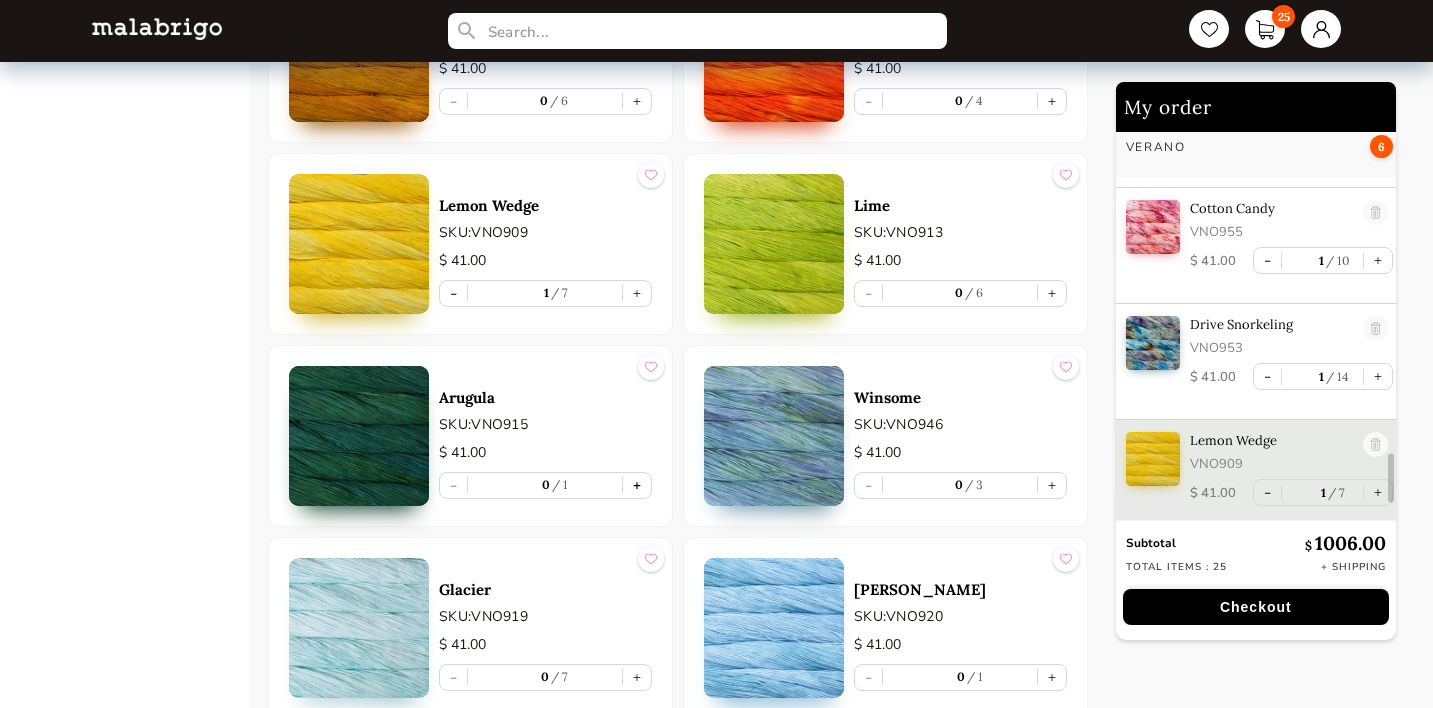 click on "+" at bounding box center [637, 485] 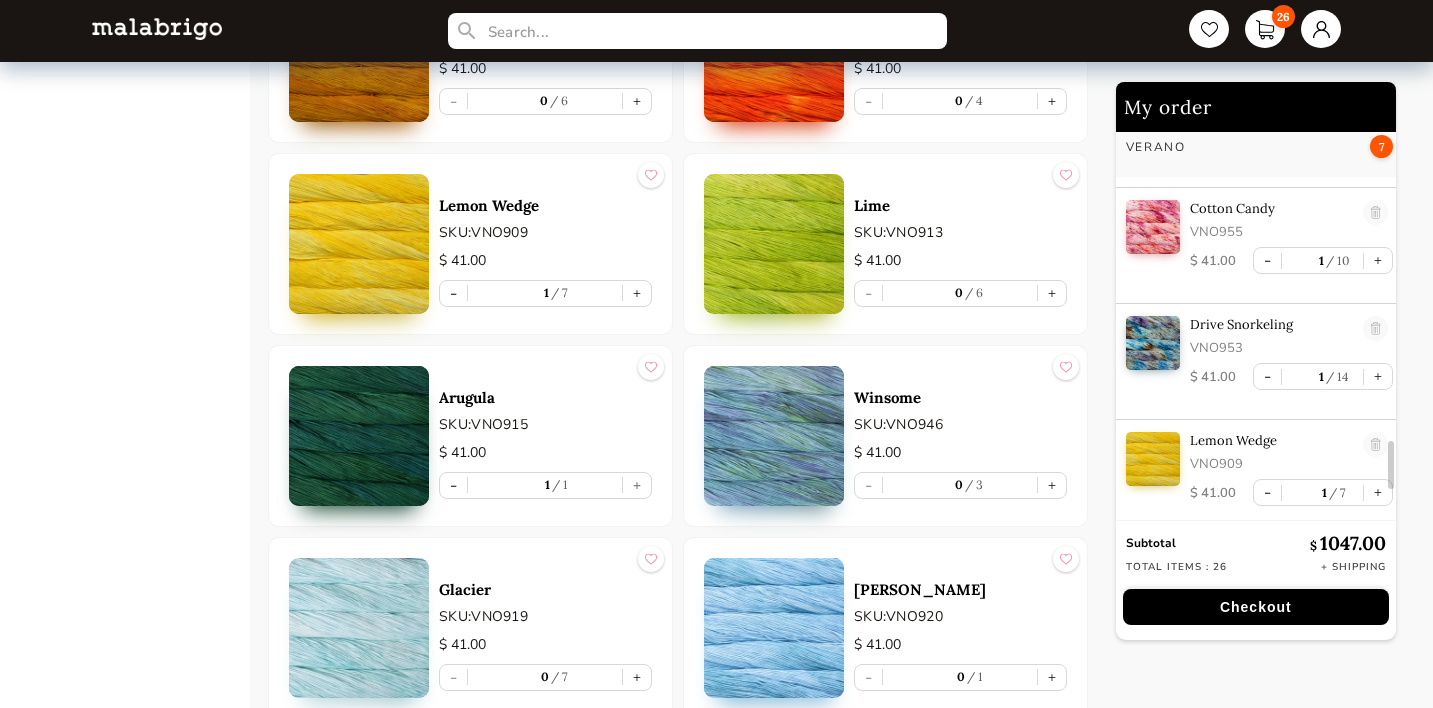 scroll, scrollTop: 2743, scrollLeft: 0, axis: vertical 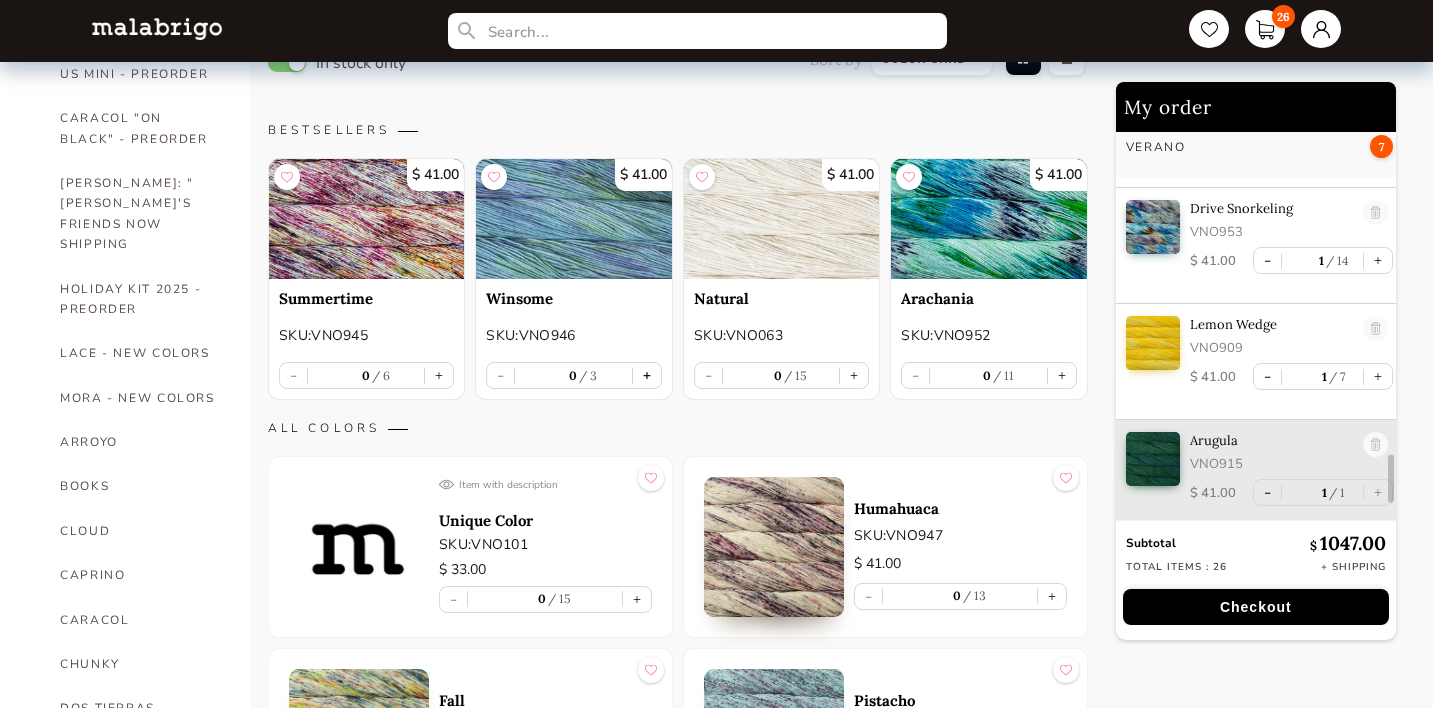 click on "+" at bounding box center [647, 375] 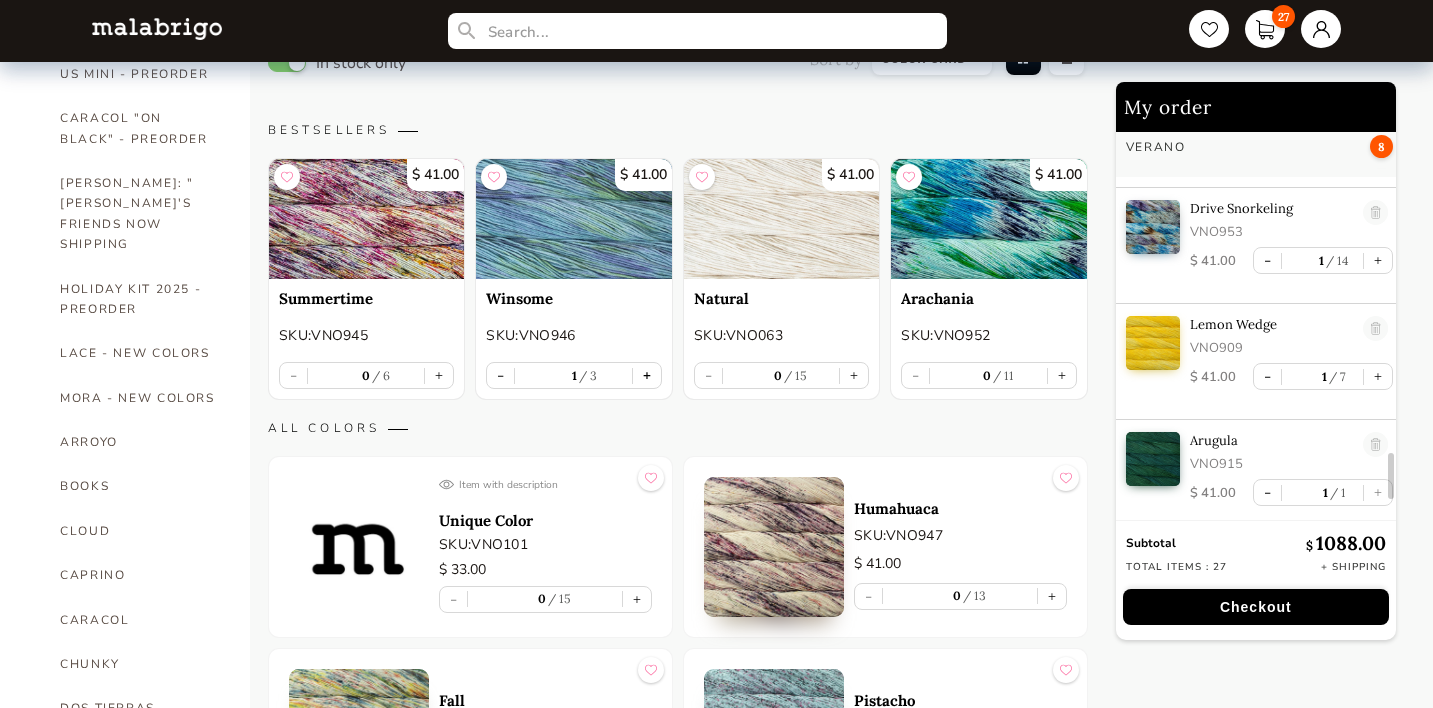 scroll, scrollTop: 2859, scrollLeft: 0, axis: vertical 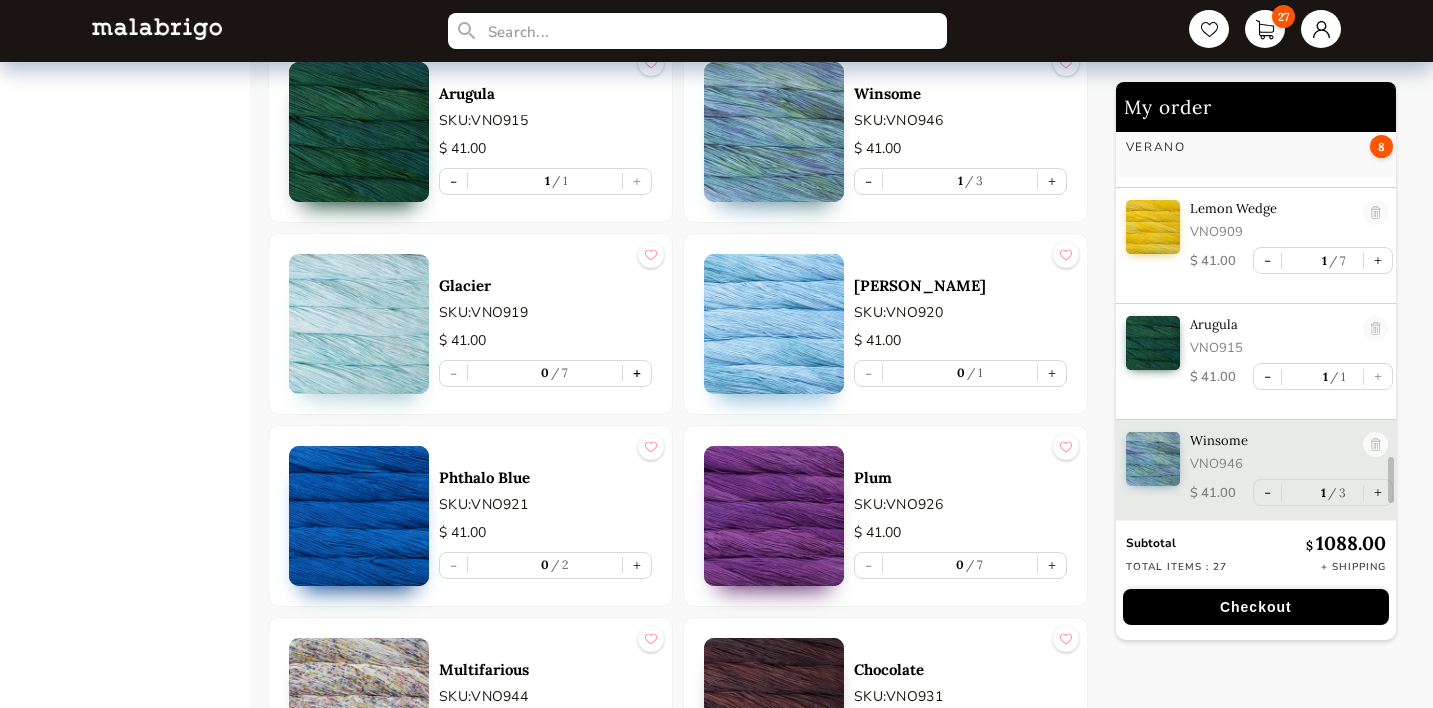 click on "+" at bounding box center [637, 373] 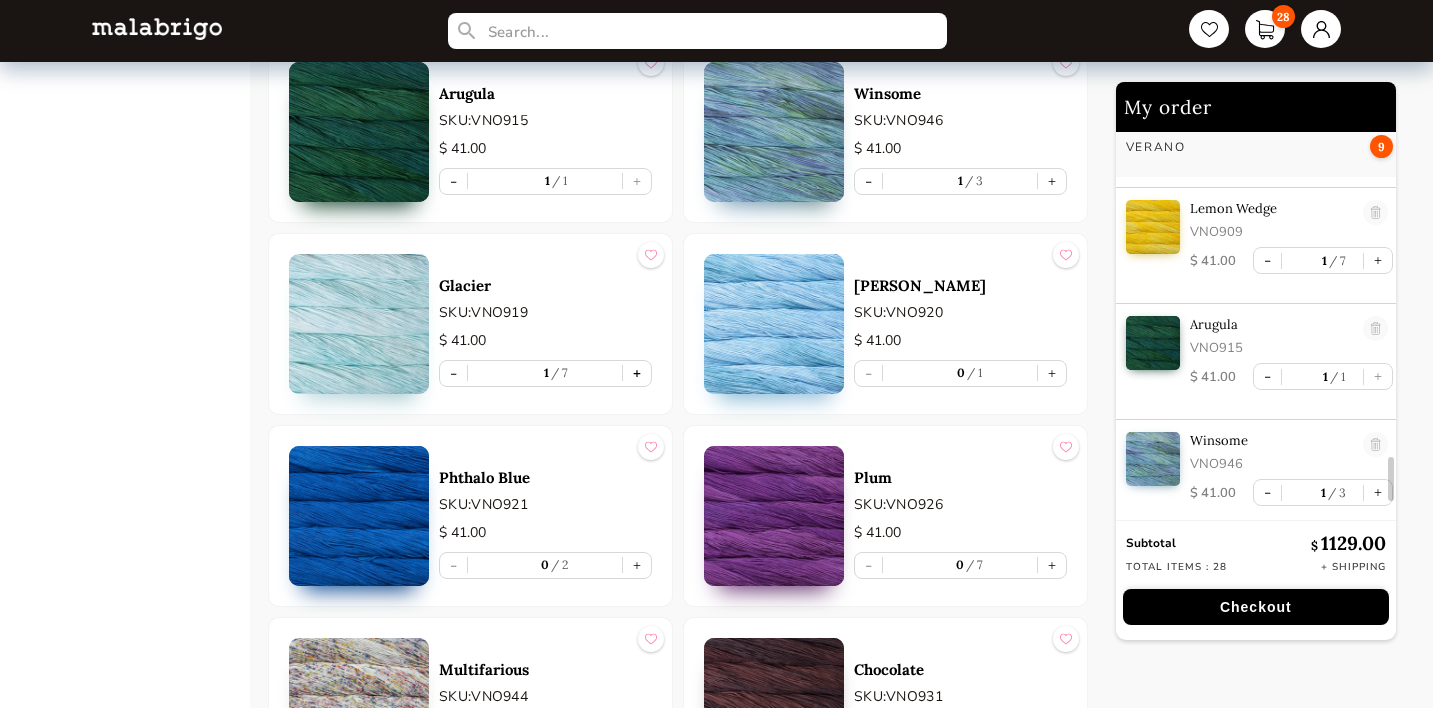 scroll, scrollTop: 2975, scrollLeft: 0, axis: vertical 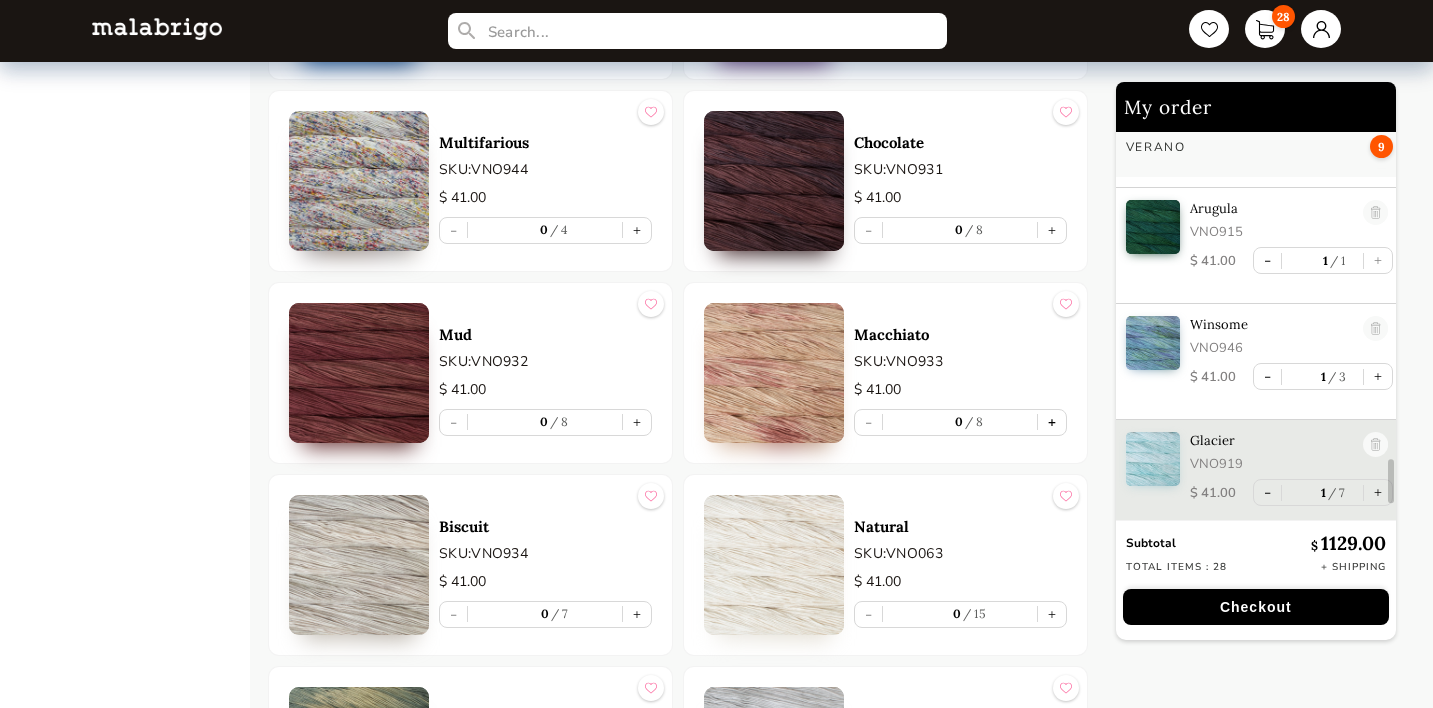 click on "+" at bounding box center (1052, 422) 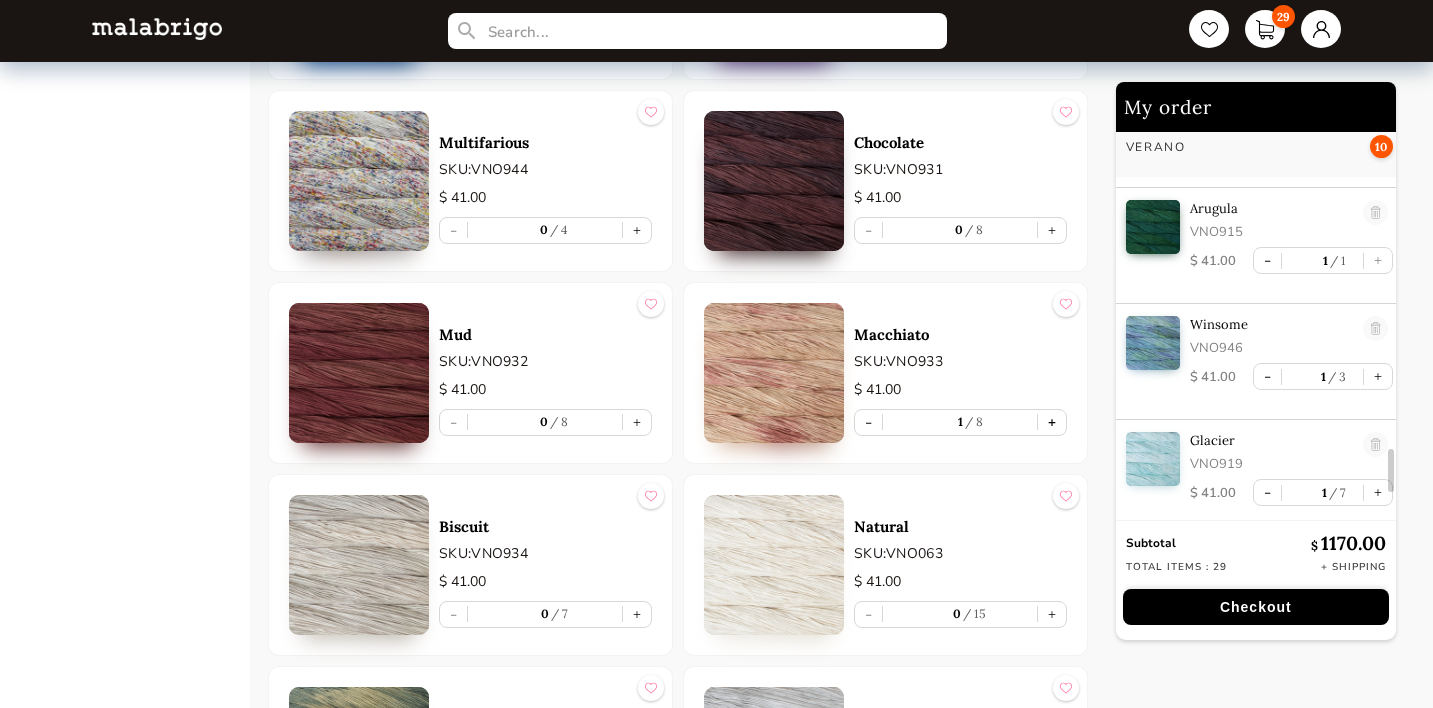 scroll, scrollTop: 3091, scrollLeft: 0, axis: vertical 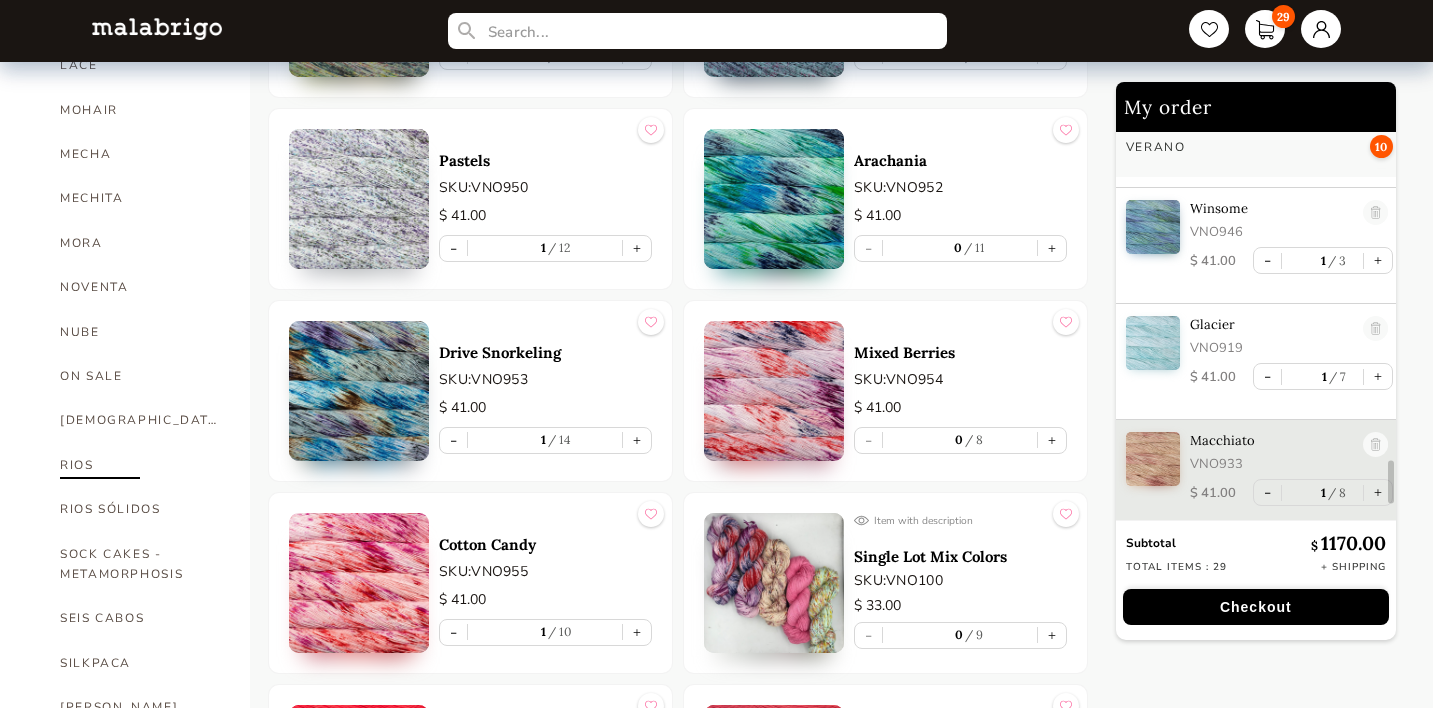 click on "RIOS" at bounding box center [140, 465] 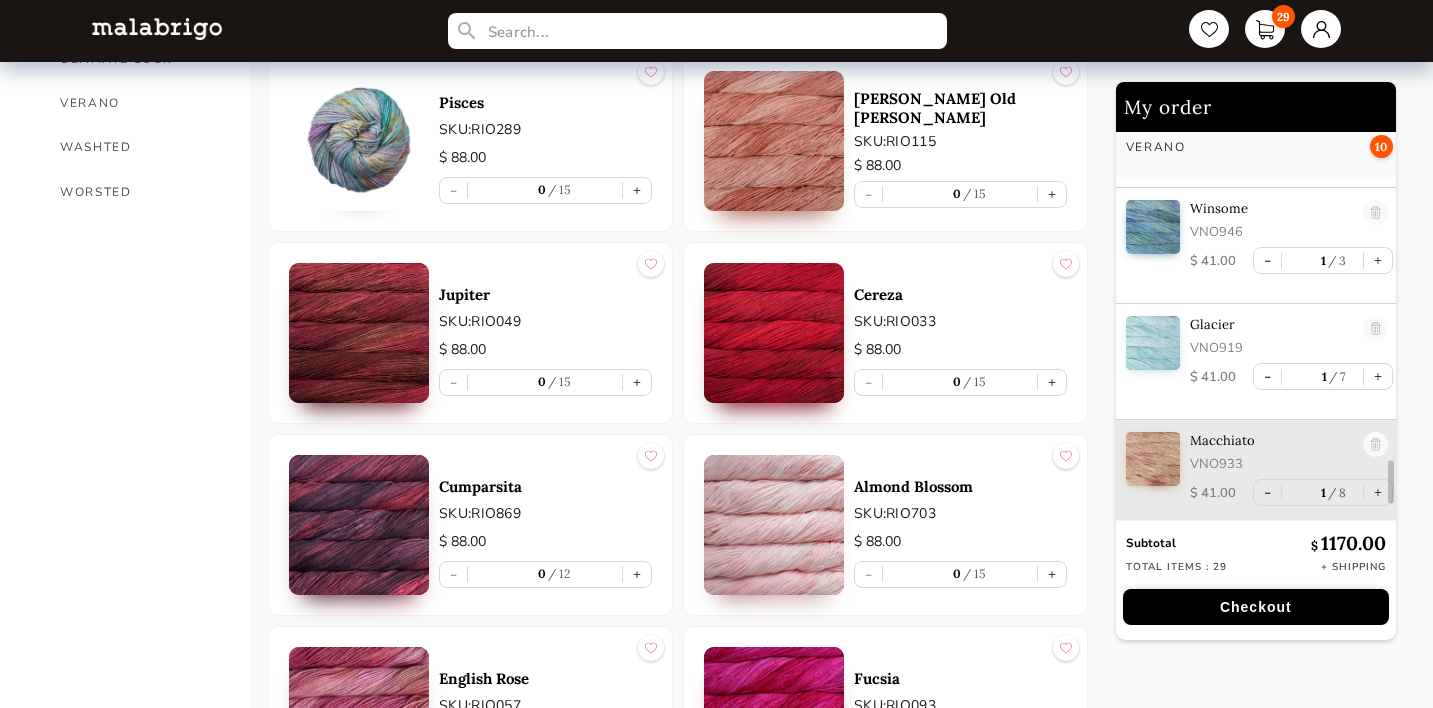scroll, scrollTop: 1751, scrollLeft: 0, axis: vertical 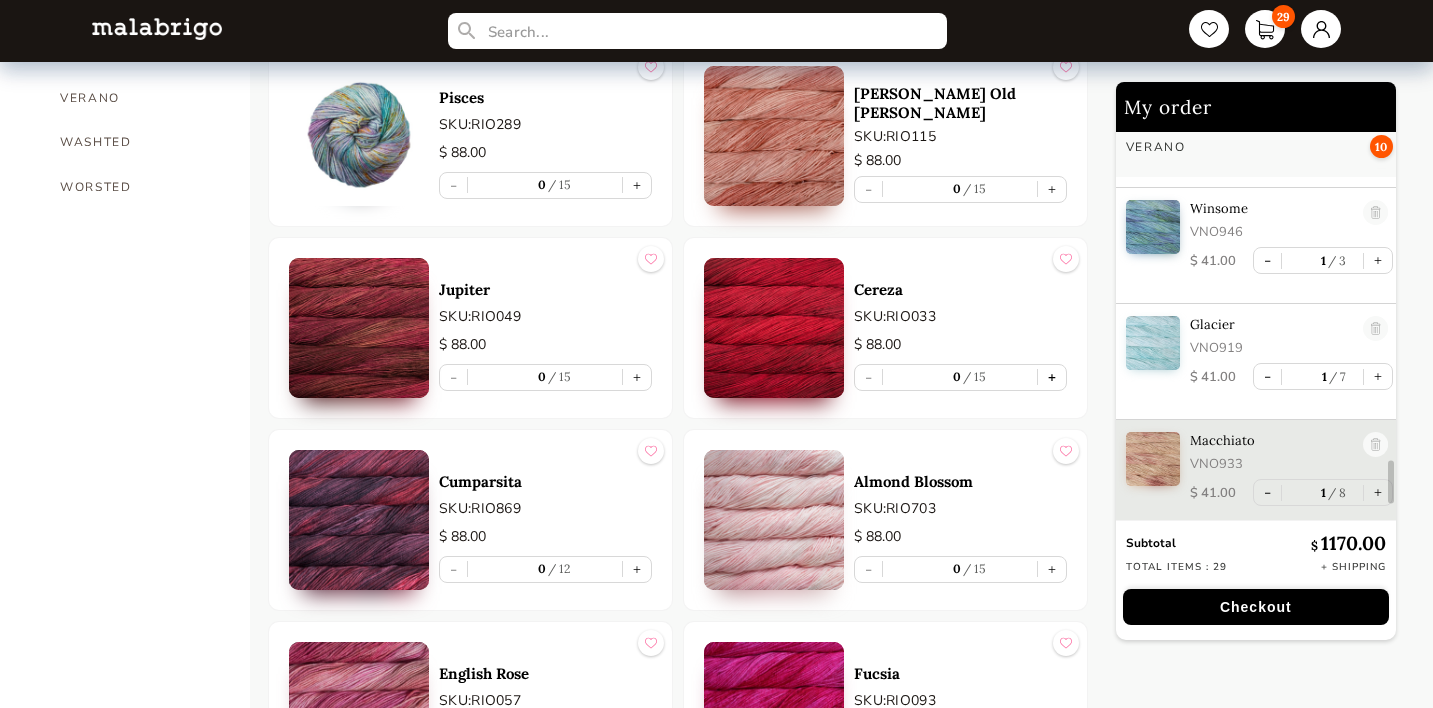 click on "+" at bounding box center (1052, 377) 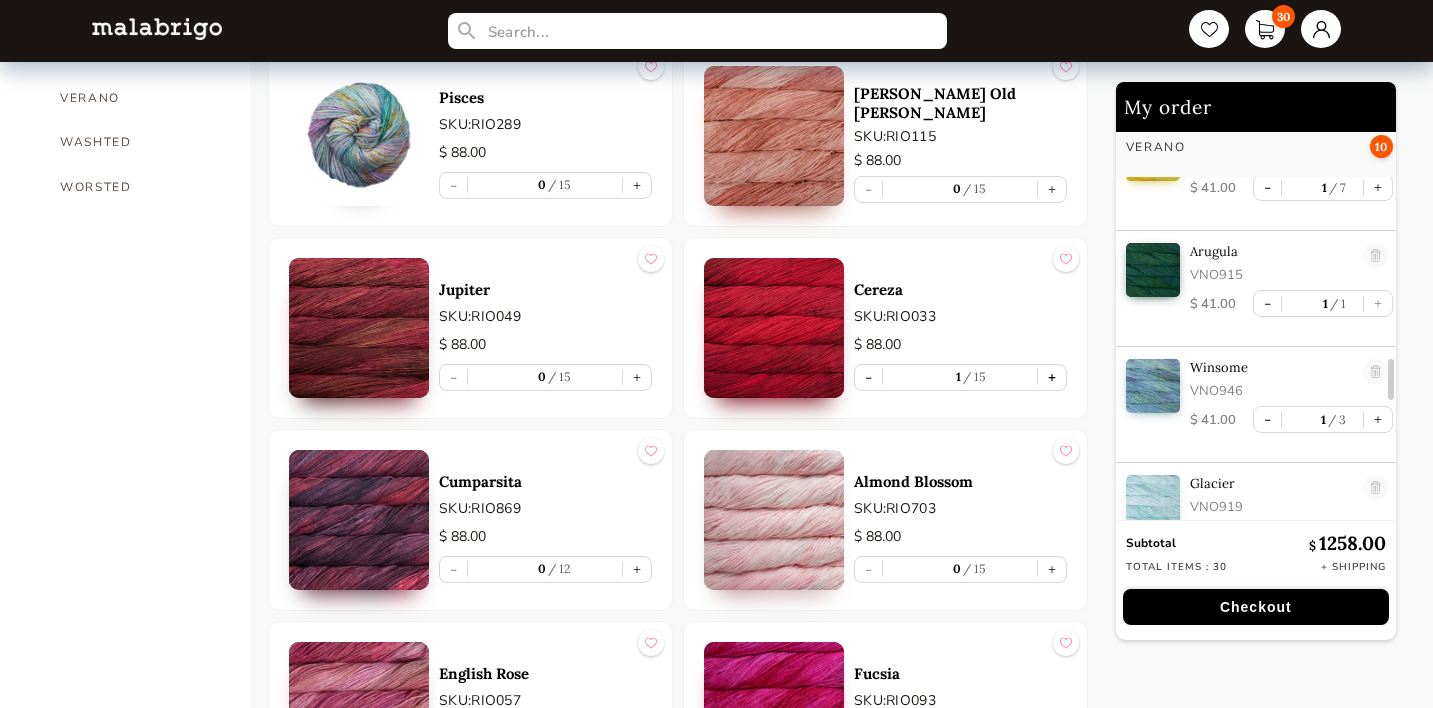 scroll, scrollTop: 2047, scrollLeft: 0, axis: vertical 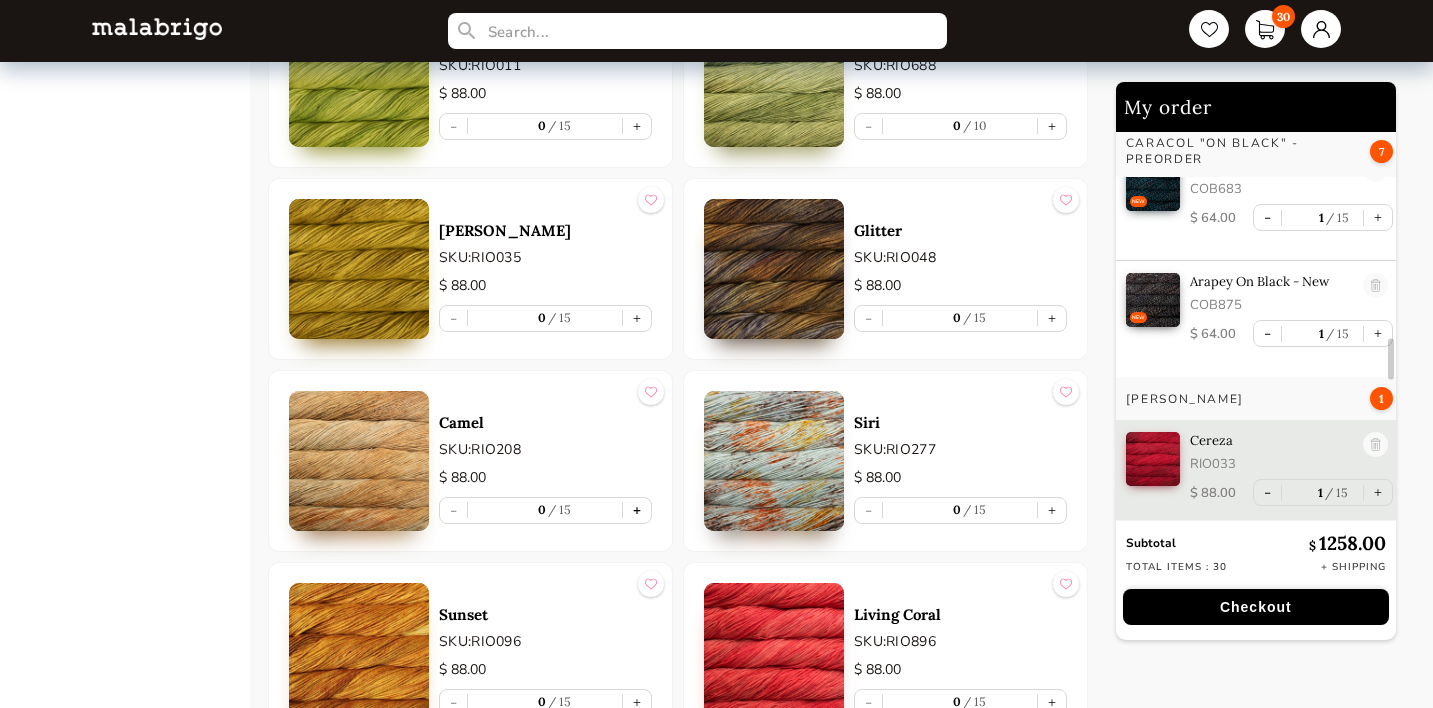 click on "+" at bounding box center [637, 510] 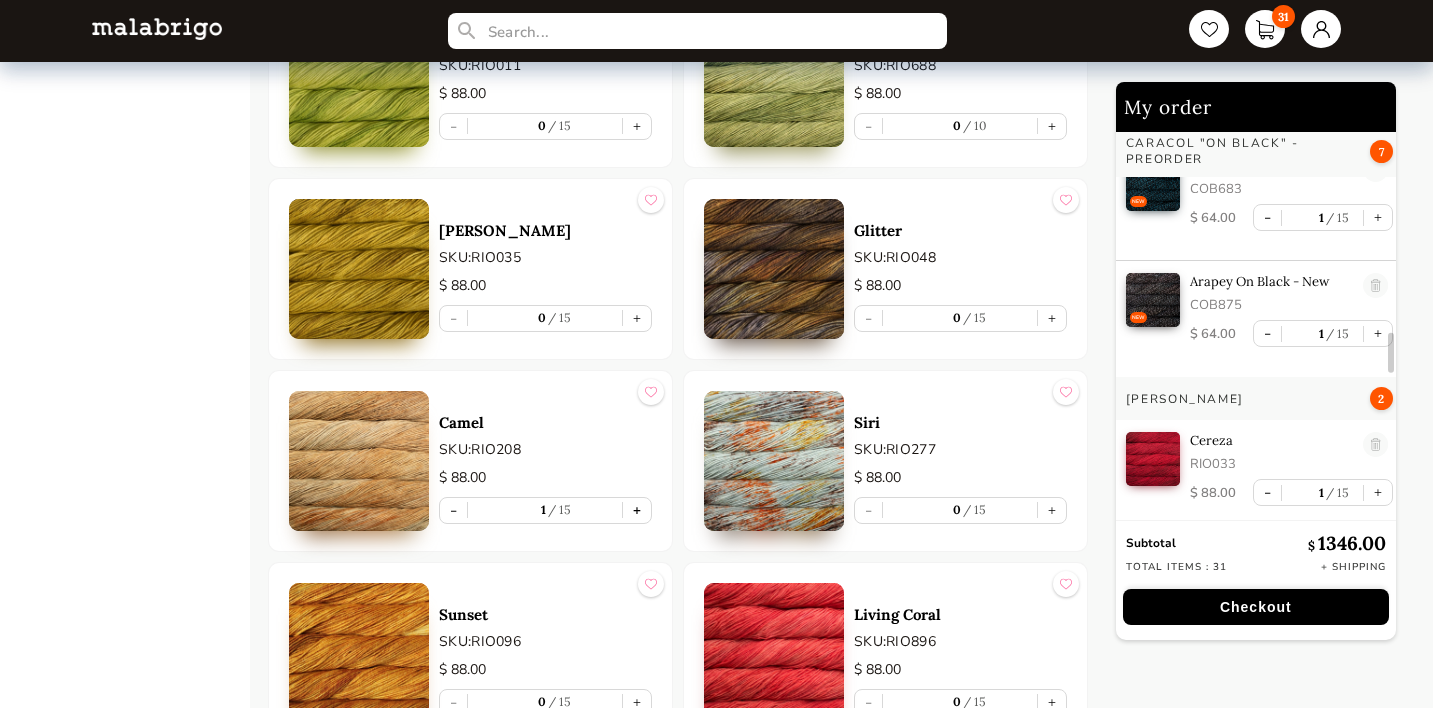 scroll, scrollTop: 2163, scrollLeft: 0, axis: vertical 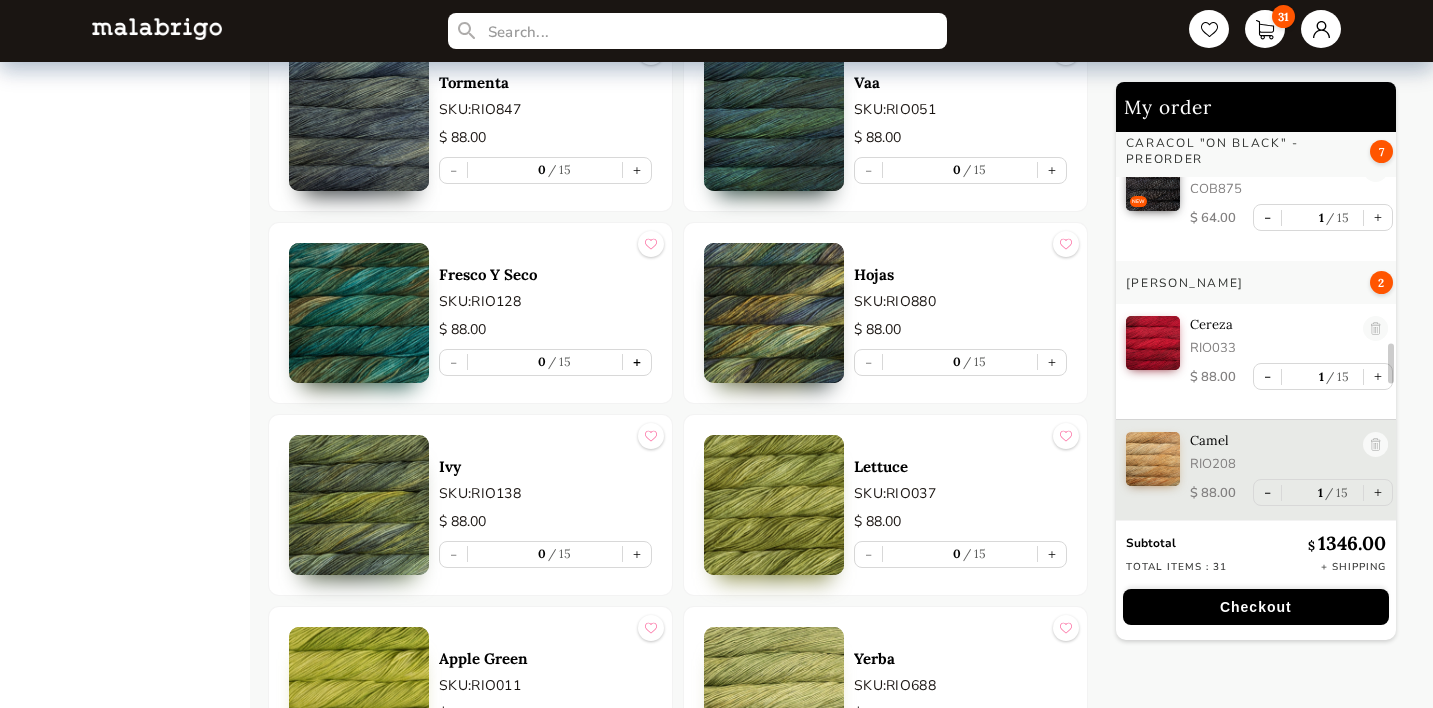 click on "+" at bounding box center (637, 362) 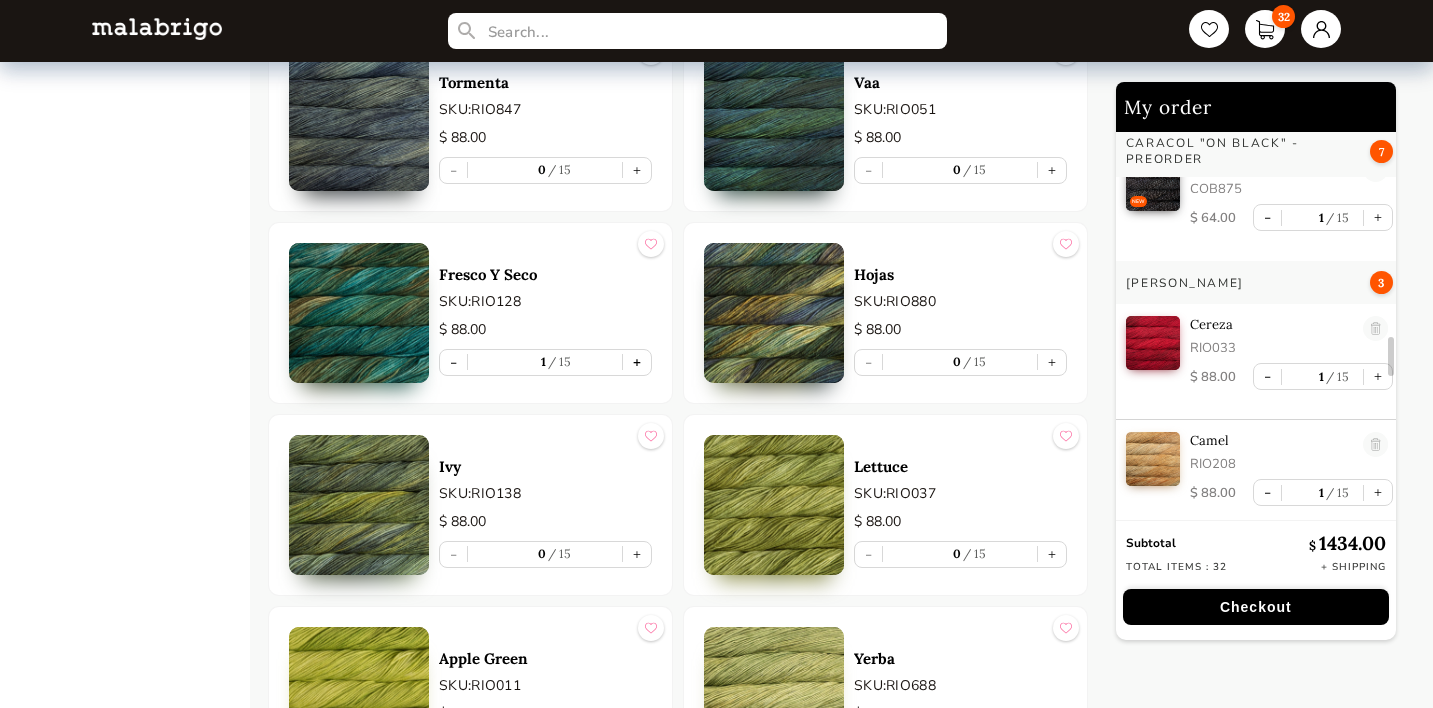 scroll, scrollTop: 2279, scrollLeft: 0, axis: vertical 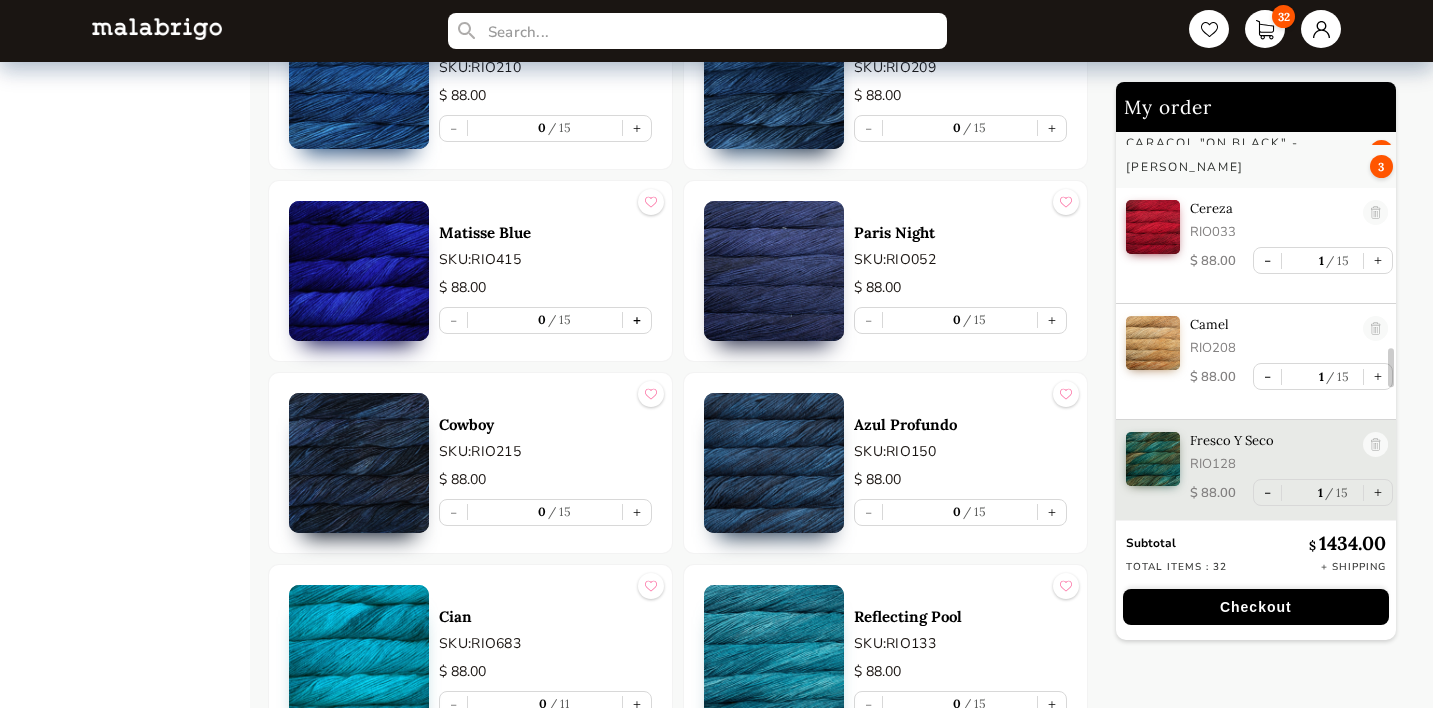 click on "+" at bounding box center [637, 320] 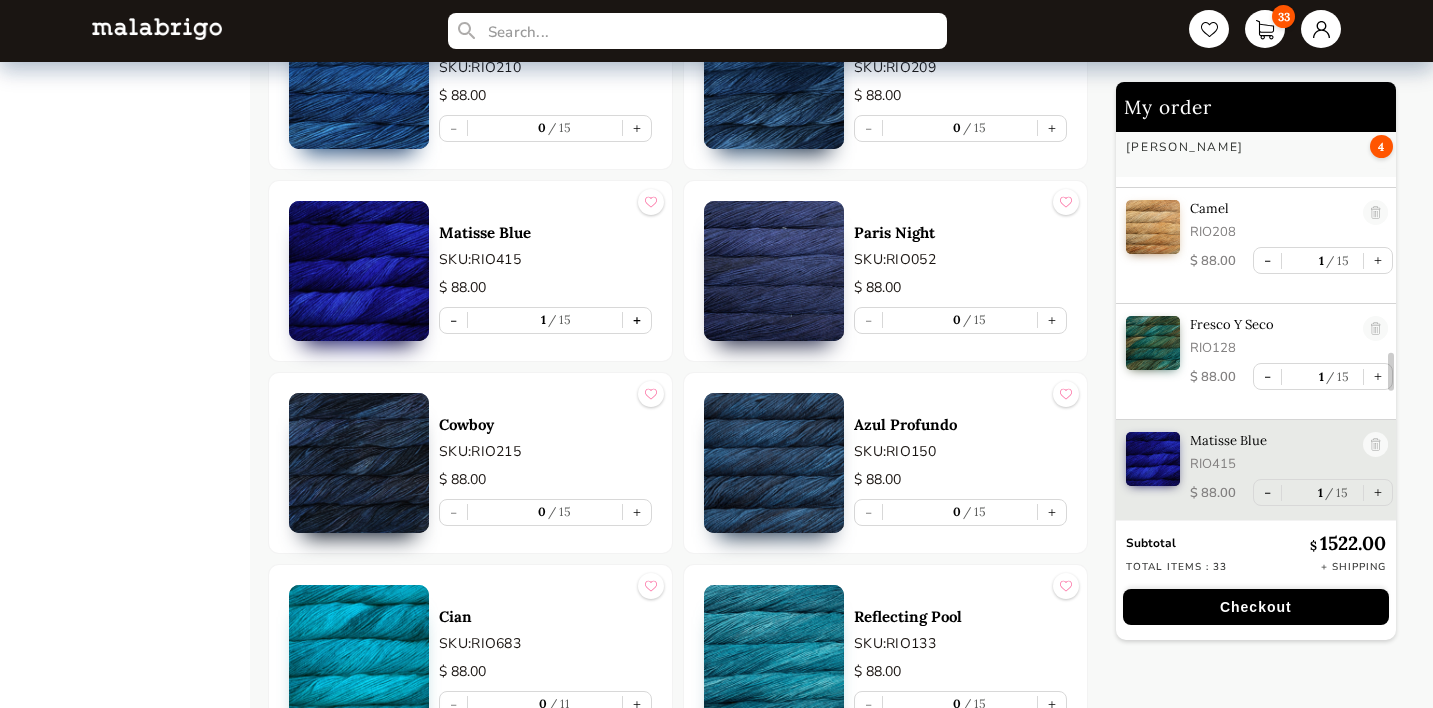 scroll, scrollTop: 2395, scrollLeft: 0, axis: vertical 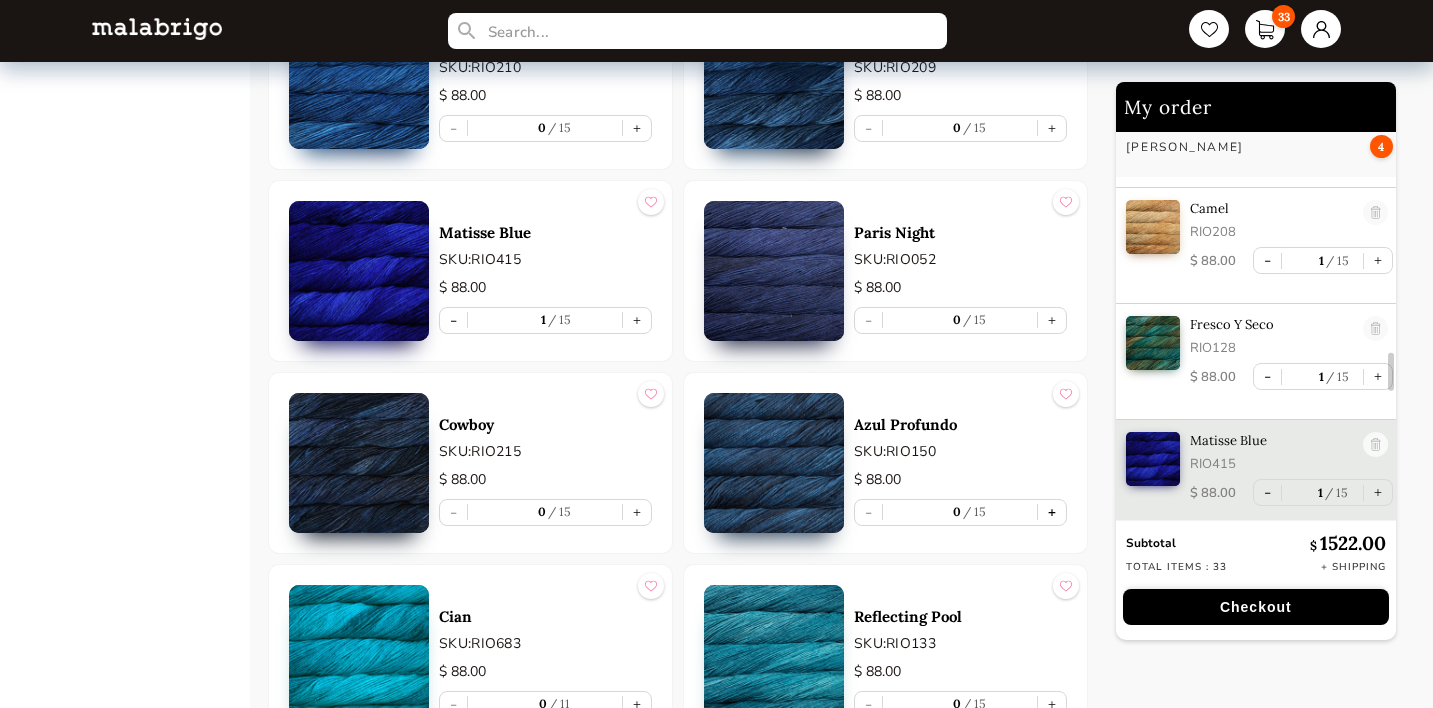 click on "+" at bounding box center [1052, 512] 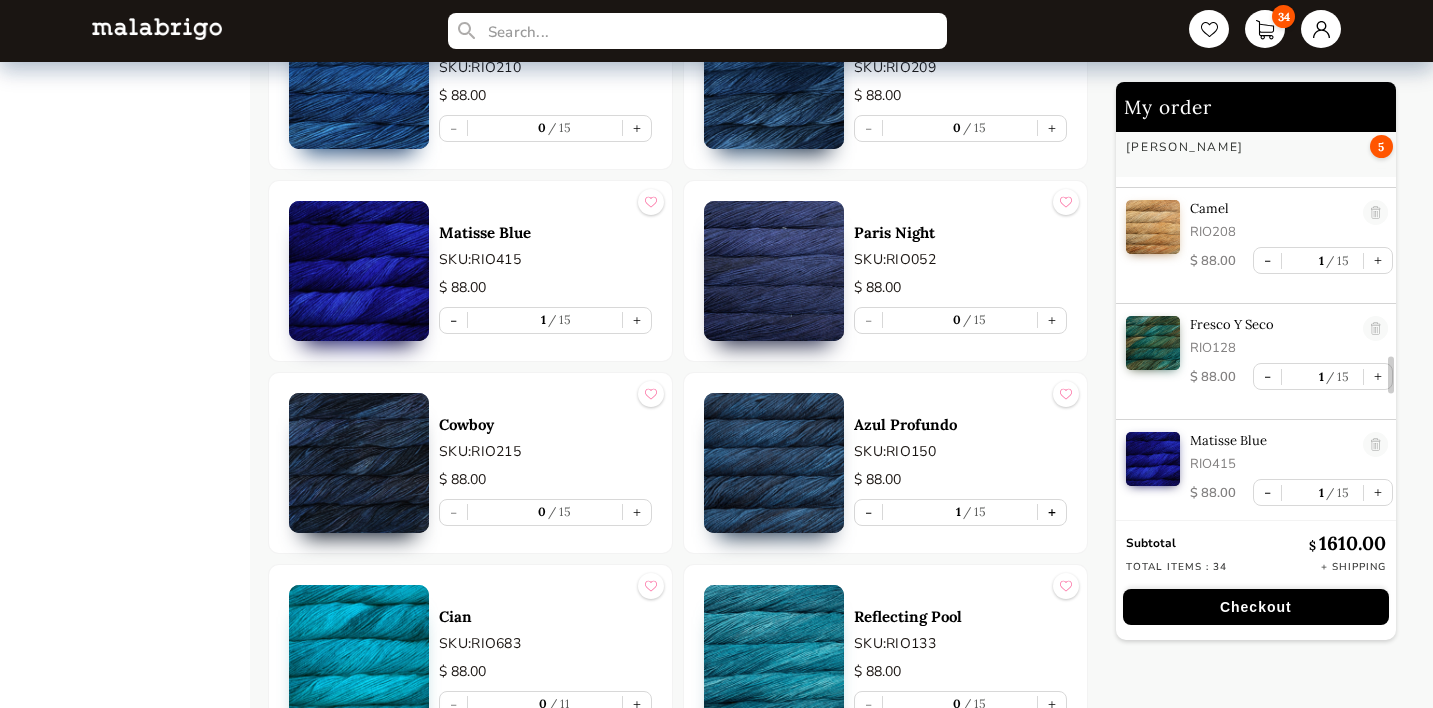scroll, scrollTop: 2511, scrollLeft: 0, axis: vertical 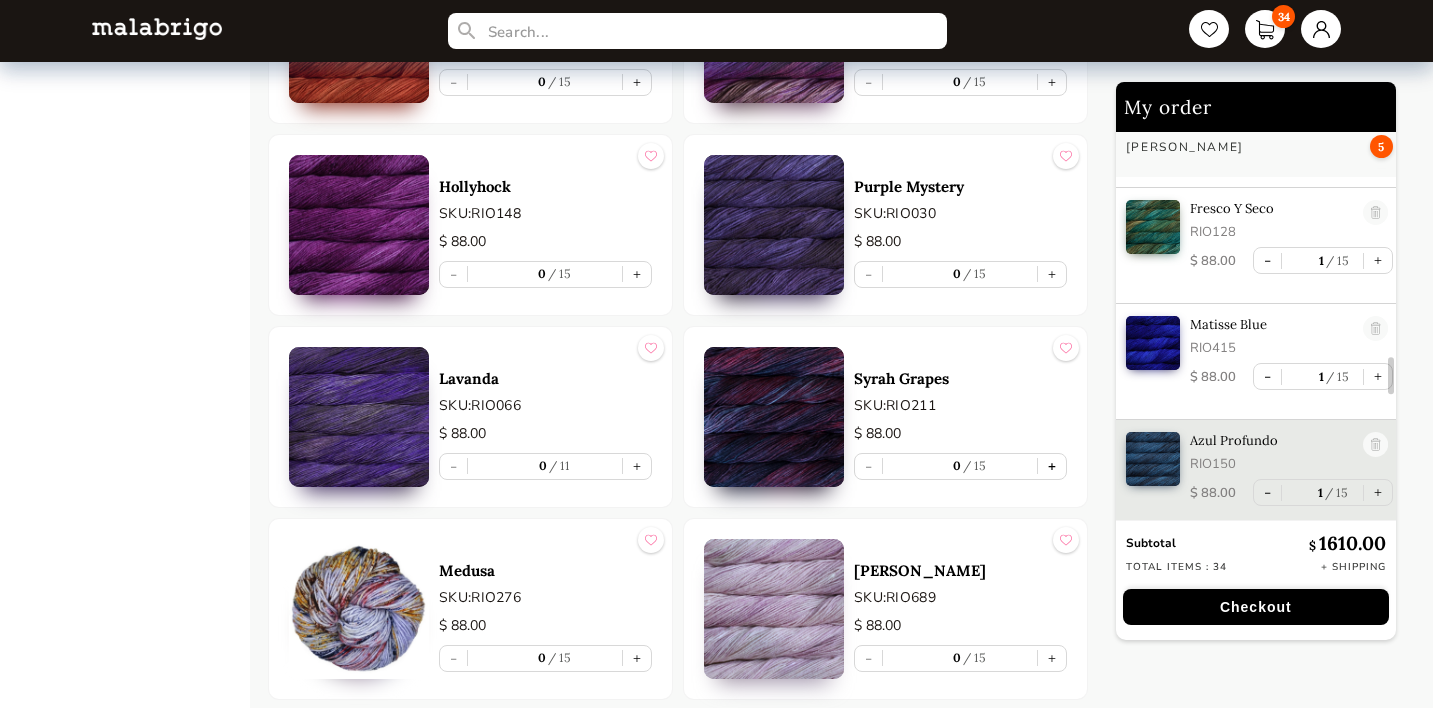 click on "+" at bounding box center [1052, 466] 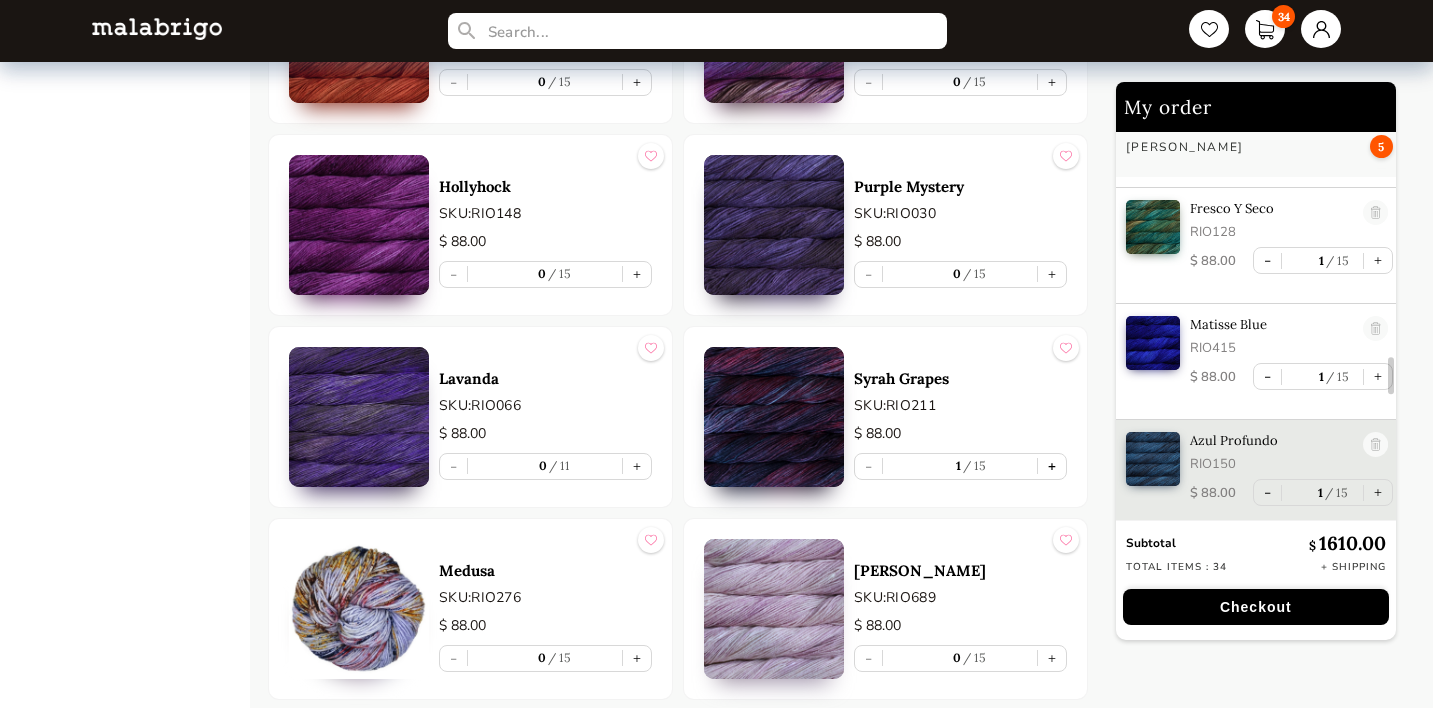 scroll, scrollTop: 2627, scrollLeft: 0, axis: vertical 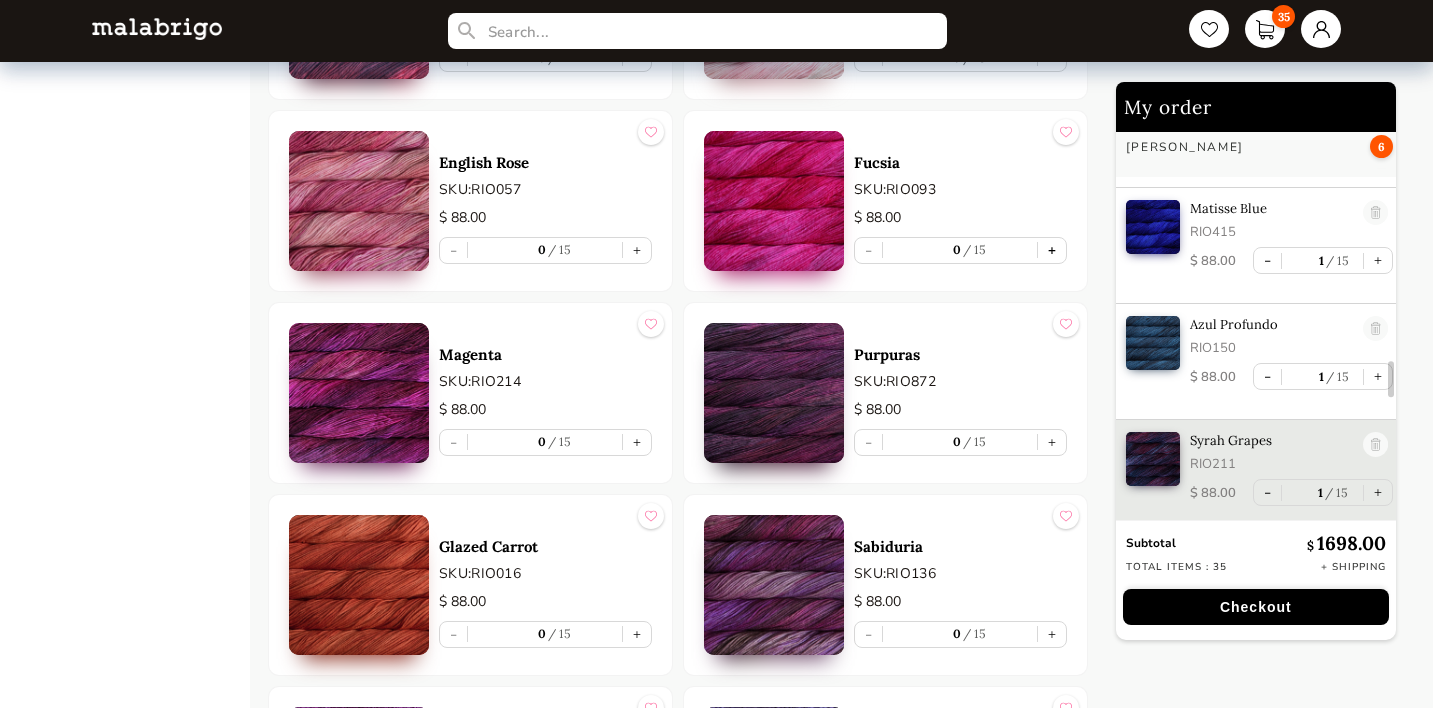 click on "+" at bounding box center [1052, 250] 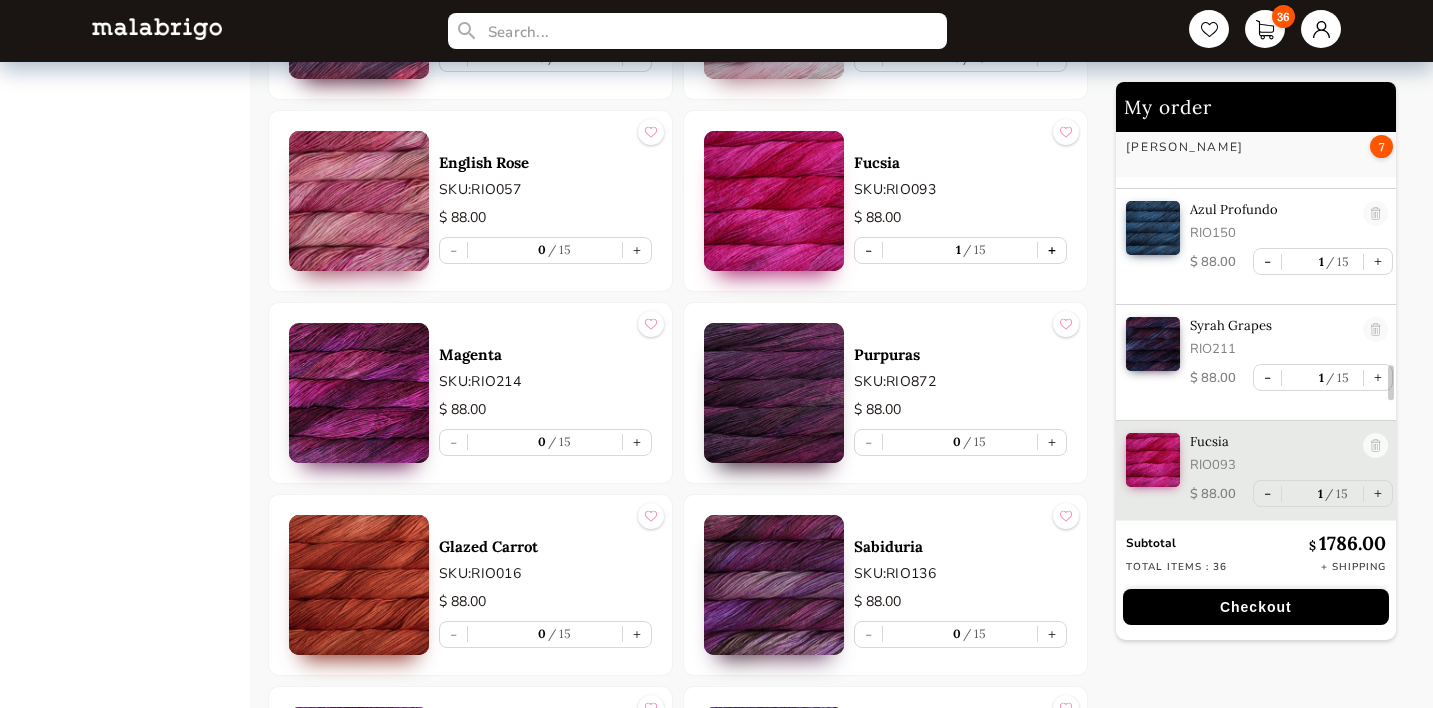 scroll, scrollTop: 2743, scrollLeft: 0, axis: vertical 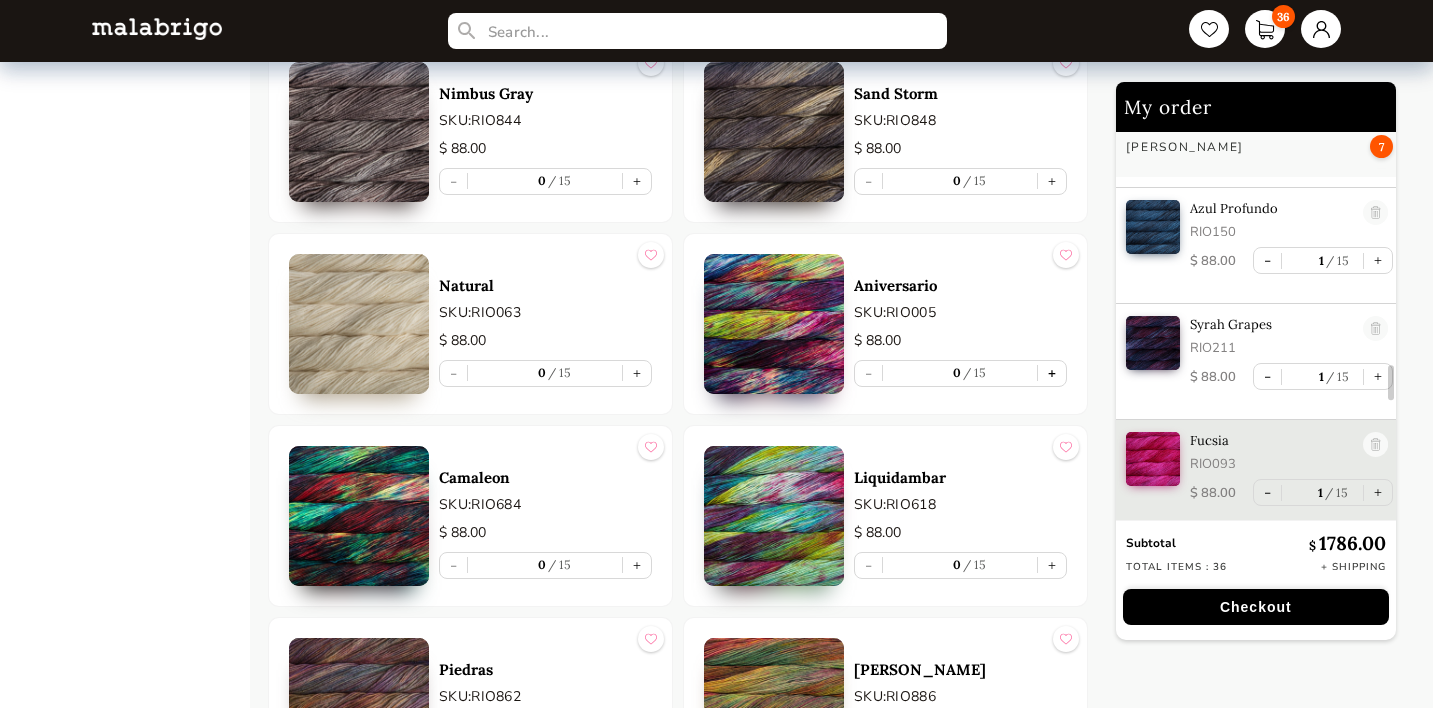 click on "+" at bounding box center [1052, 373] 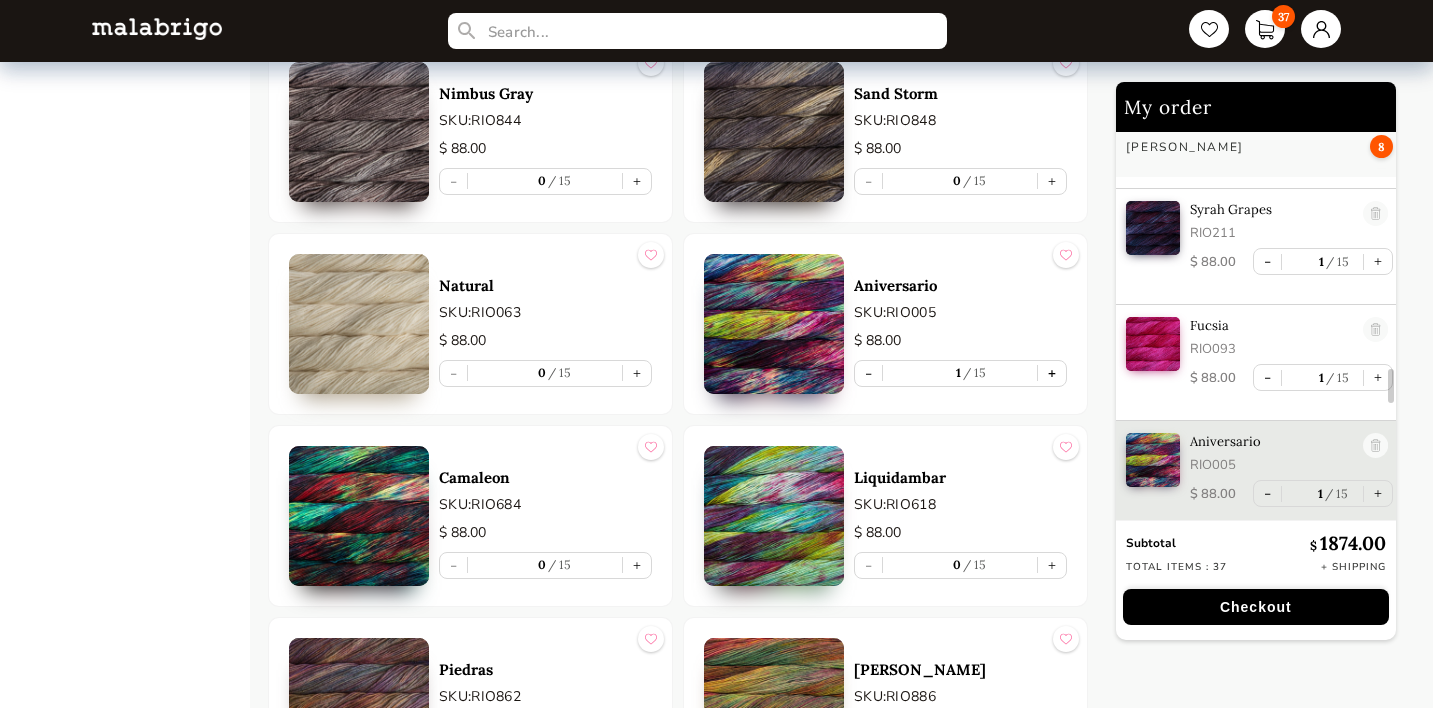 scroll, scrollTop: 2859, scrollLeft: 0, axis: vertical 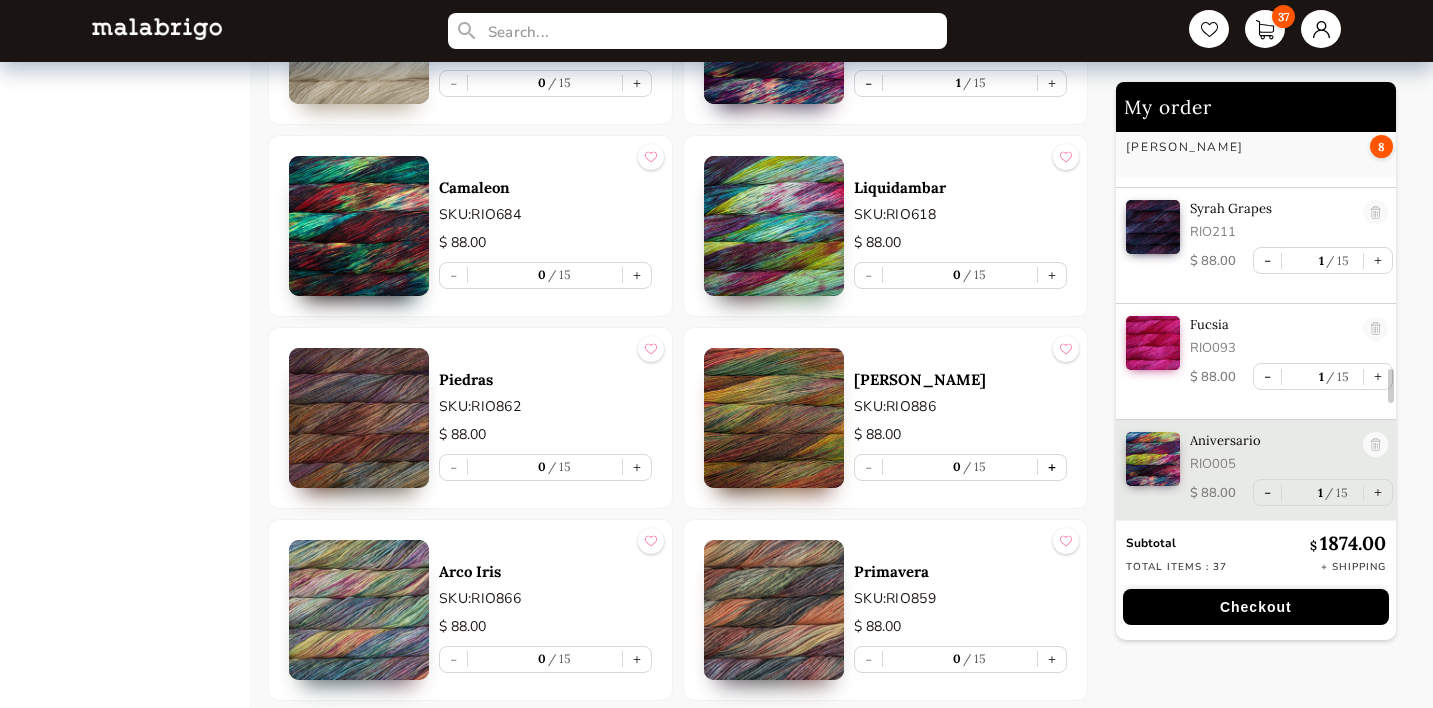 click on "+" at bounding box center [1052, 467] 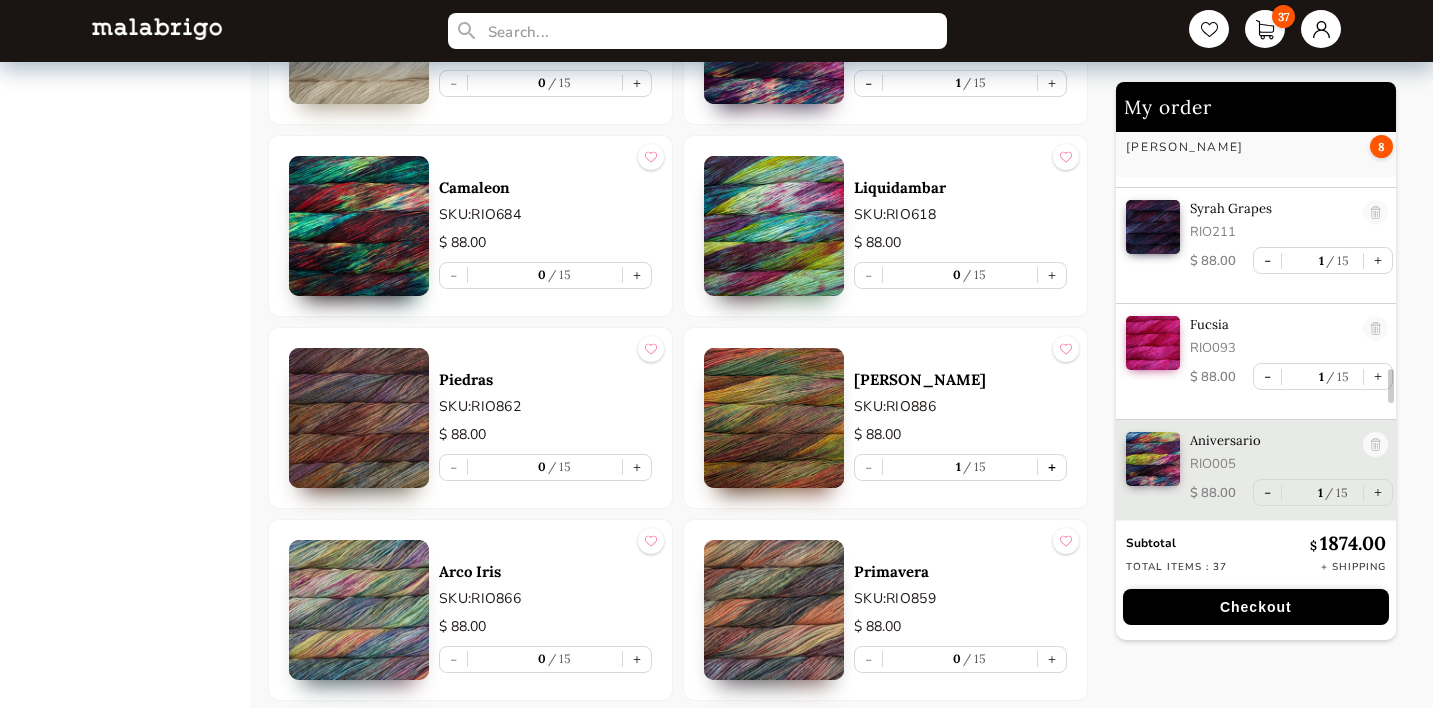 scroll, scrollTop: 2975, scrollLeft: 0, axis: vertical 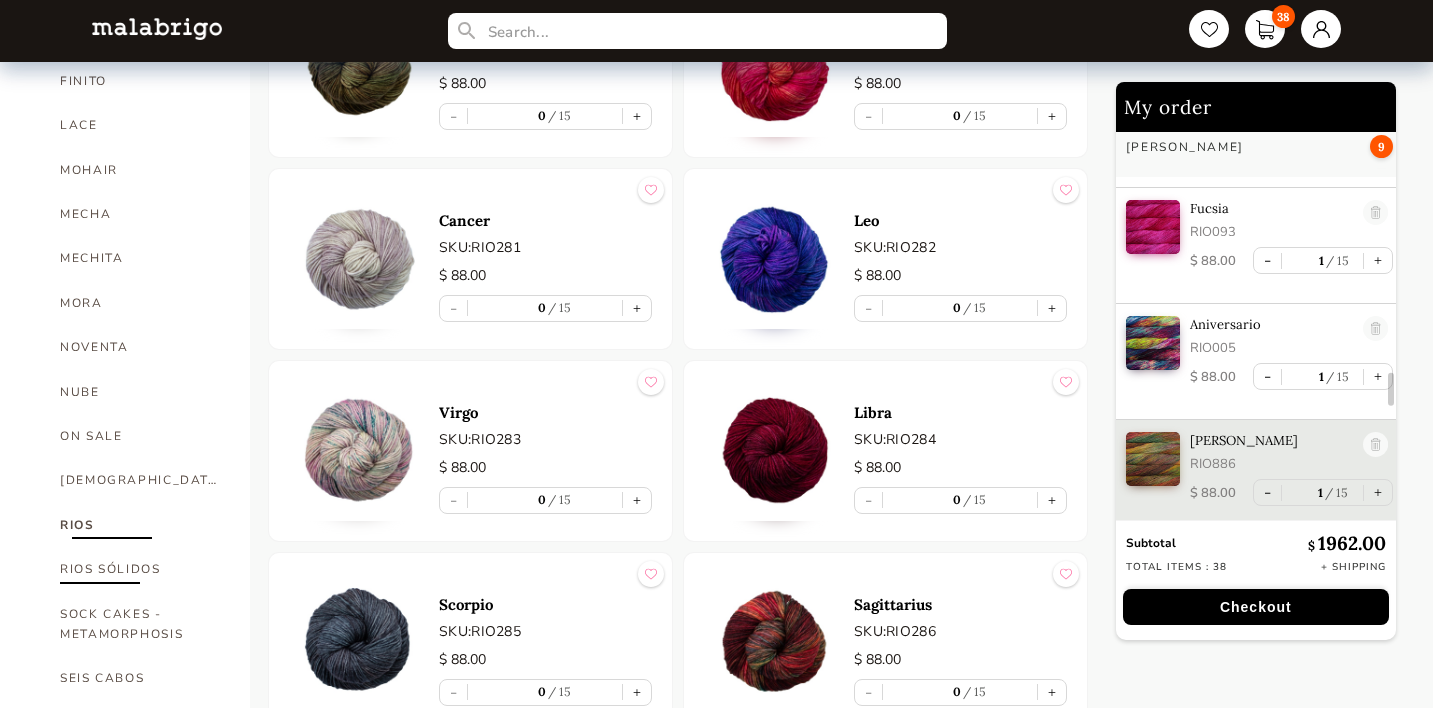 click on "RIOS SÓLIDOS" at bounding box center (140, 569) 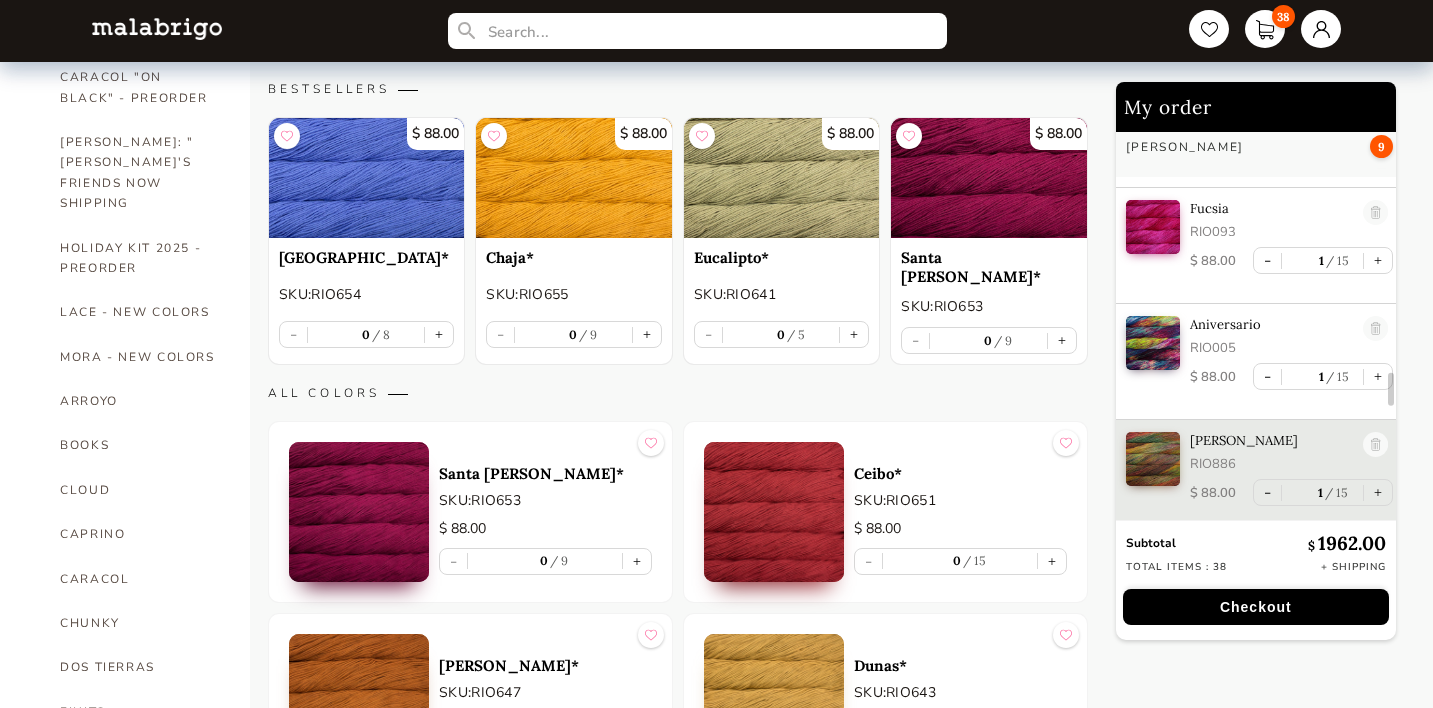 scroll, scrollTop: 231, scrollLeft: 0, axis: vertical 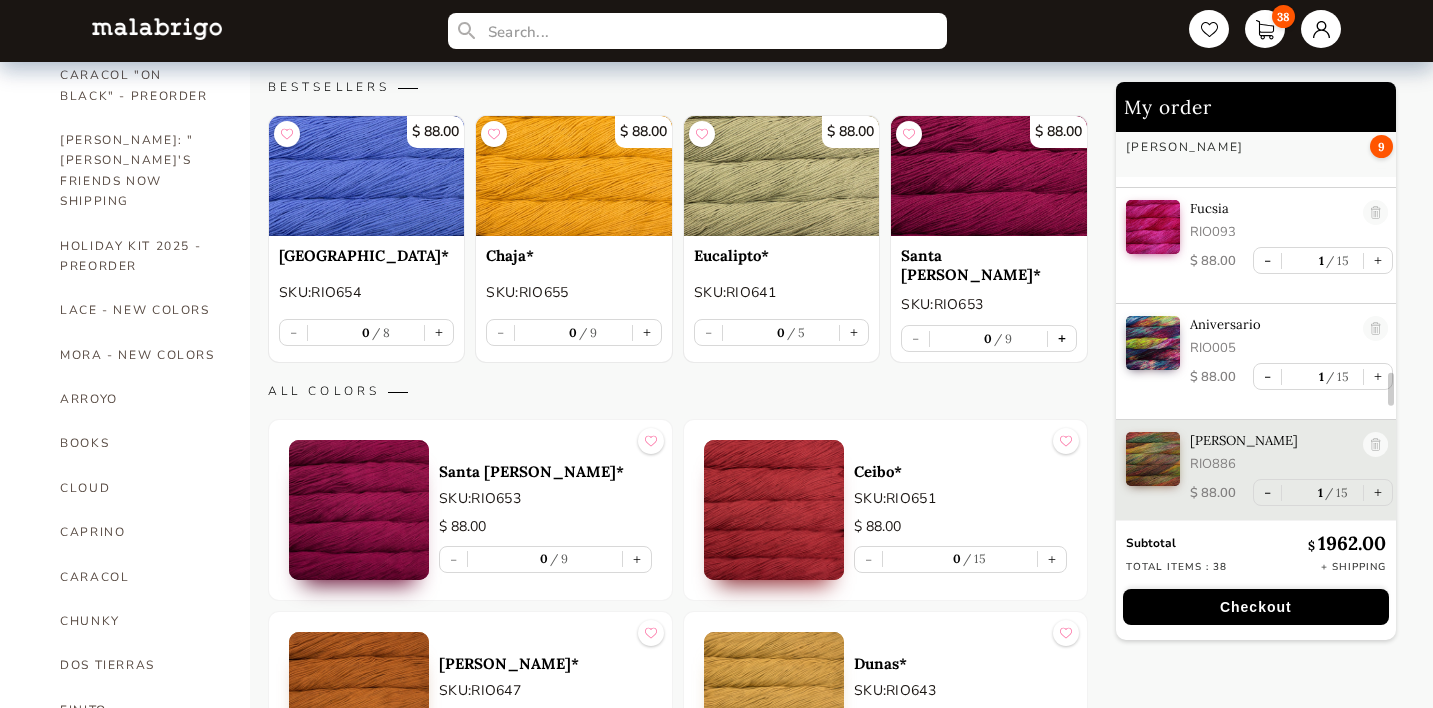 click on "+" at bounding box center (1062, 338) 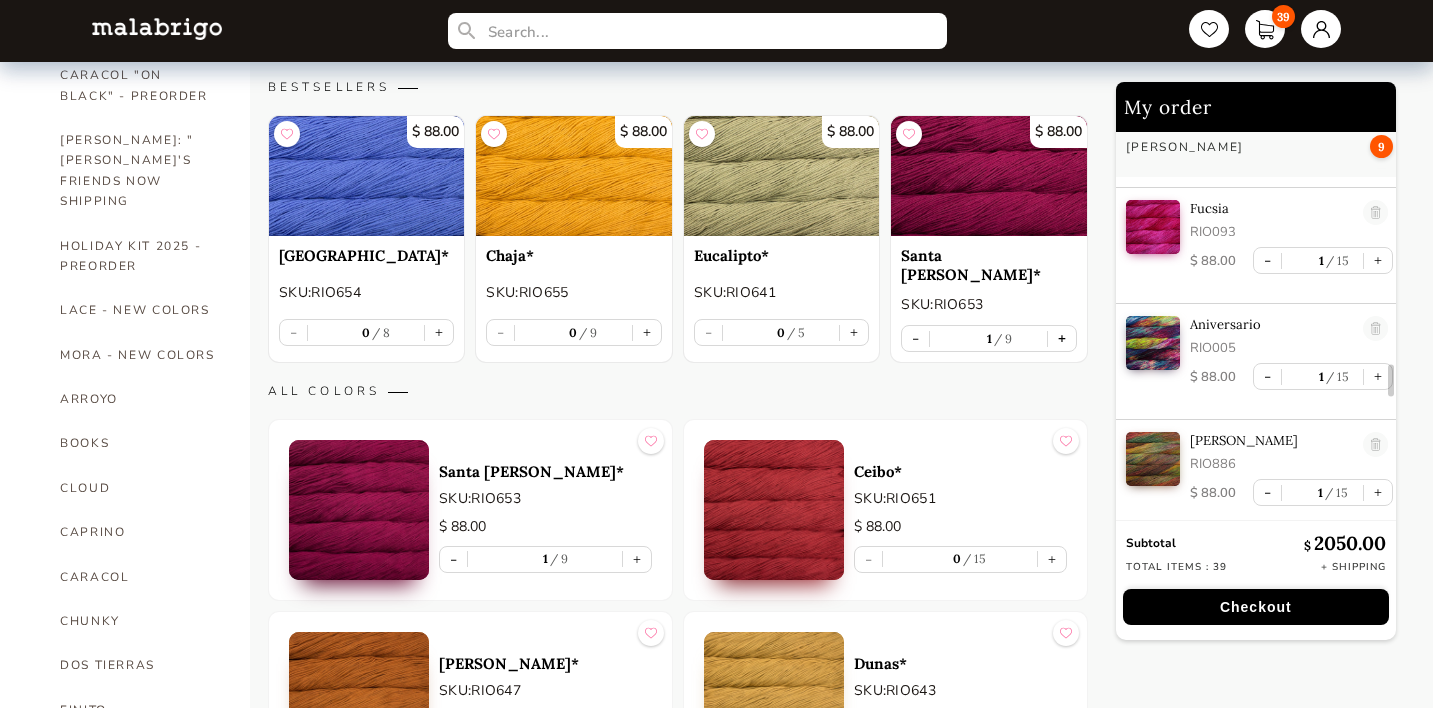 scroll, scrollTop: 3134, scrollLeft: 0, axis: vertical 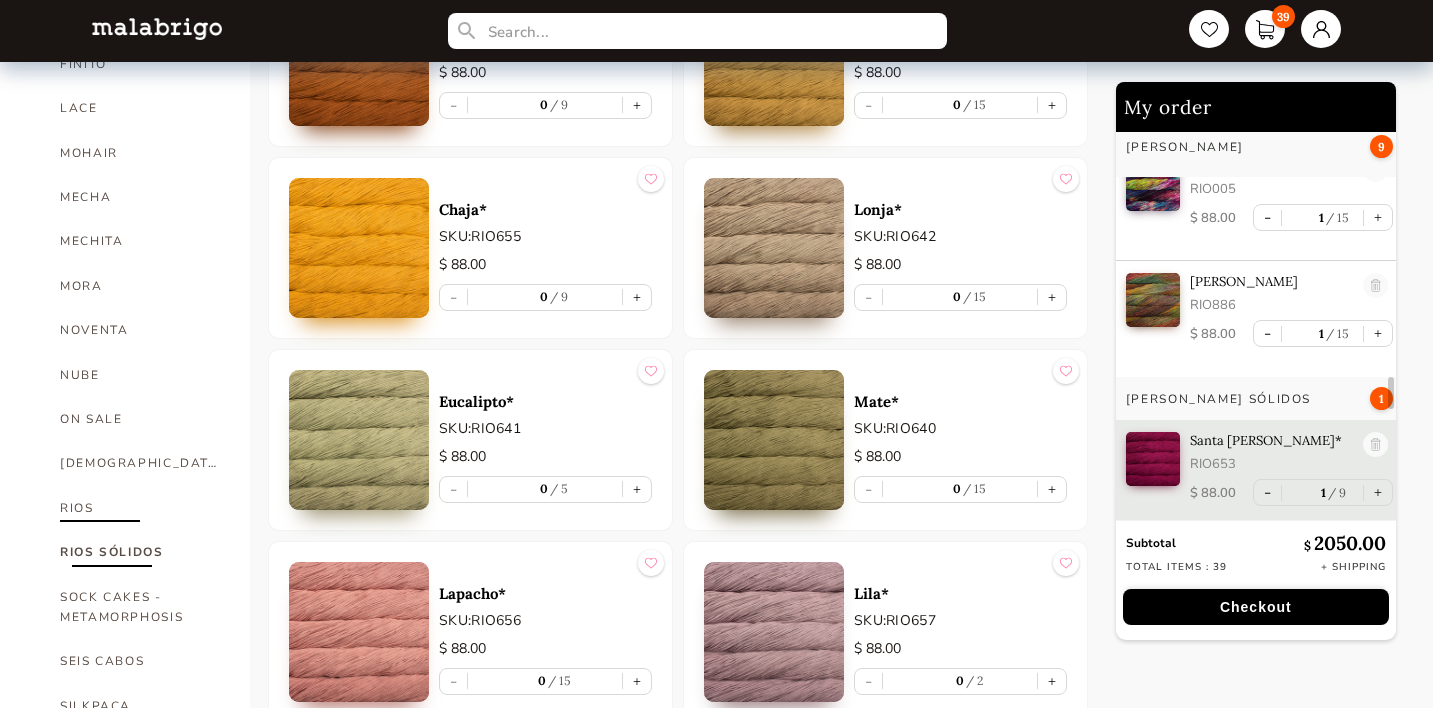 click on "RIOS" at bounding box center (140, 508) 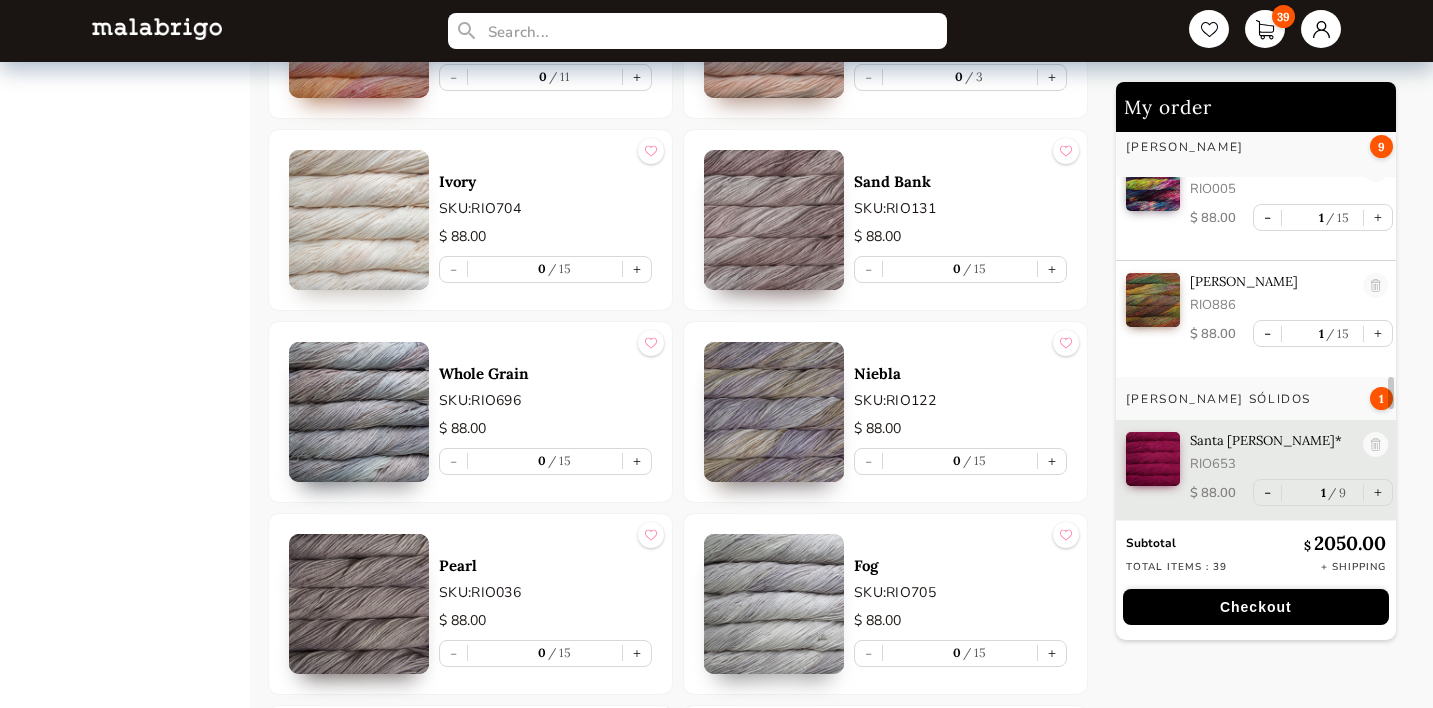 scroll, scrollTop: 6932, scrollLeft: 0, axis: vertical 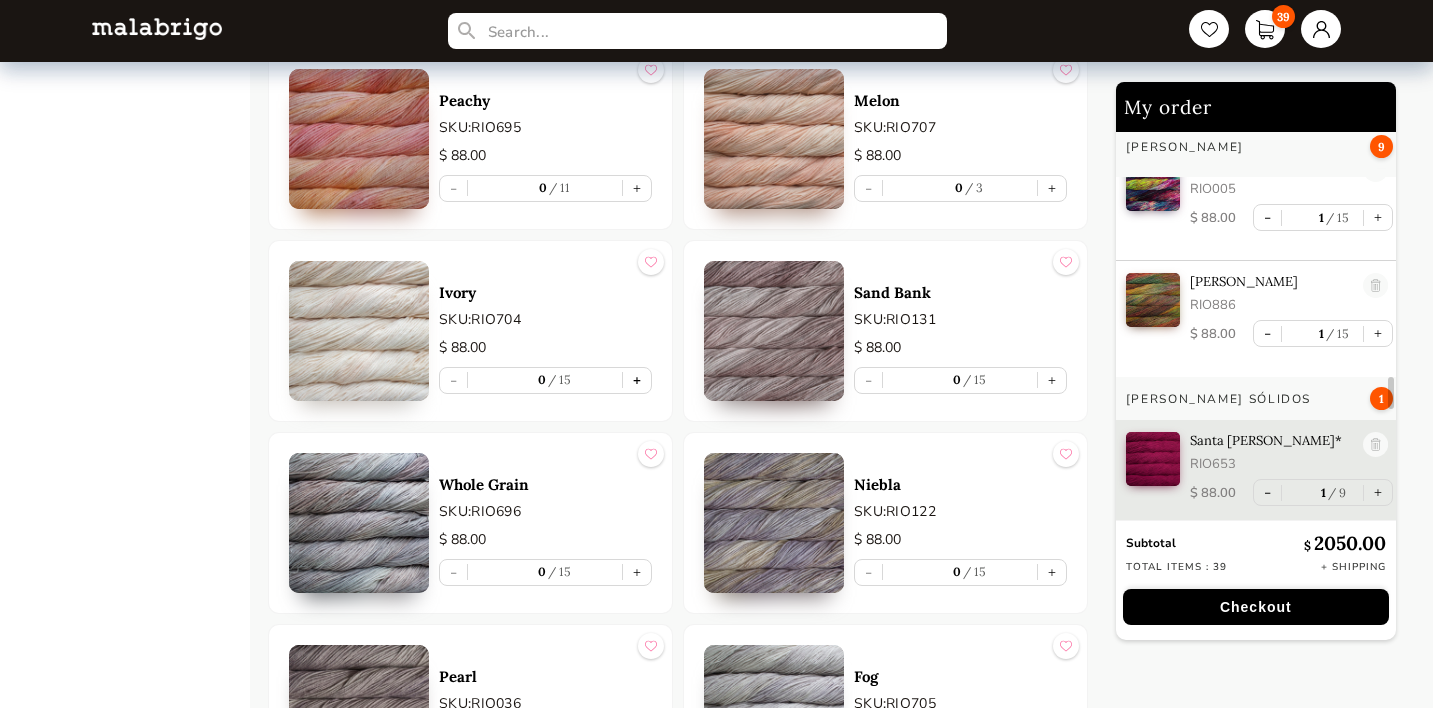 click on "+" at bounding box center [637, 380] 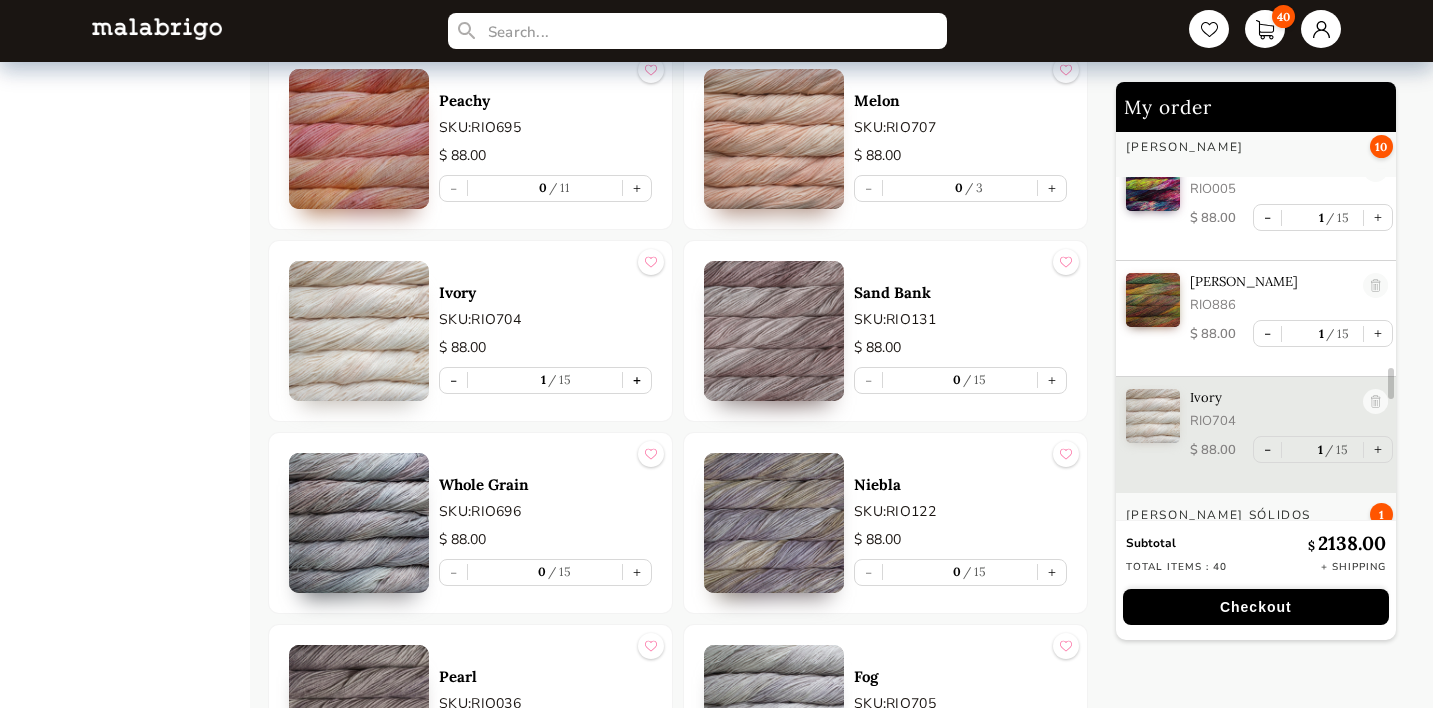 scroll, scrollTop: 3091, scrollLeft: 0, axis: vertical 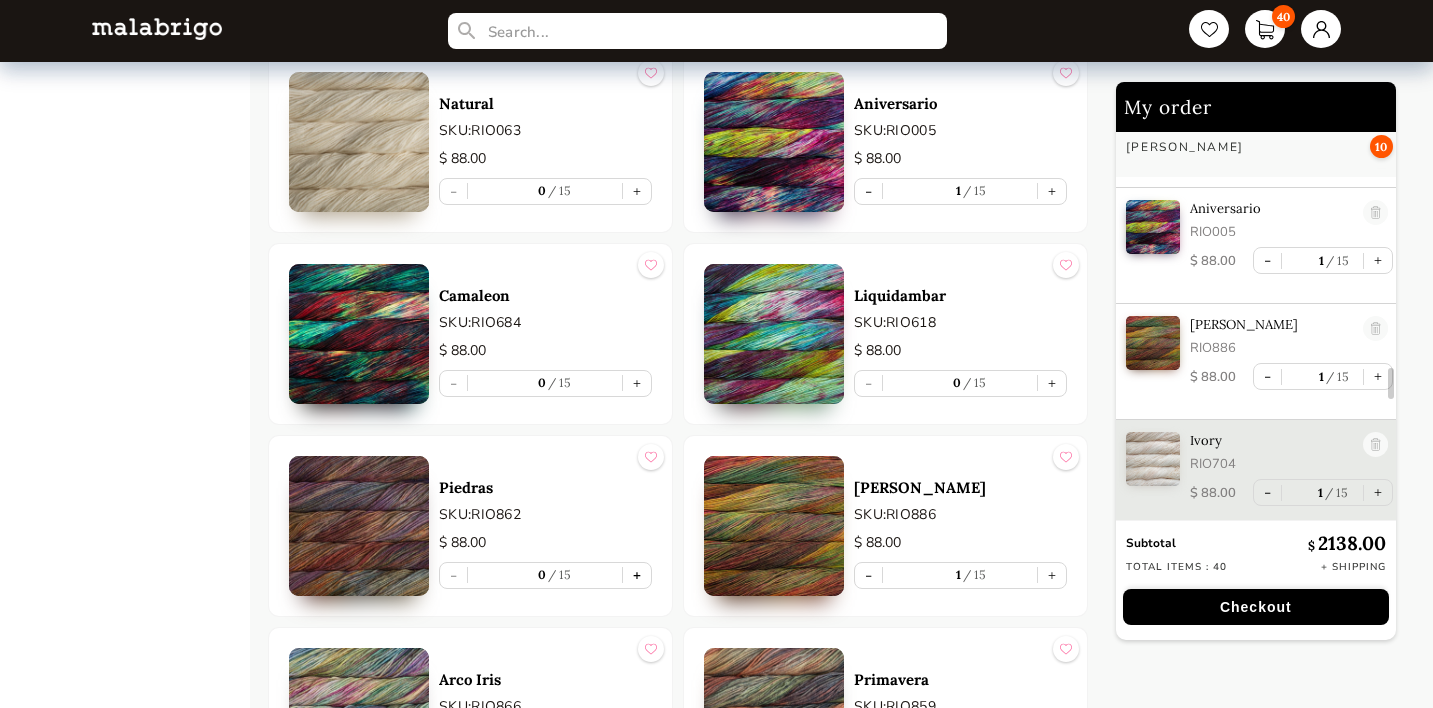 click on "+" at bounding box center (637, 575) 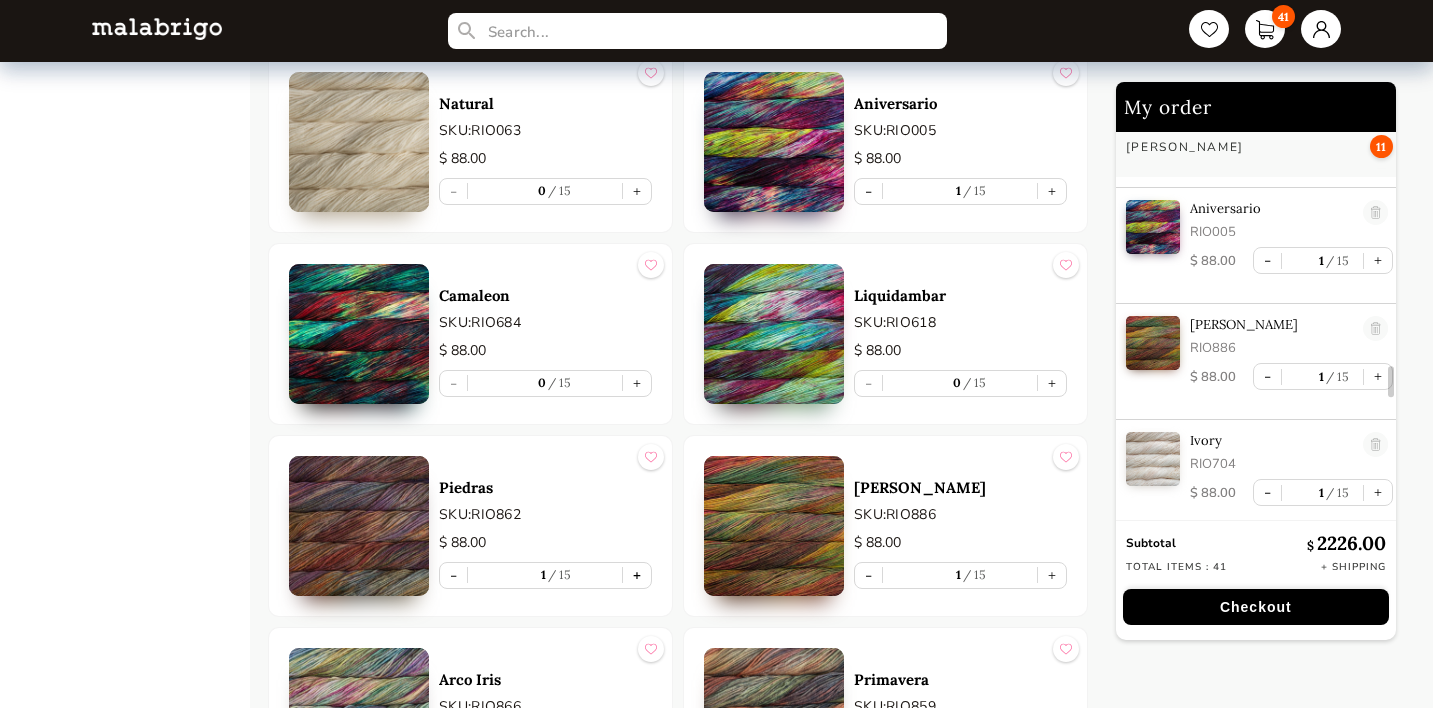 scroll, scrollTop: 3207, scrollLeft: 0, axis: vertical 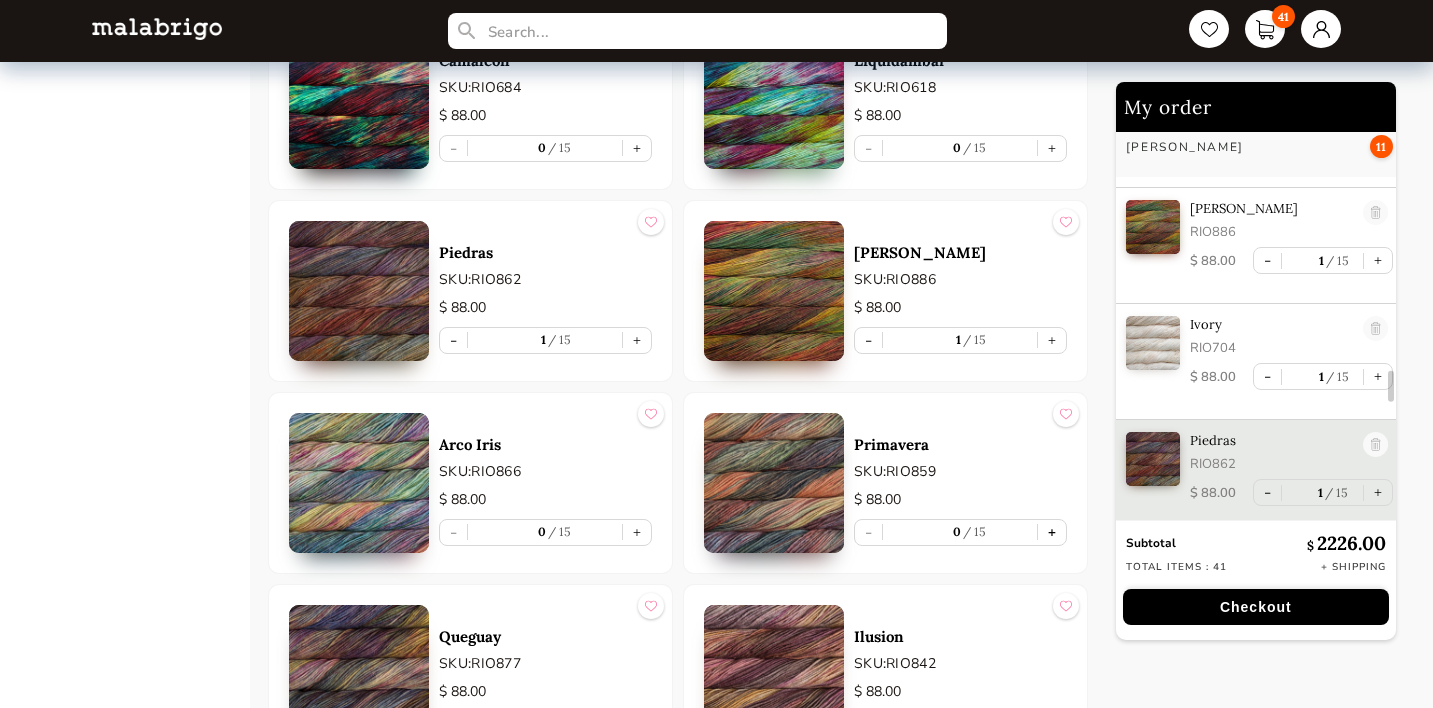 click on "+" at bounding box center [1052, 532] 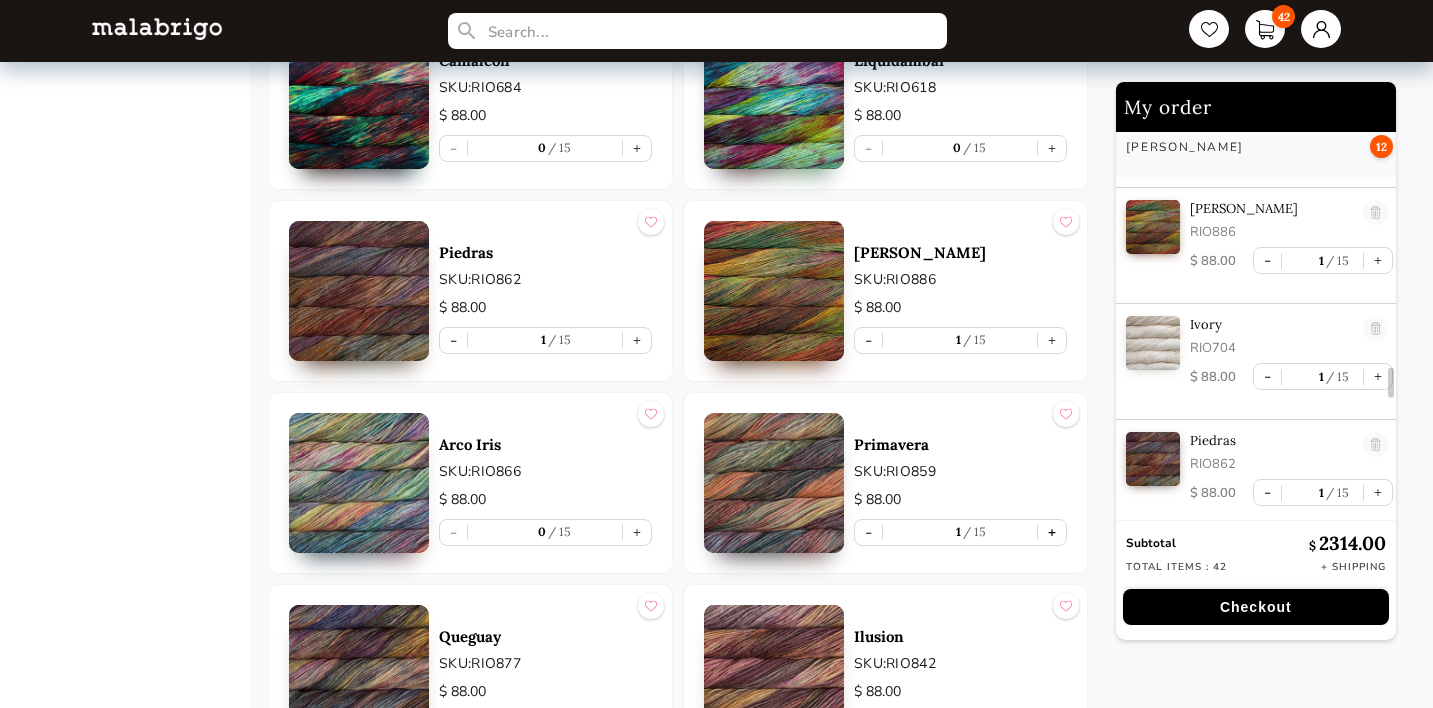 scroll, scrollTop: 3323, scrollLeft: 0, axis: vertical 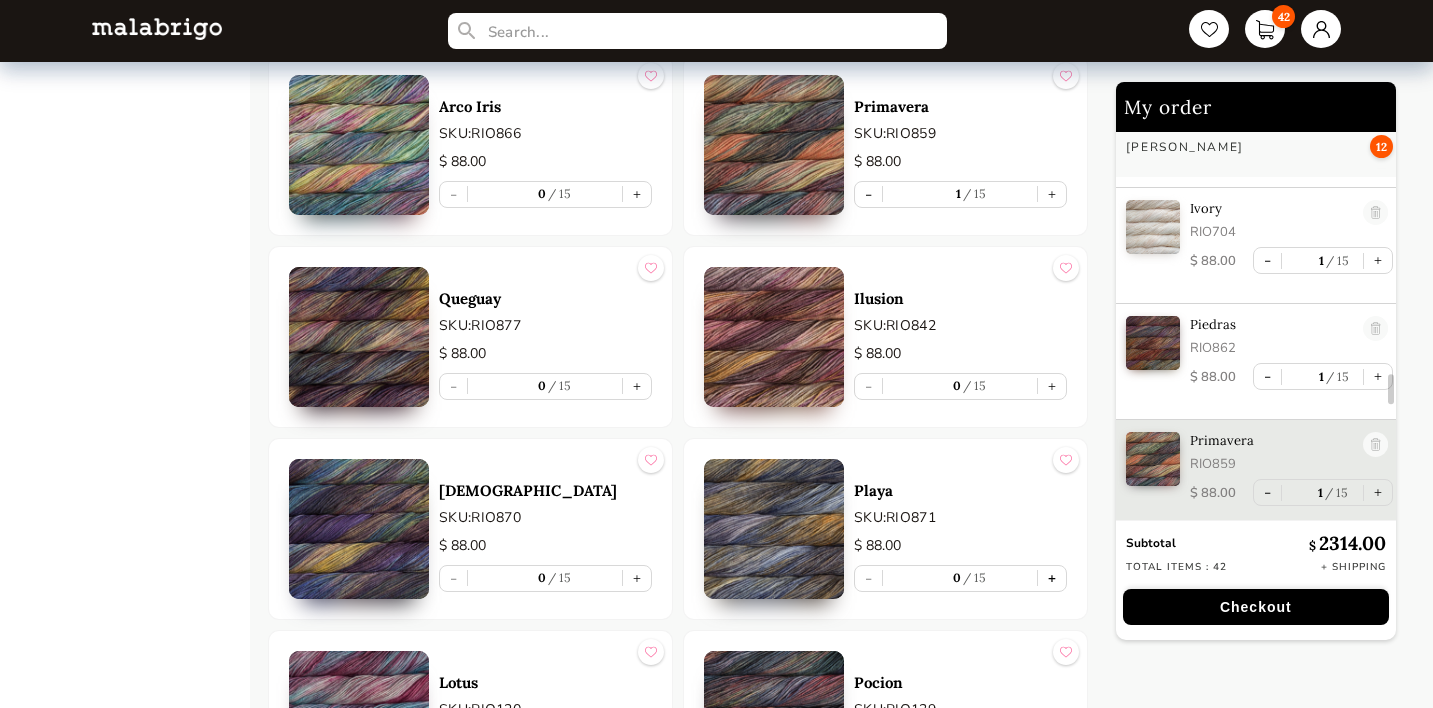 click on "+" at bounding box center (1052, 578) 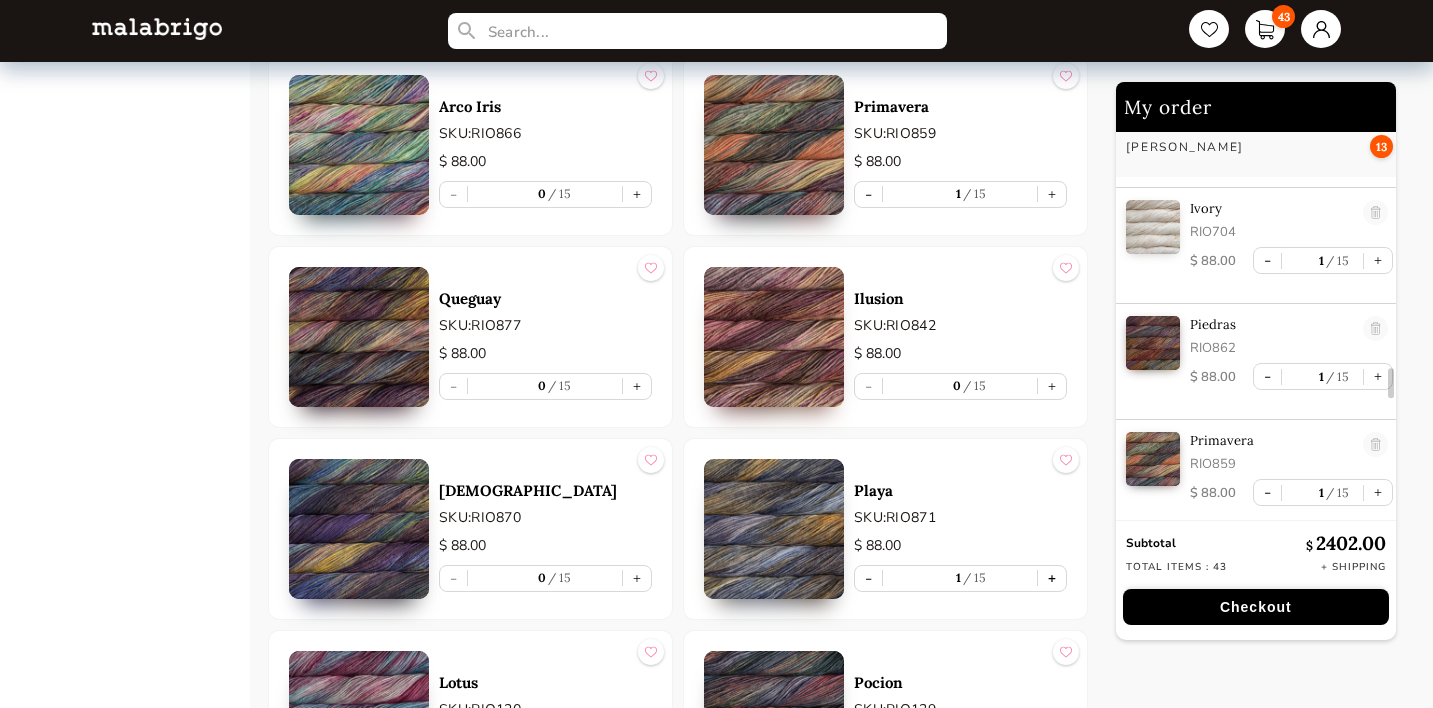 scroll, scrollTop: 3439, scrollLeft: 0, axis: vertical 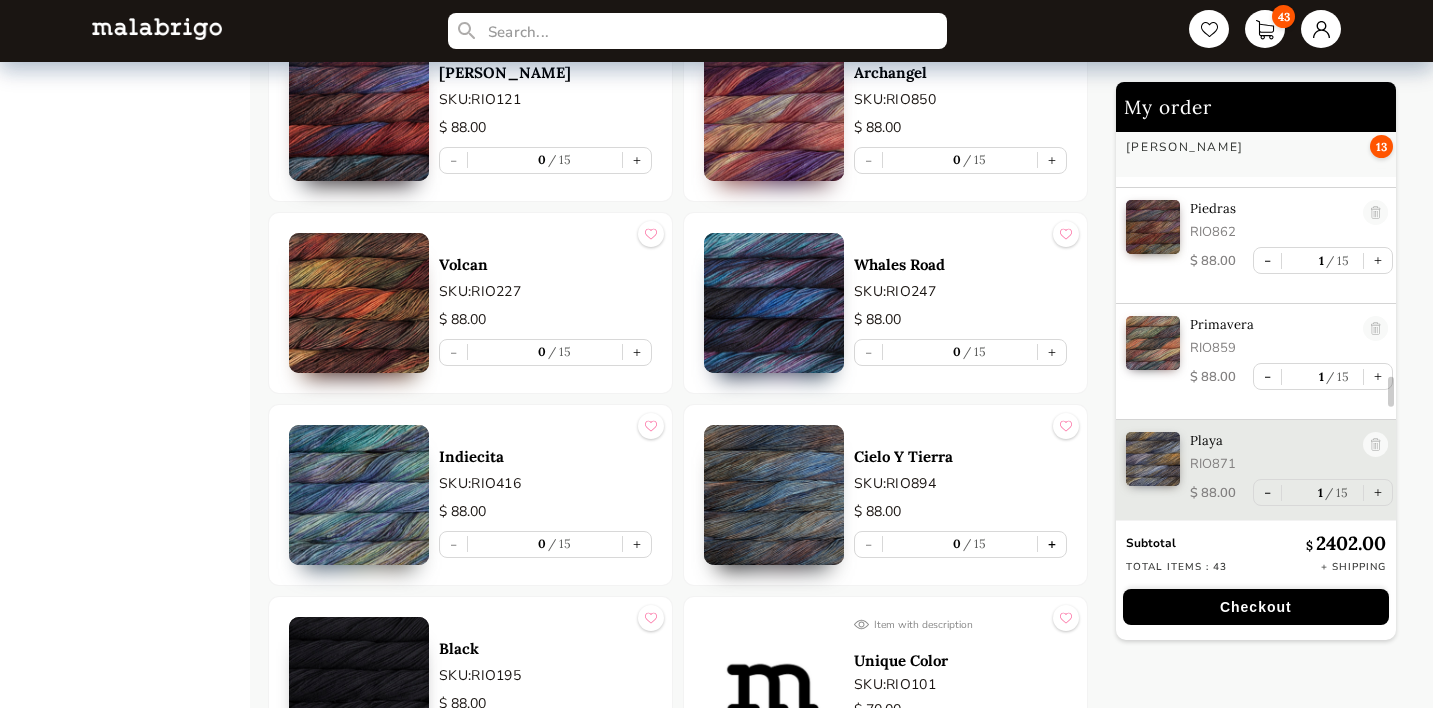 click on "+" at bounding box center (1052, 544) 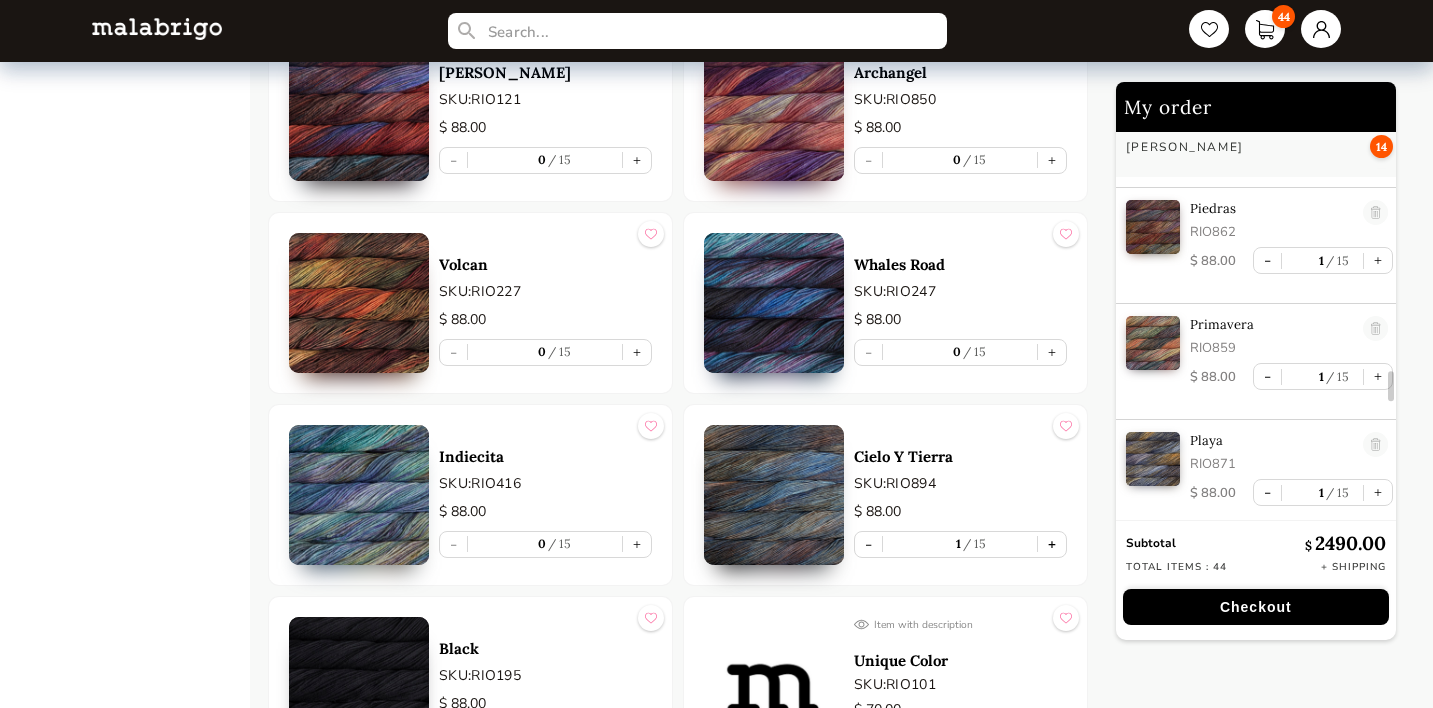 scroll, scrollTop: 3555, scrollLeft: 0, axis: vertical 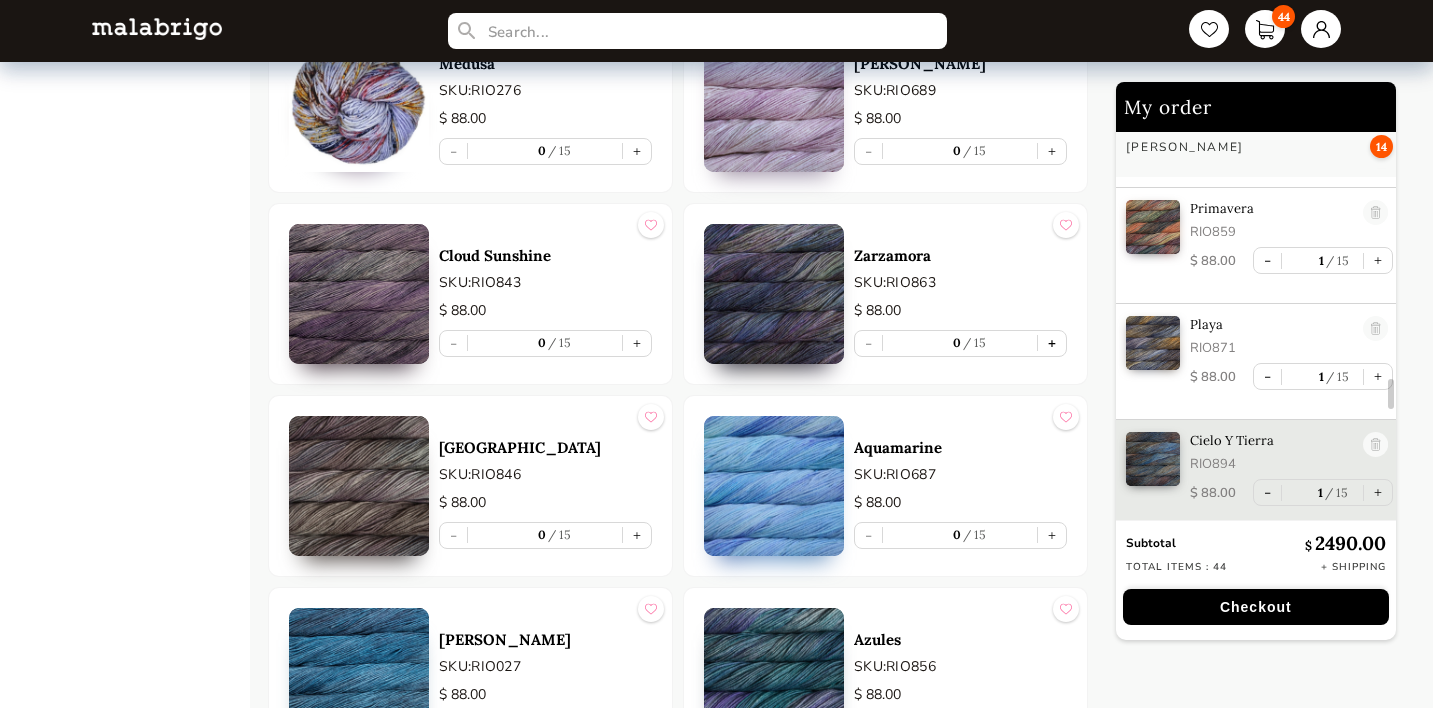 click on "+" at bounding box center [1052, 343] 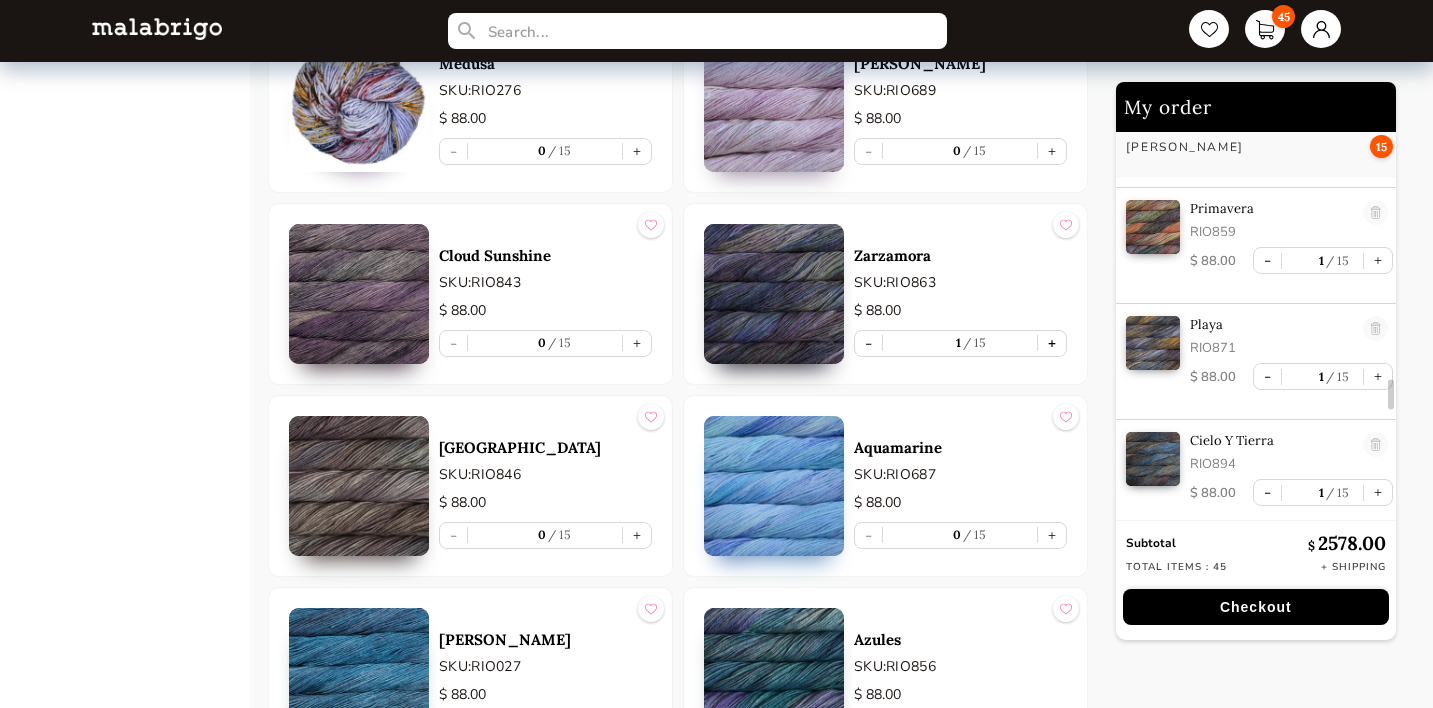 scroll, scrollTop: 3671, scrollLeft: 0, axis: vertical 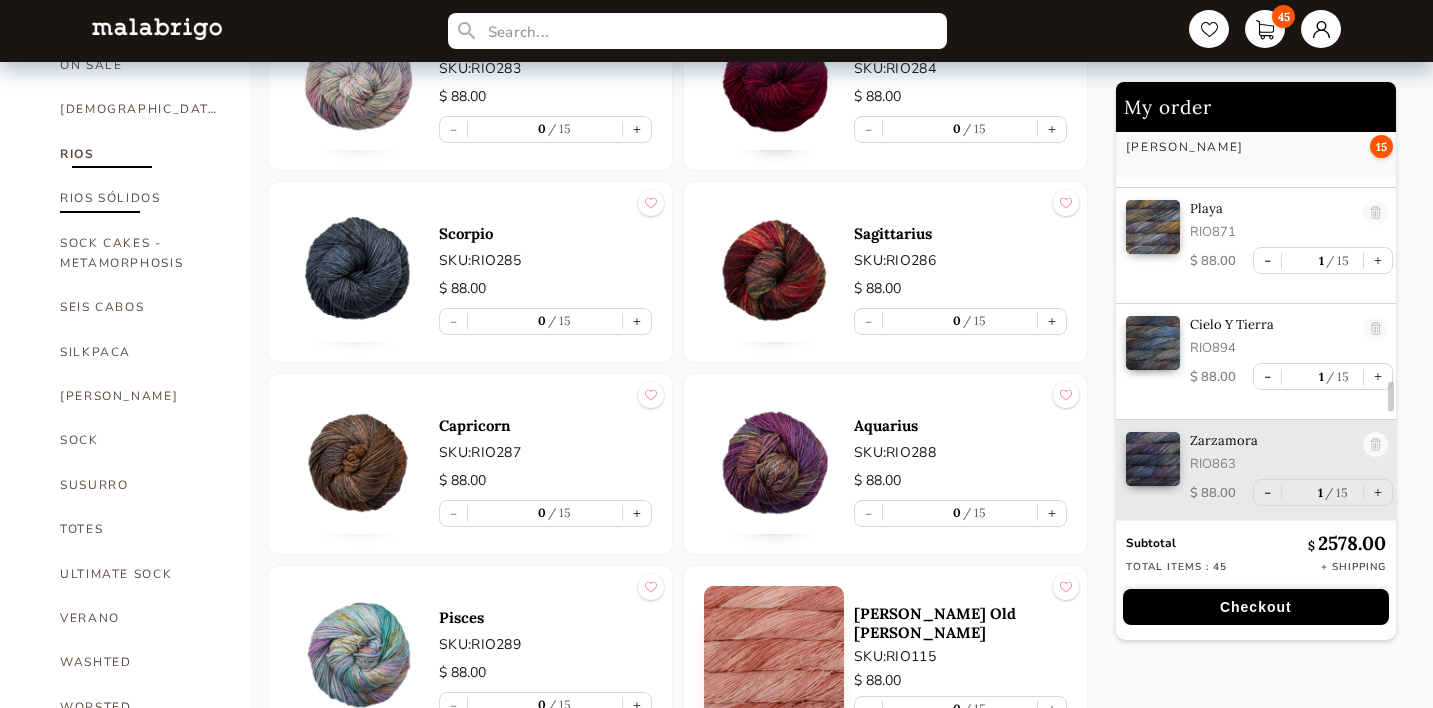 click on "RIOS SÓLIDOS" at bounding box center [140, 198] 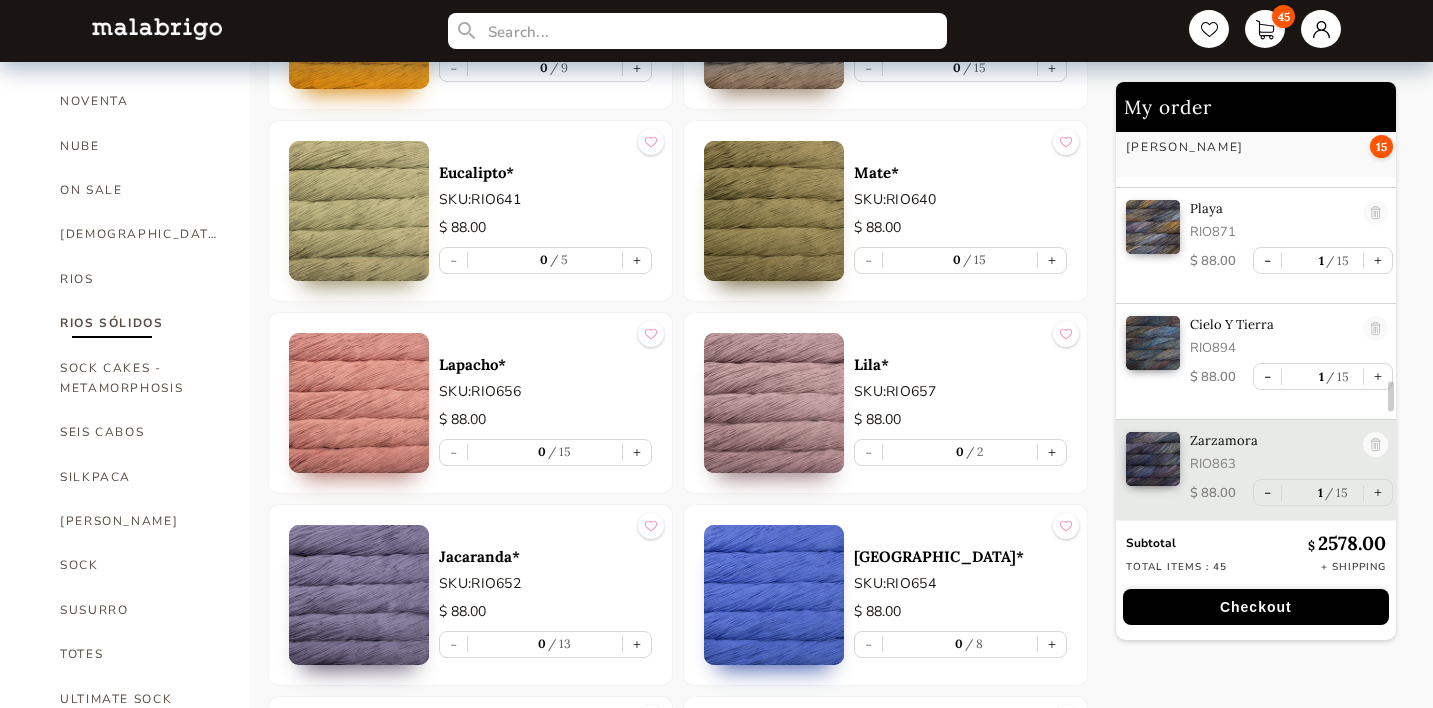 scroll, scrollTop: 1108, scrollLeft: 0, axis: vertical 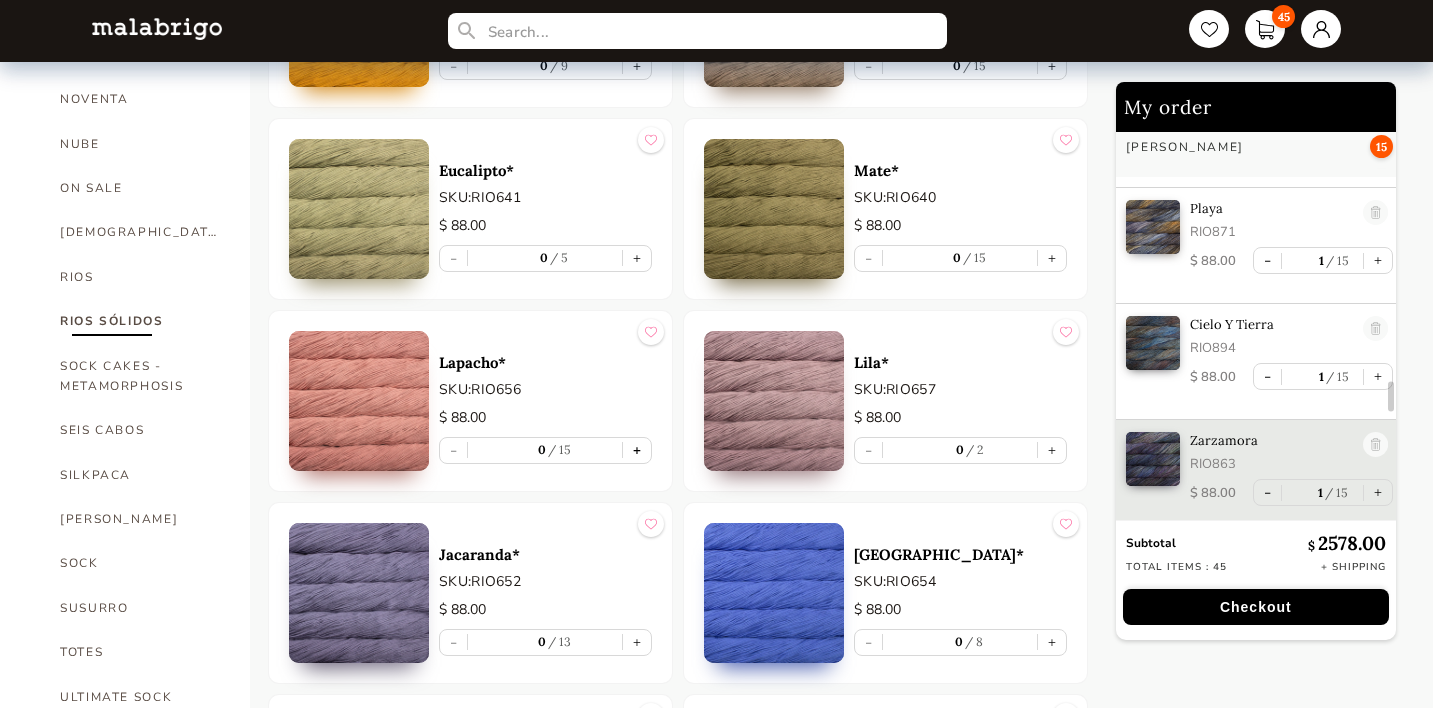 click on "+" at bounding box center [637, 450] 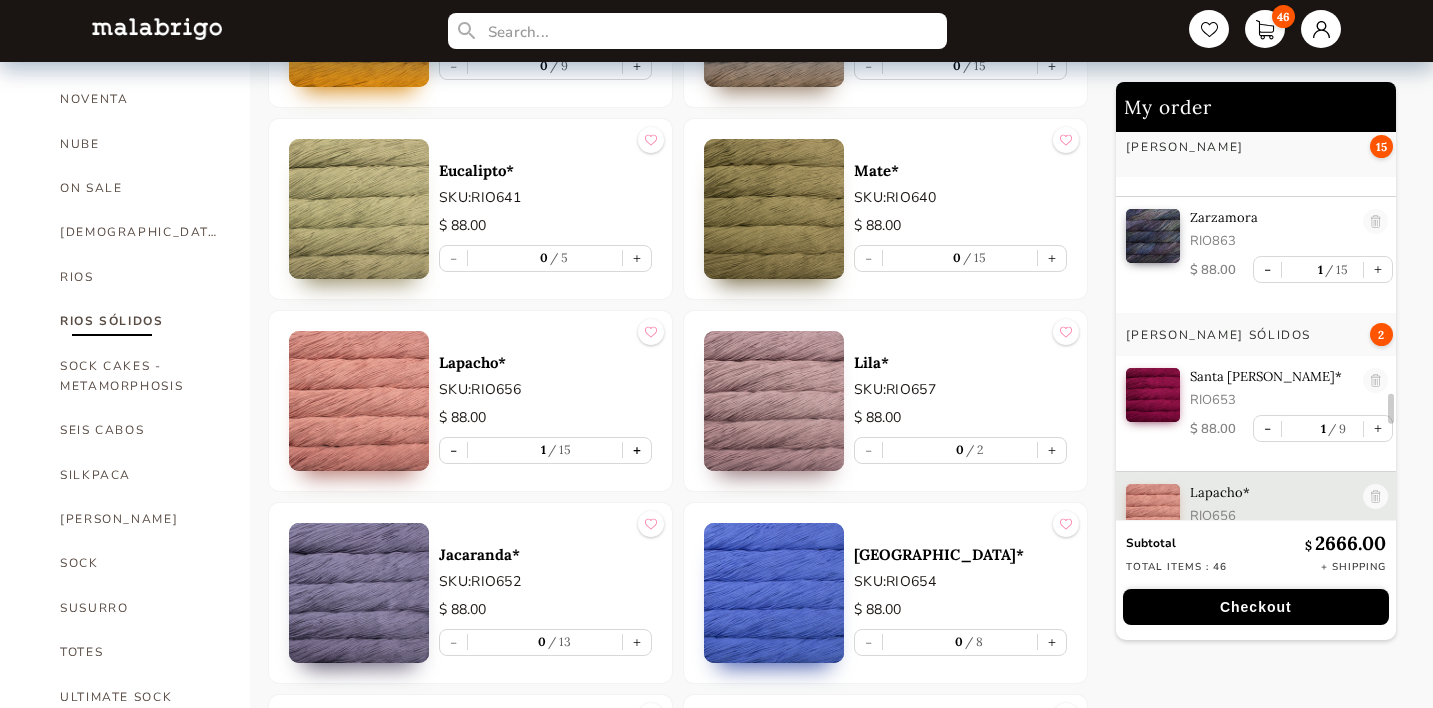 scroll, scrollTop: 3946, scrollLeft: 0, axis: vertical 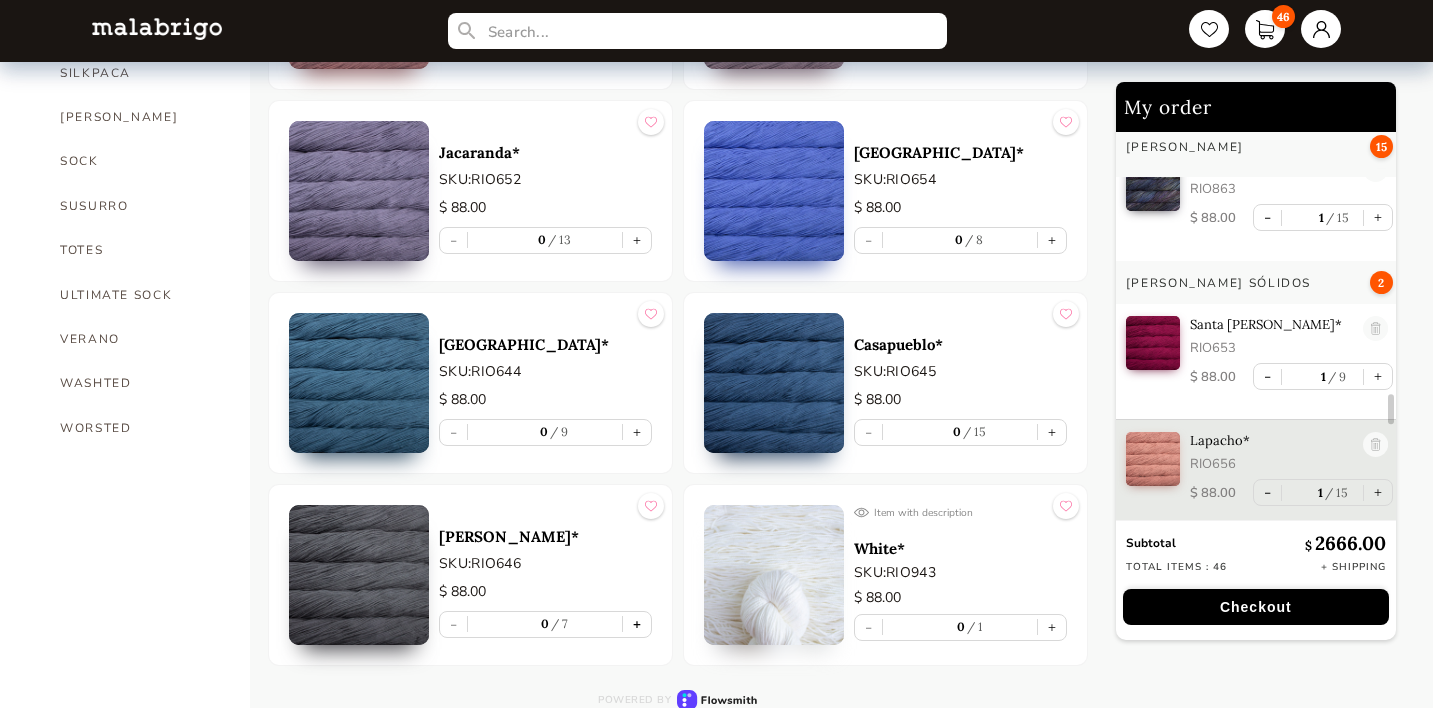 click on "+" at bounding box center (637, 624) 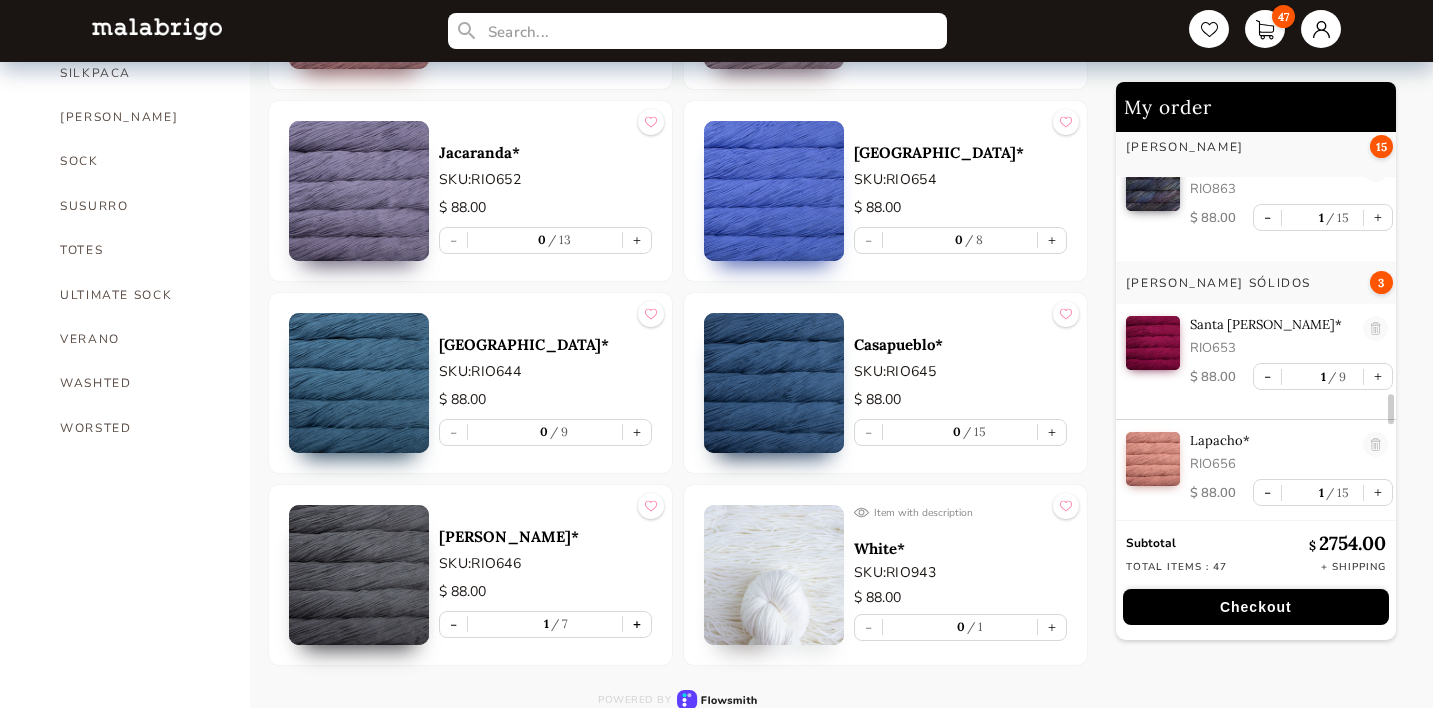 type on "1" 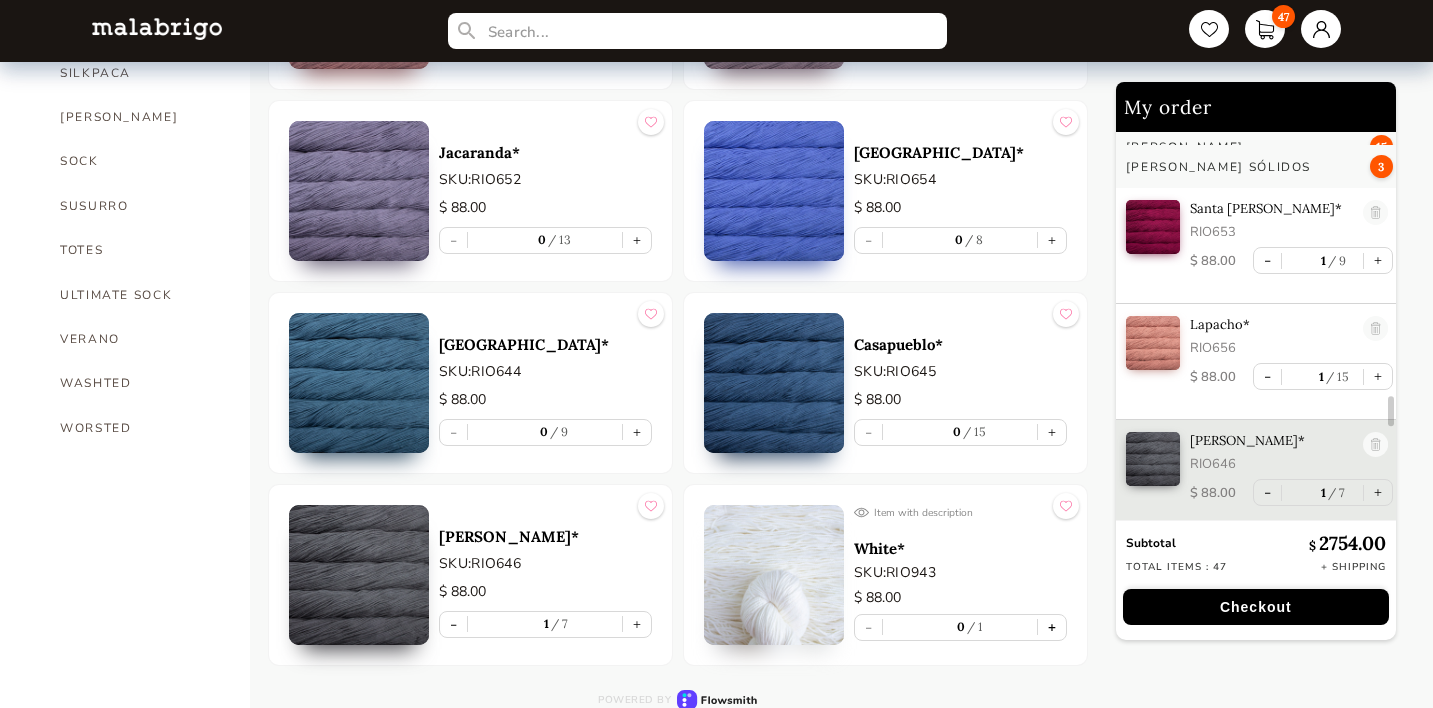 click on "+" at bounding box center (1052, 627) 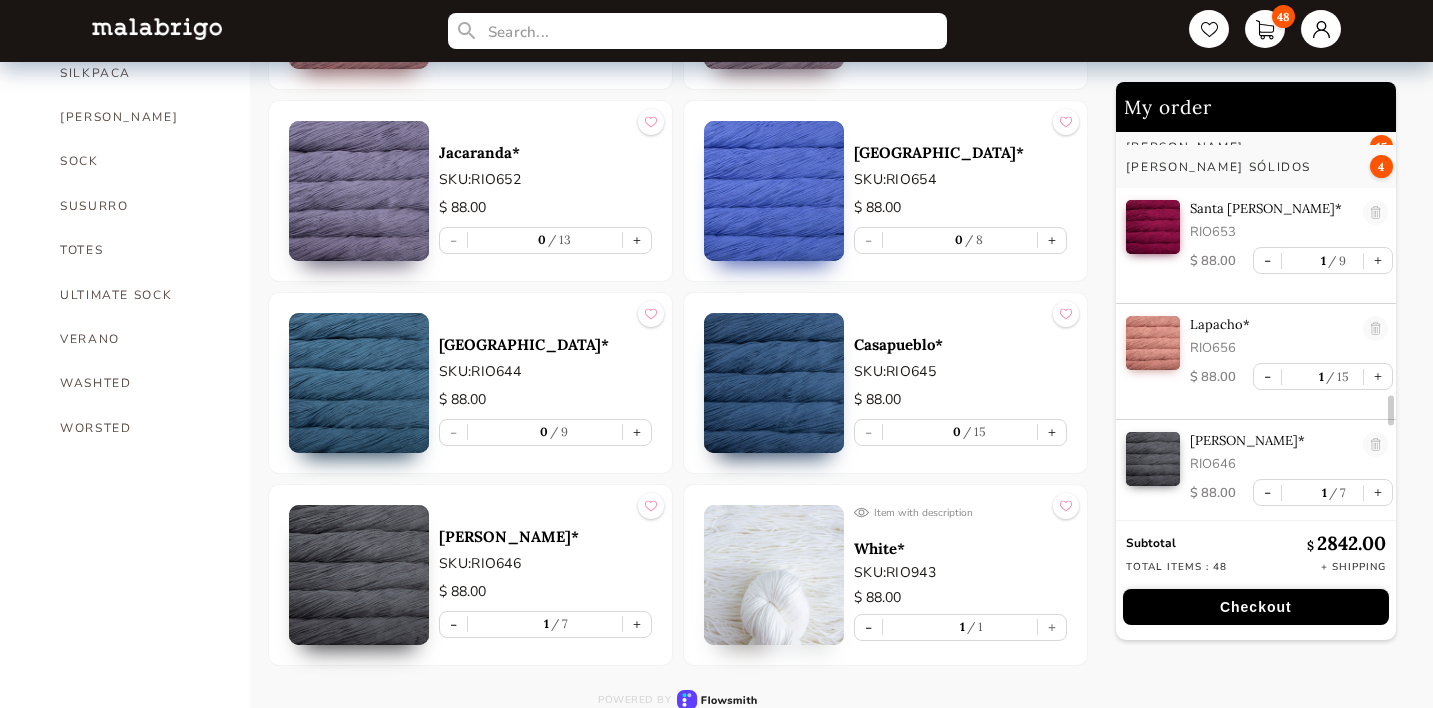 scroll, scrollTop: 4178, scrollLeft: 0, axis: vertical 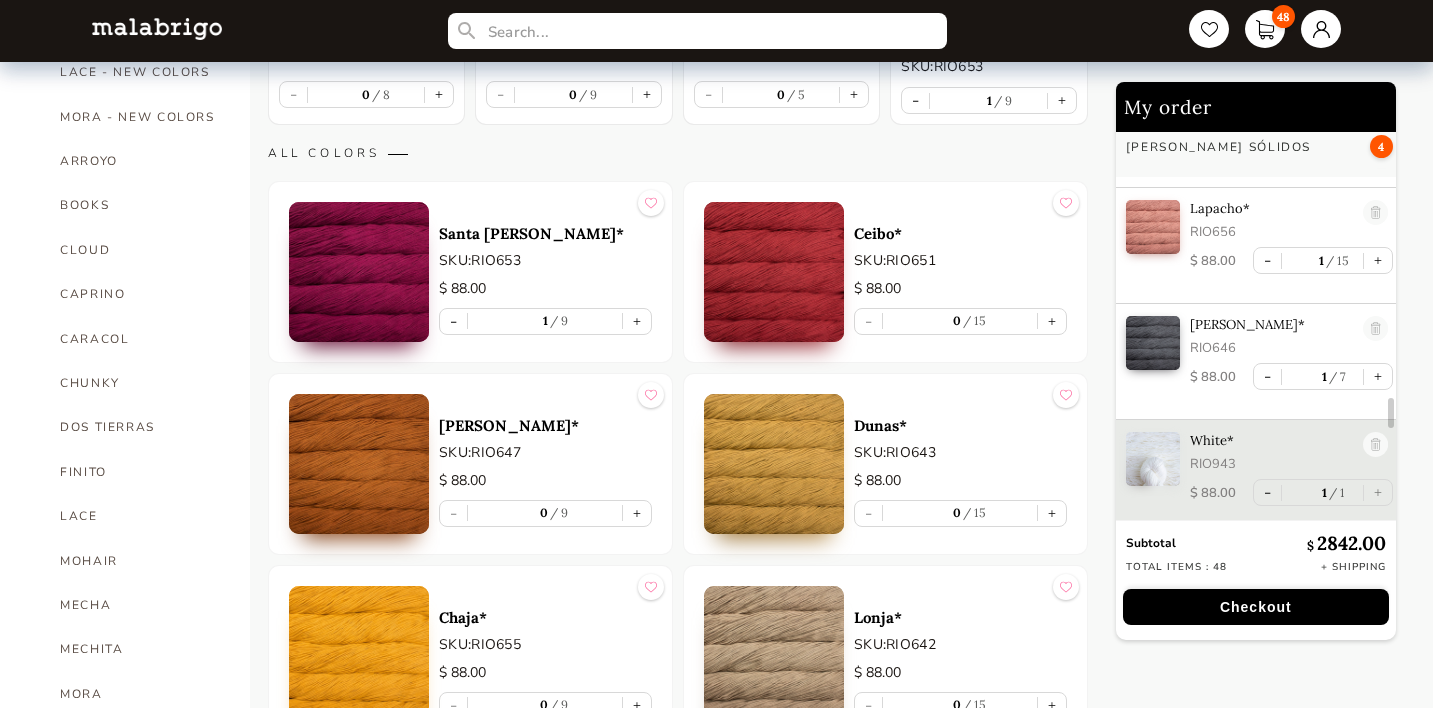 click on "Checkout" at bounding box center (1256, 607) 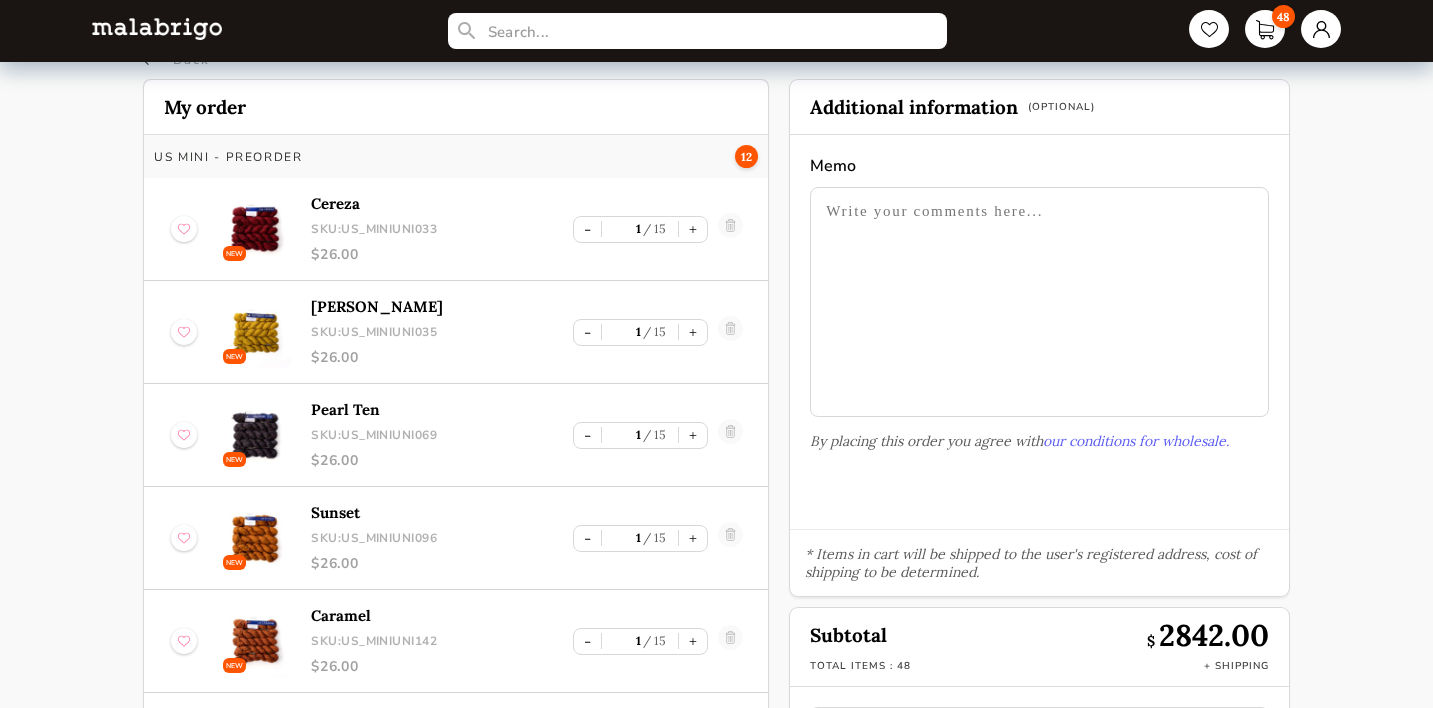 scroll, scrollTop: 27, scrollLeft: 0, axis: vertical 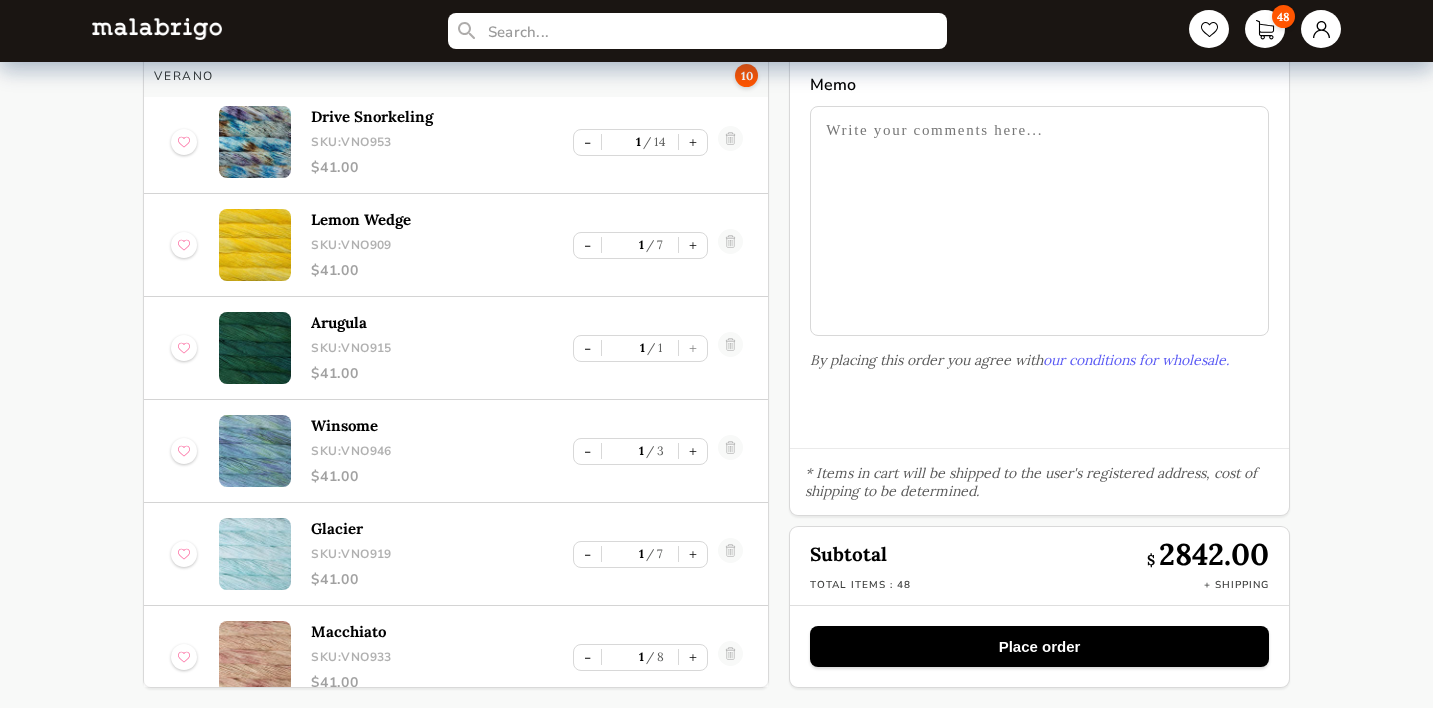 click on "Place order" at bounding box center [1039, 646] 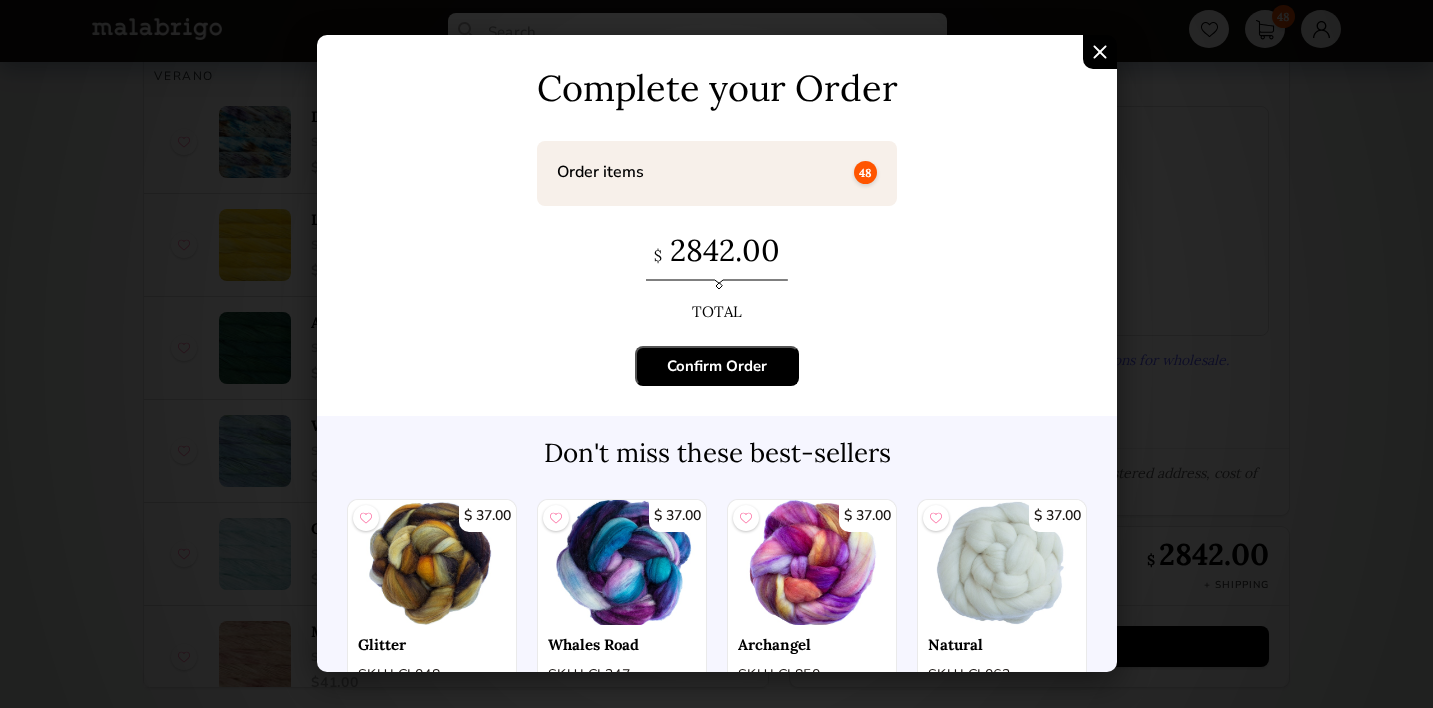 scroll, scrollTop: 0, scrollLeft: 0, axis: both 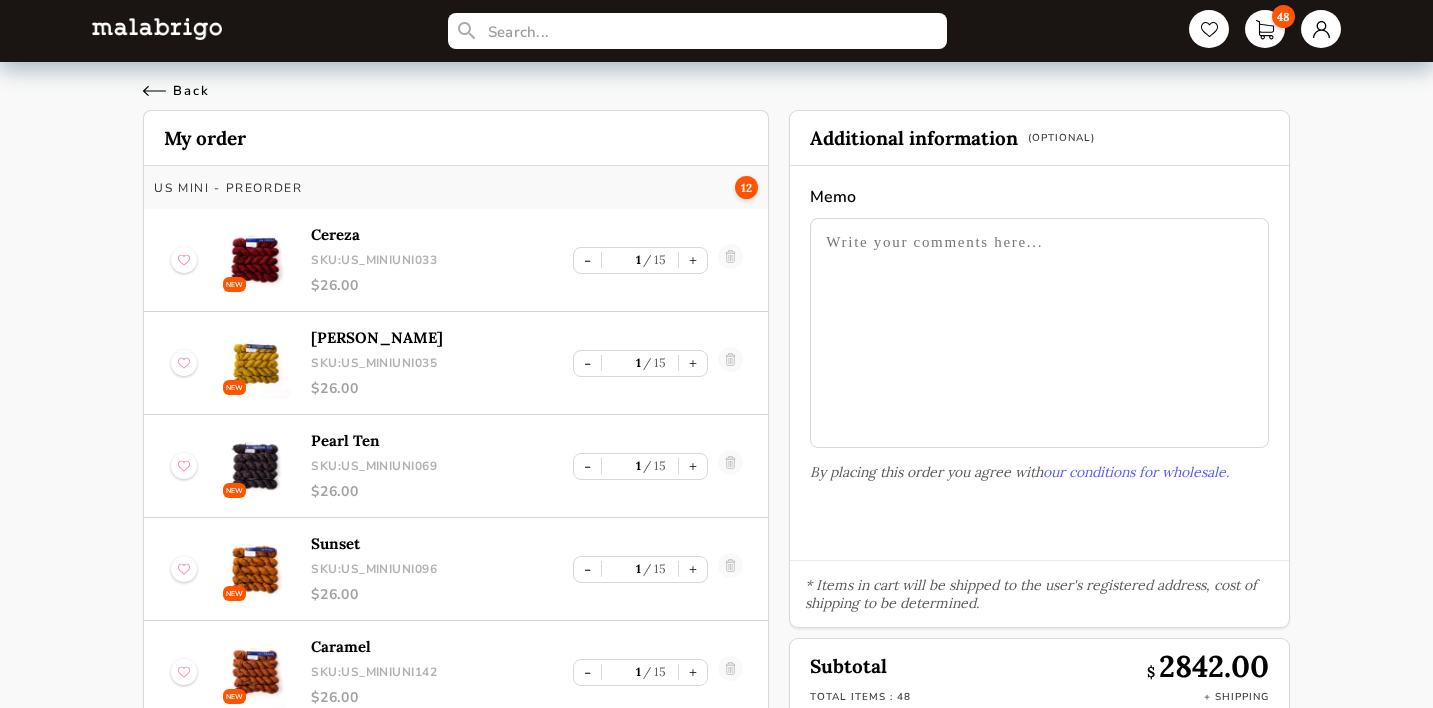 click on "Back" at bounding box center [176, 91] 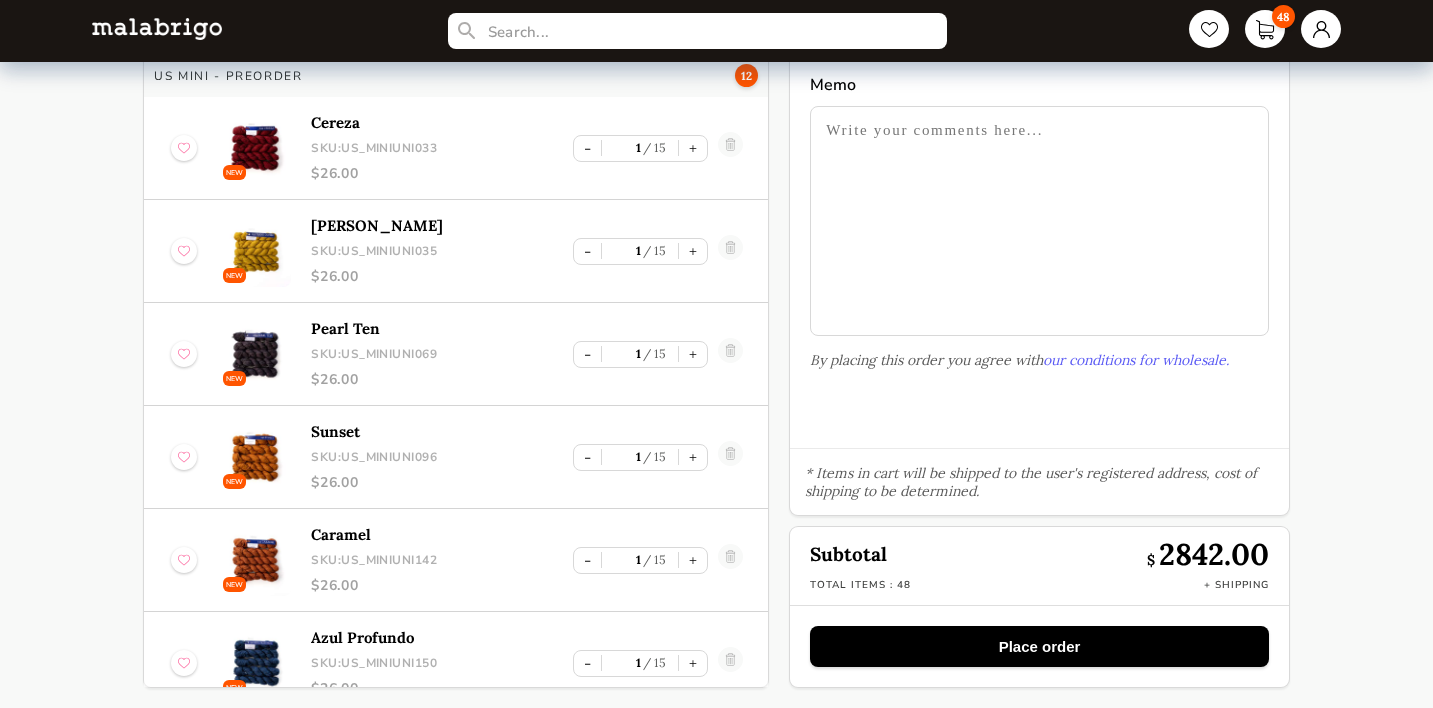 select on "INDEX" 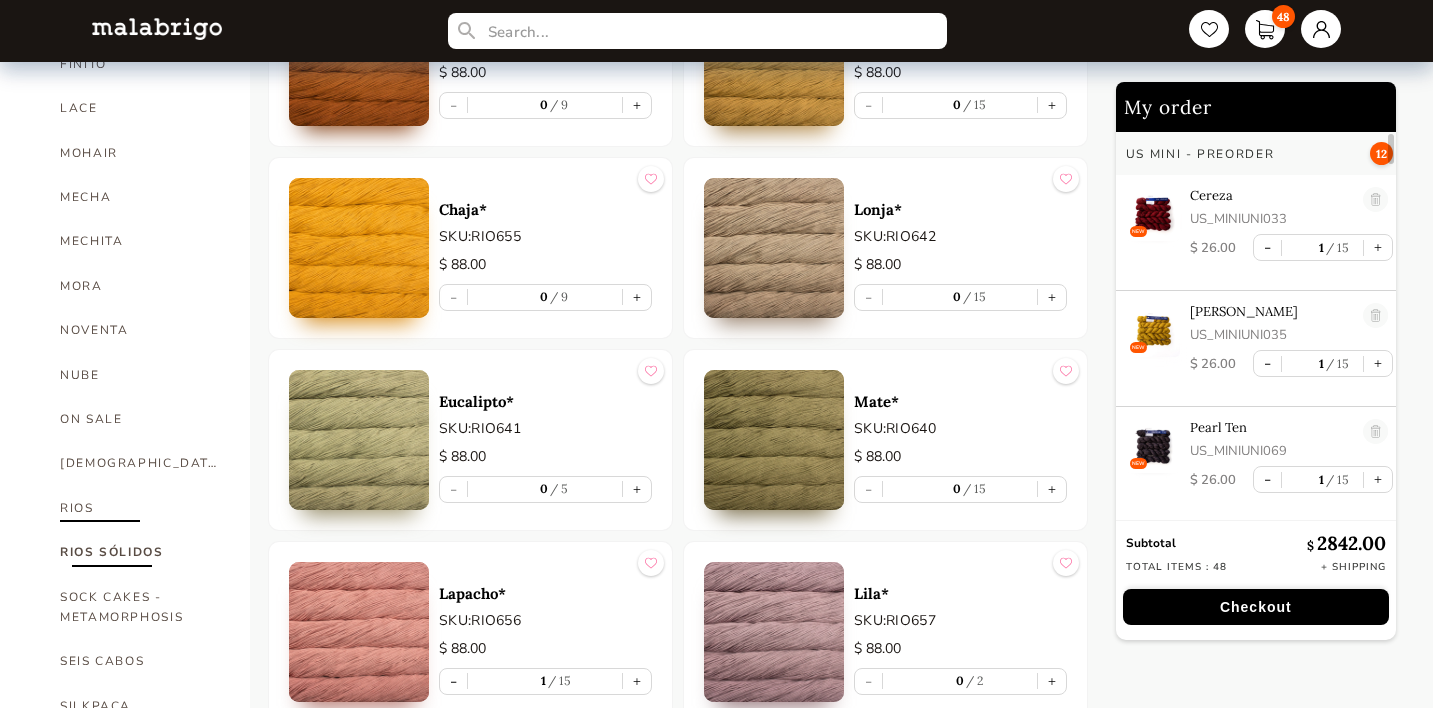 scroll, scrollTop: 872, scrollLeft: 0, axis: vertical 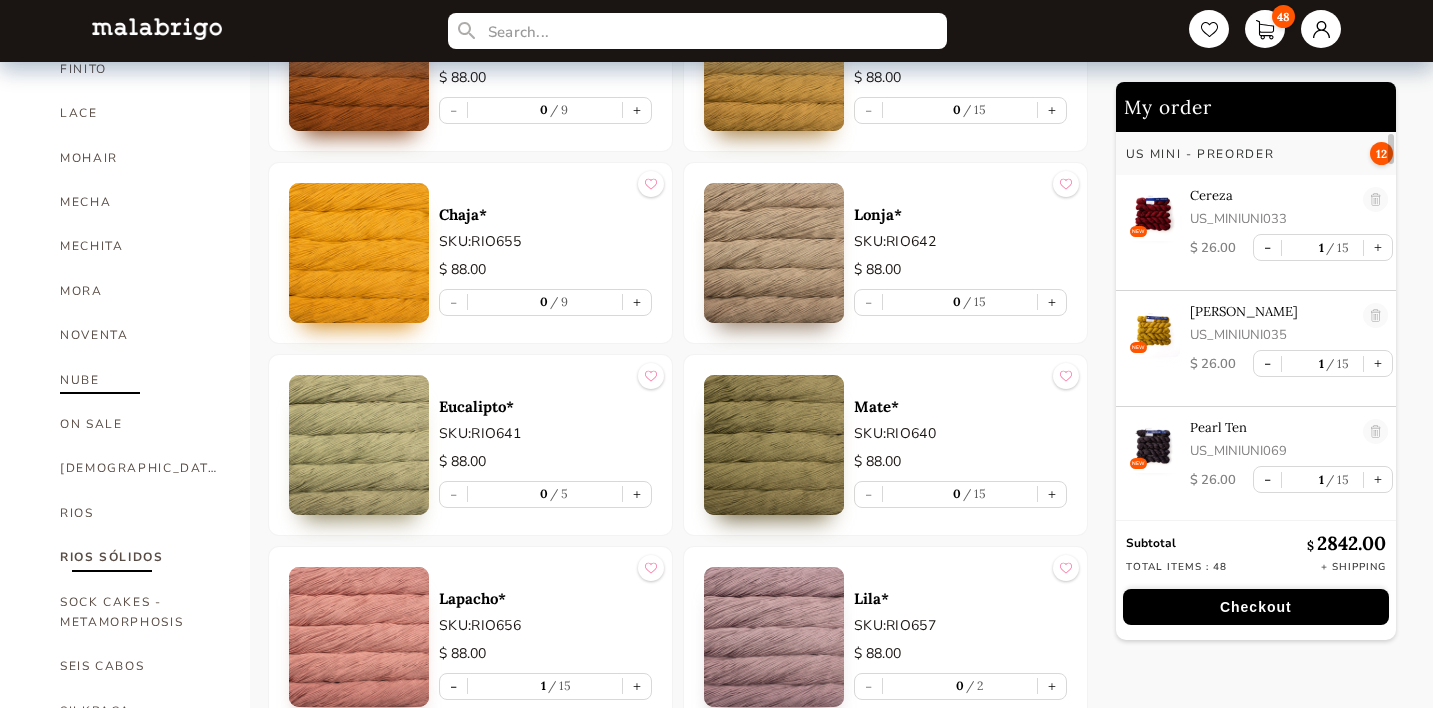 click on "NUBE" at bounding box center (140, 380) 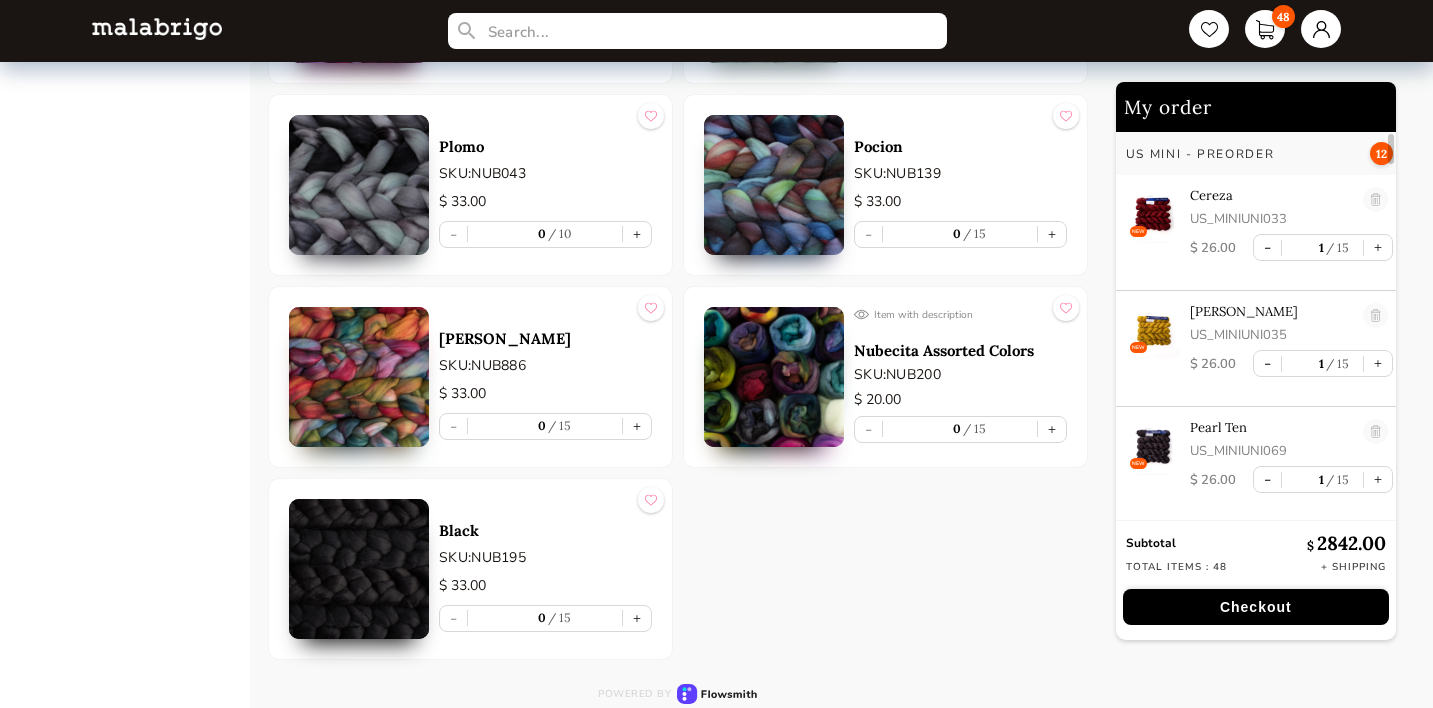 scroll, scrollTop: 3622, scrollLeft: 0, axis: vertical 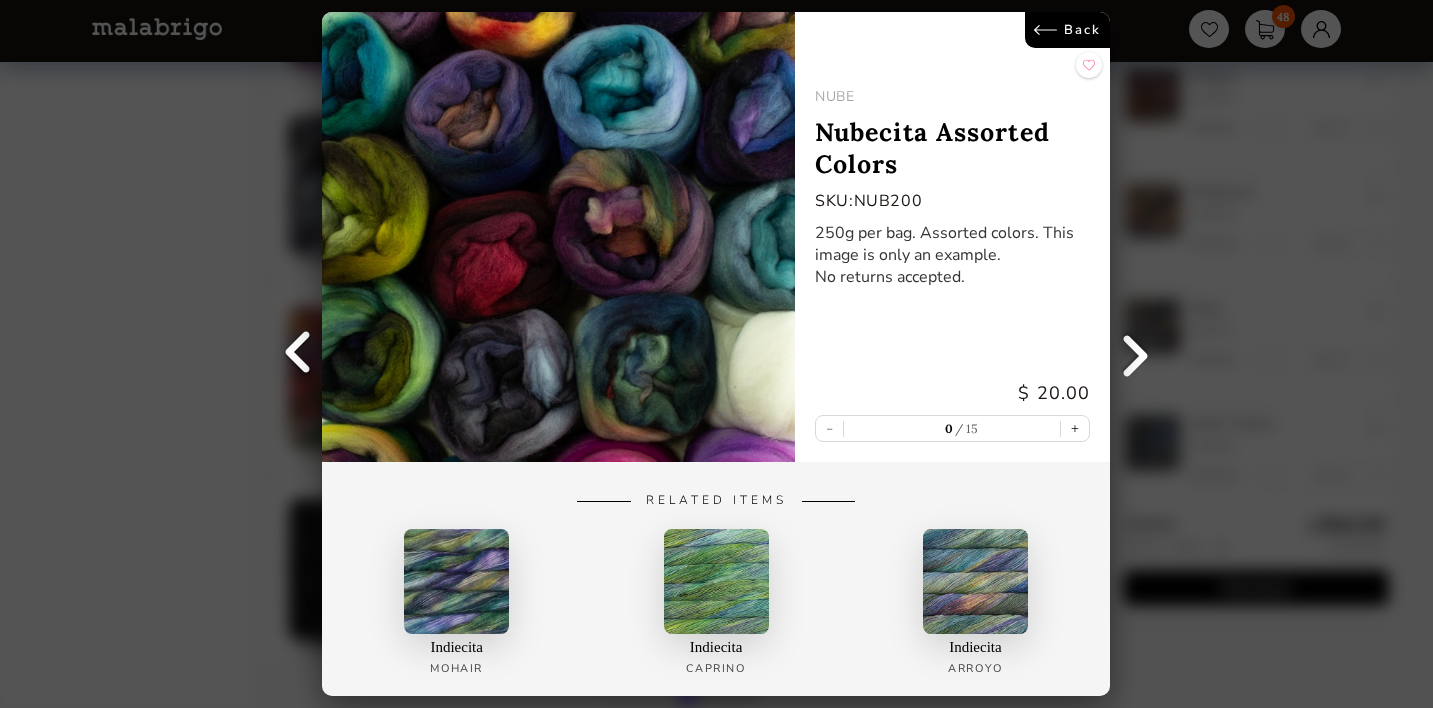 click on "Back" at bounding box center (1068, 30) 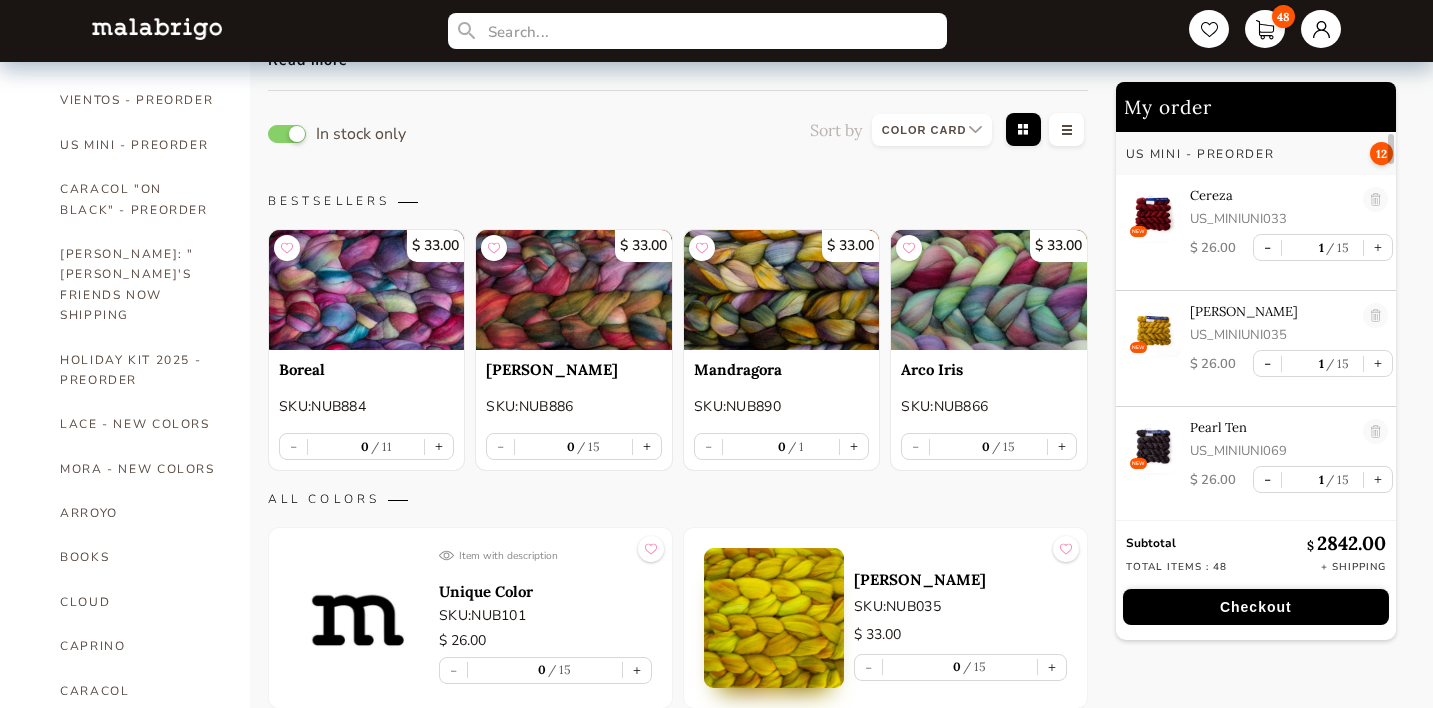 scroll, scrollTop: 112, scrollLeft: 0, axis: vertical 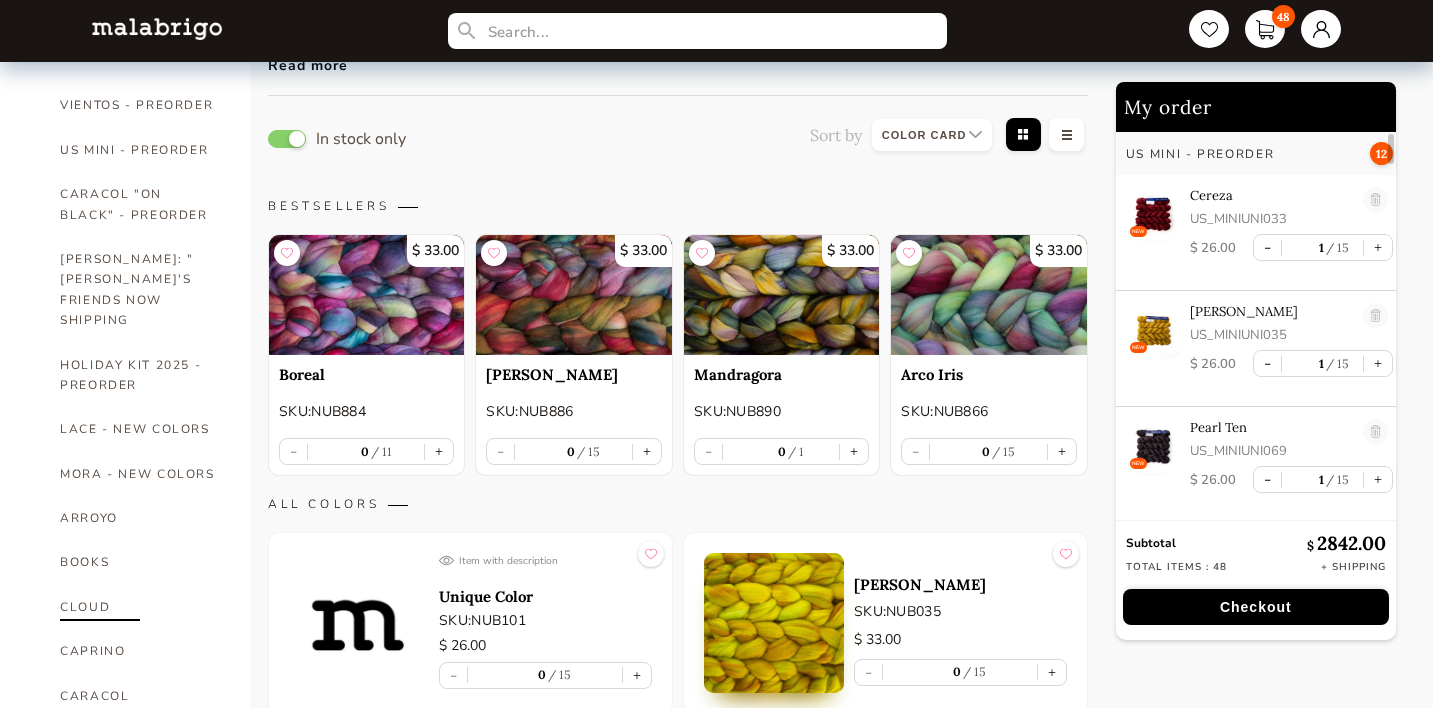 click on "CLOUD" at bounding box center (140, 607) 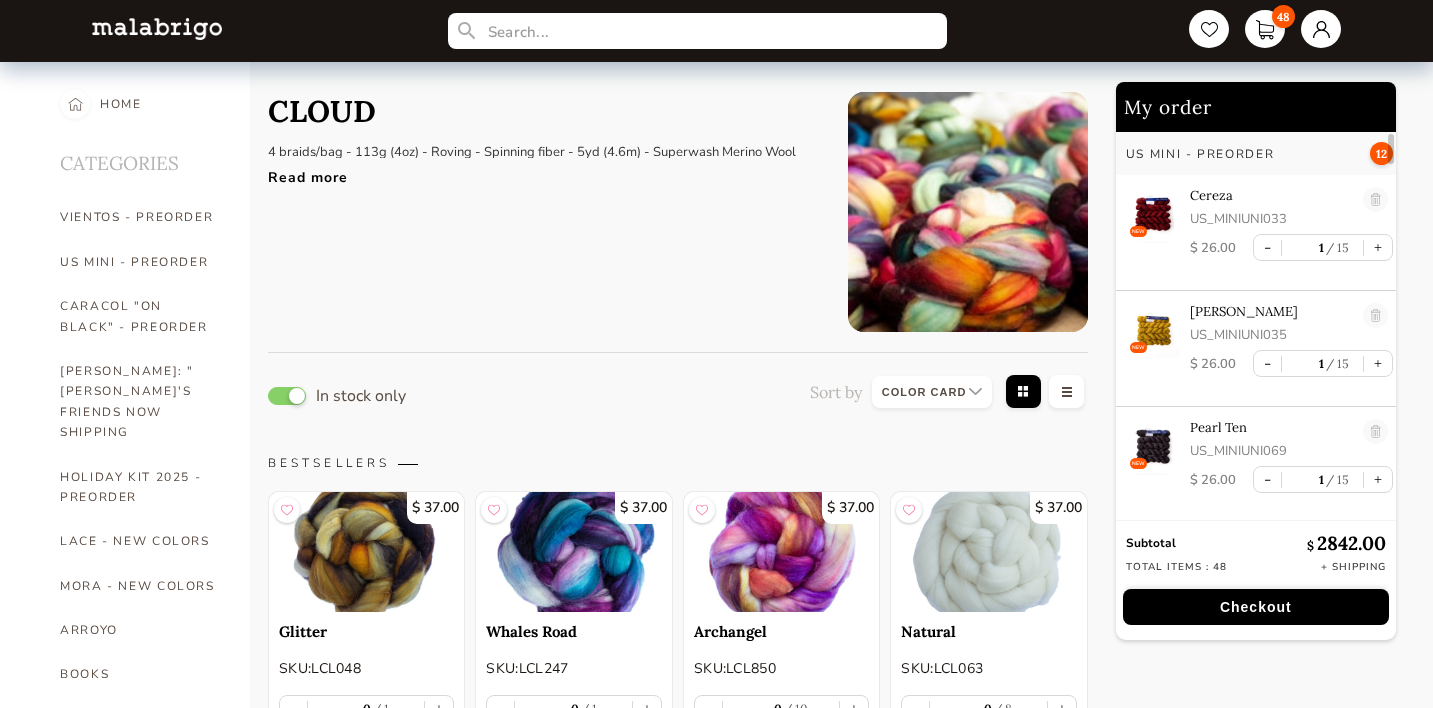 scroll, scrollTop: 0, scrollLeft: 0, axis: both 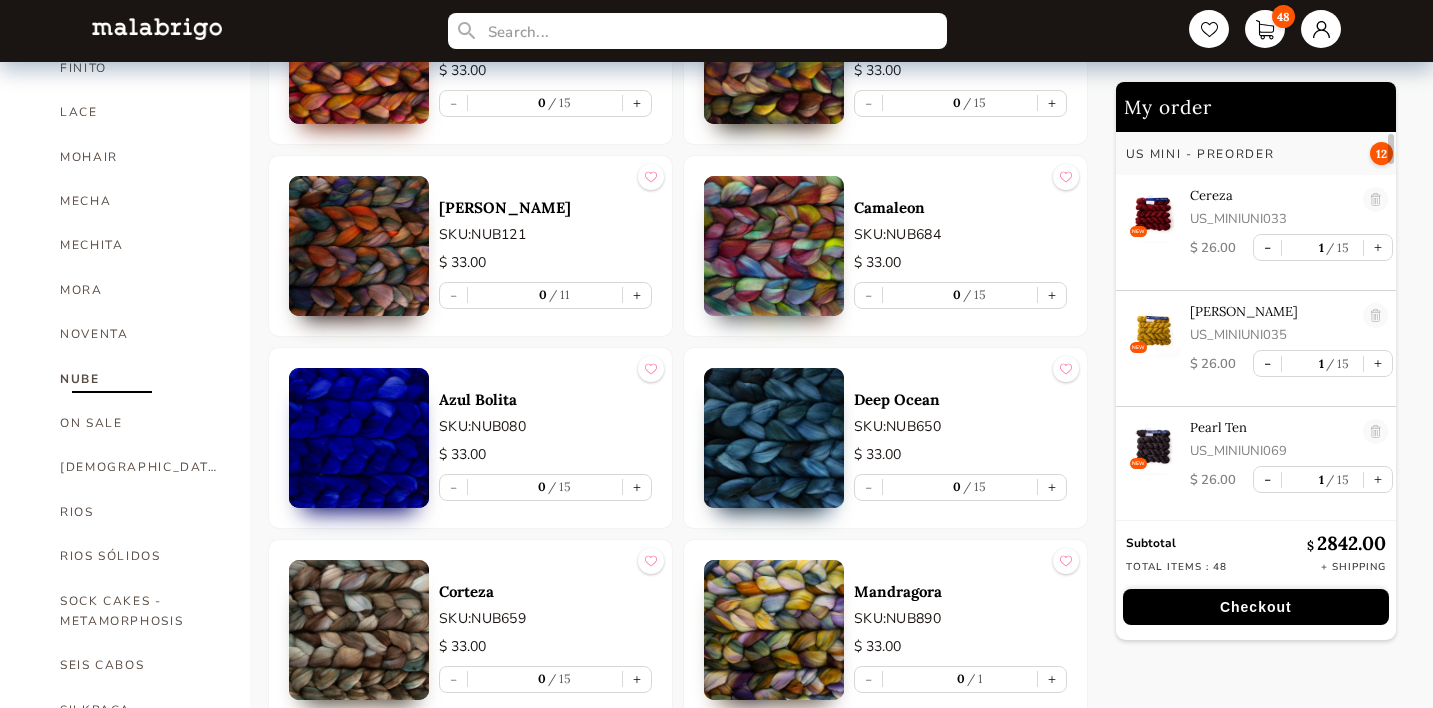 click on "NUBE" at bounding box center (140, 379) 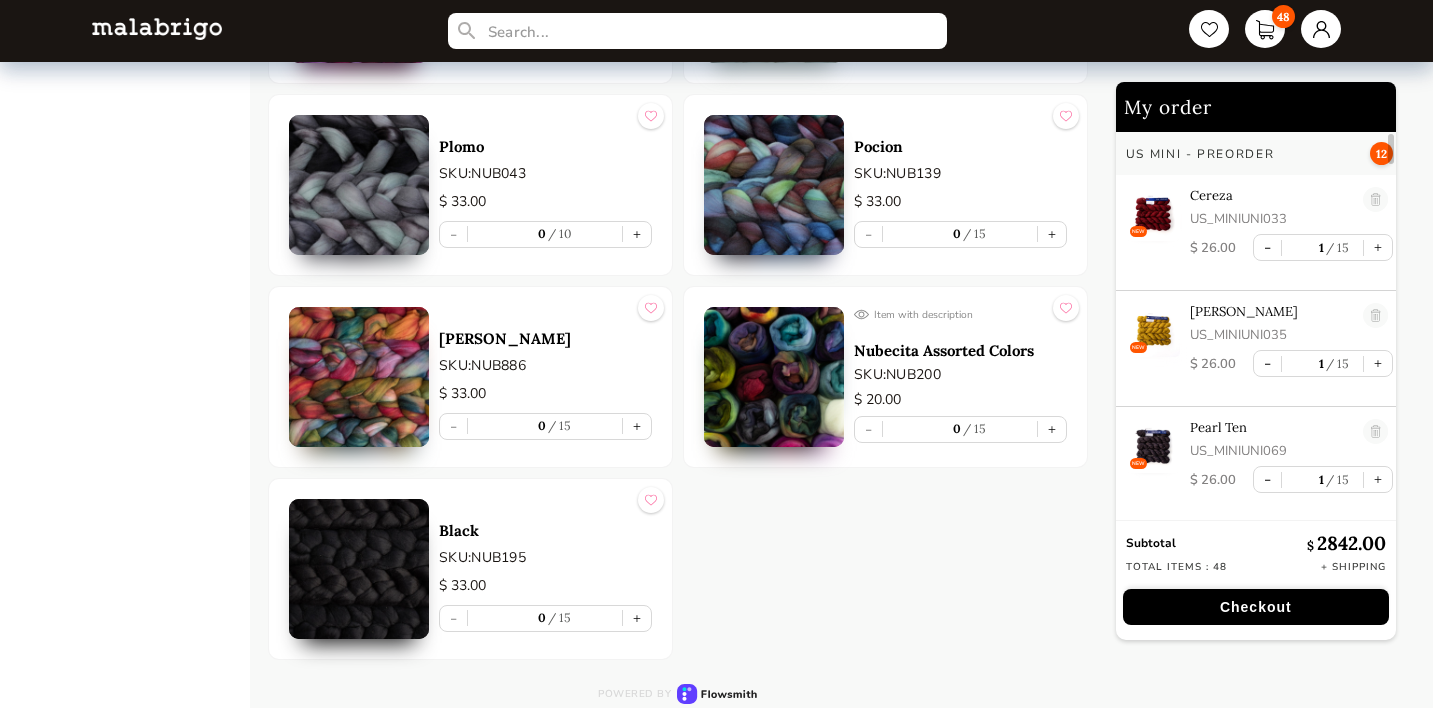 scroll, scrollTop: 3622, scrollLeft: 0, axis: vertical 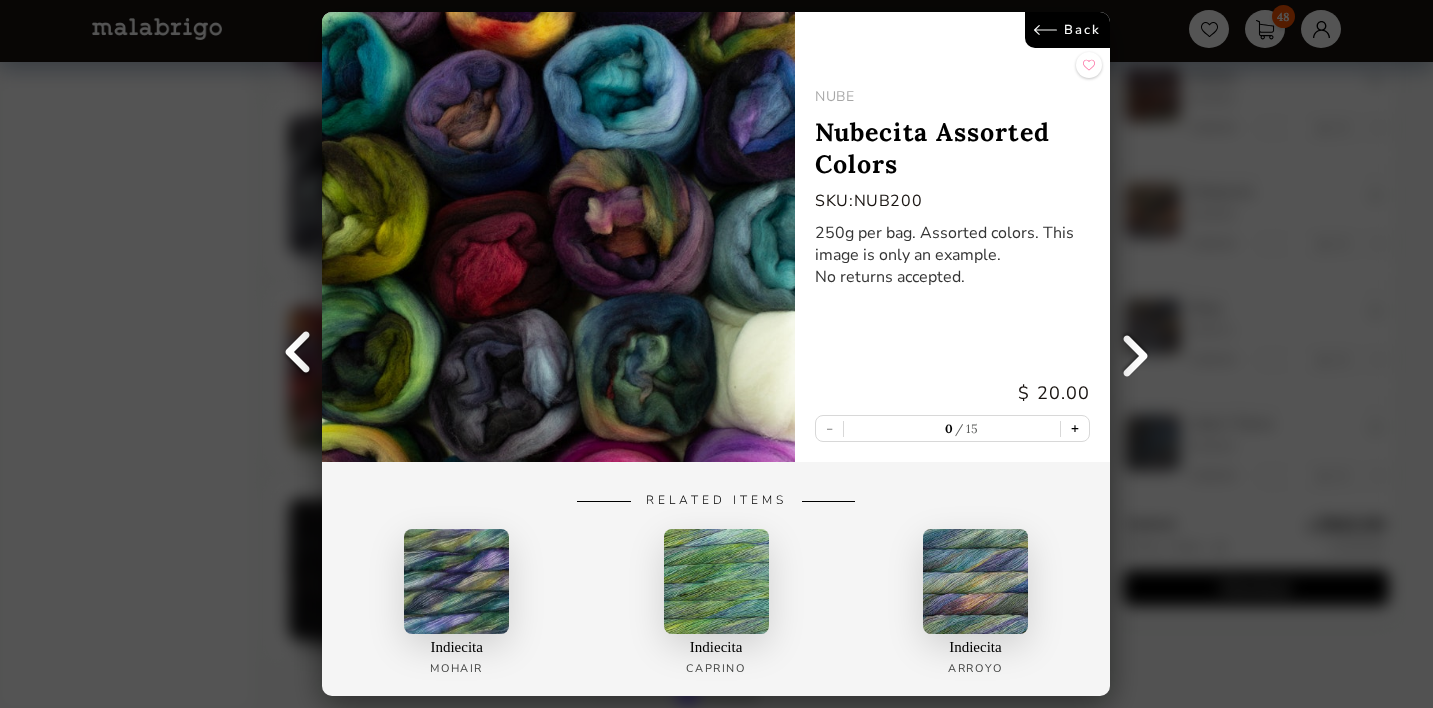 click on "+" at bounding box center [1076, 428] 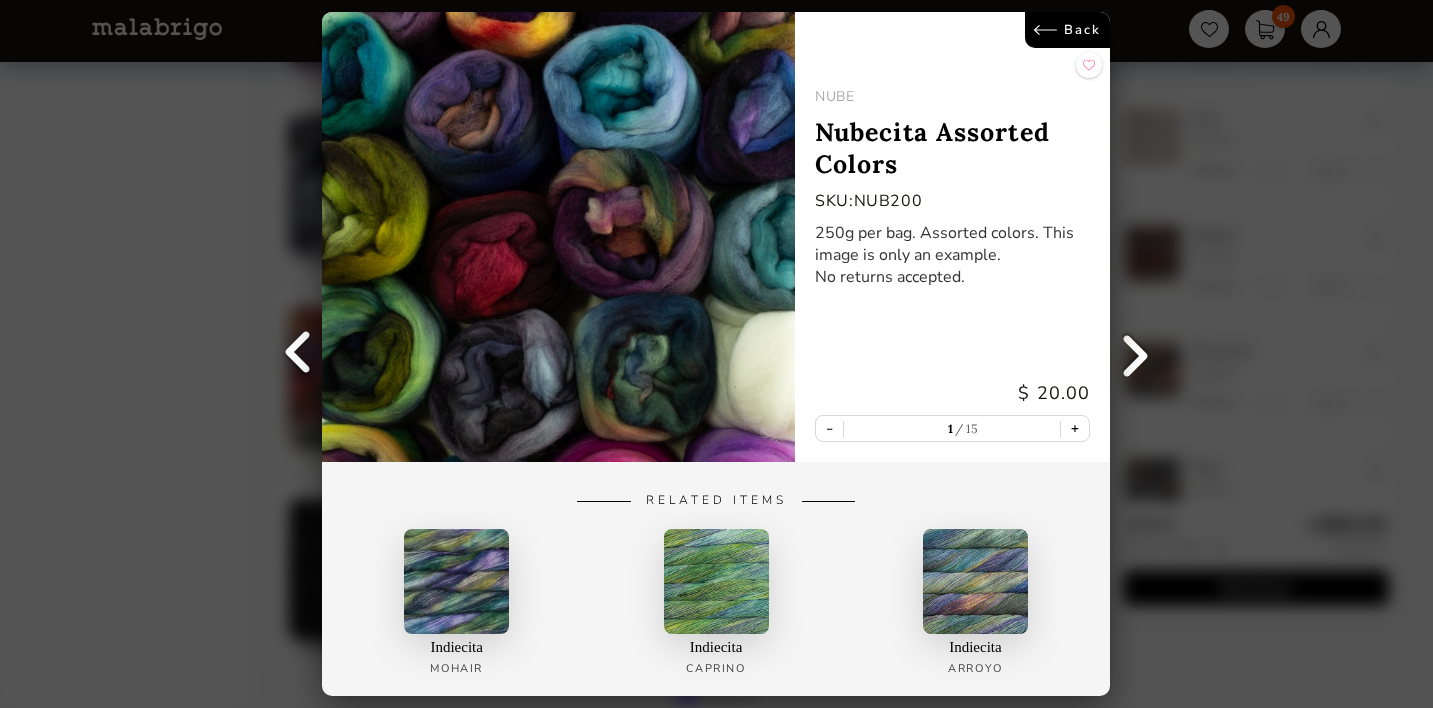 click on "+" at bounding box center [1076, 428] 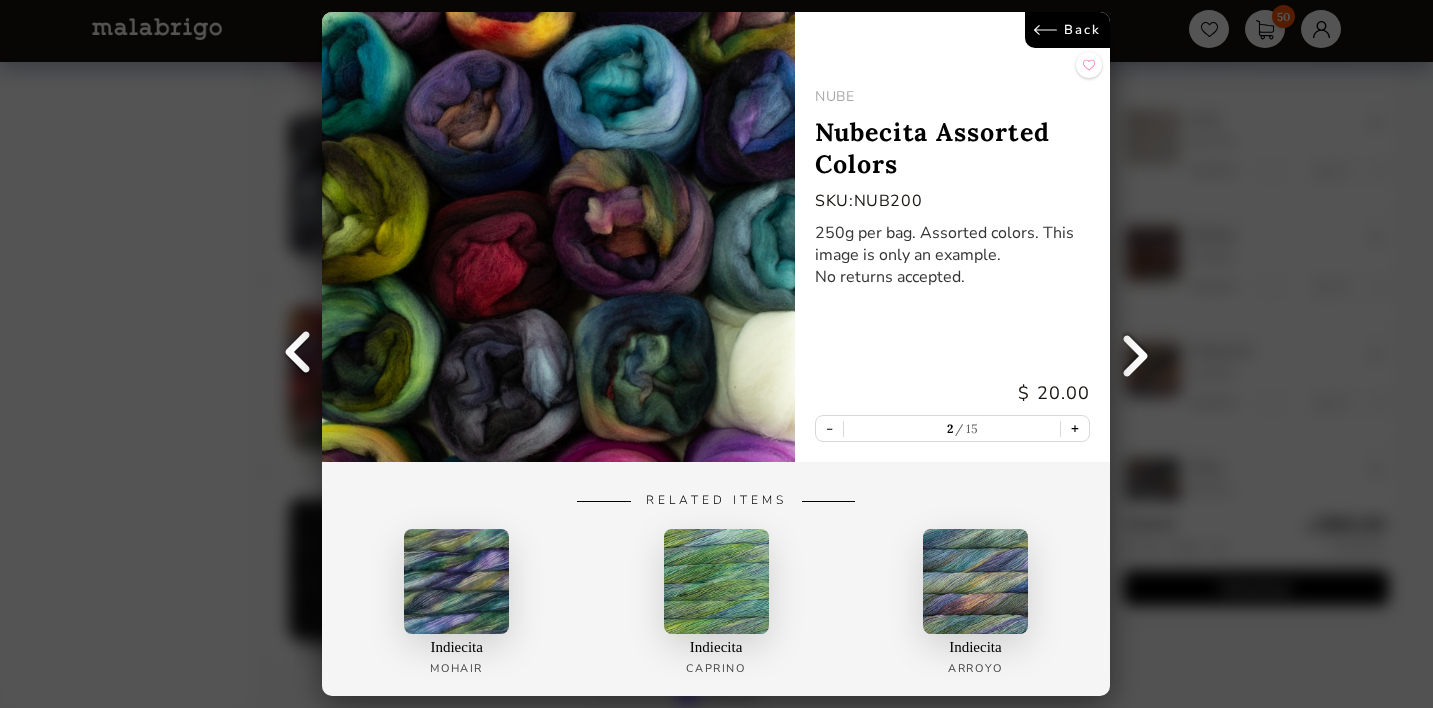 click on "+" at bounding box center (1076, 428) 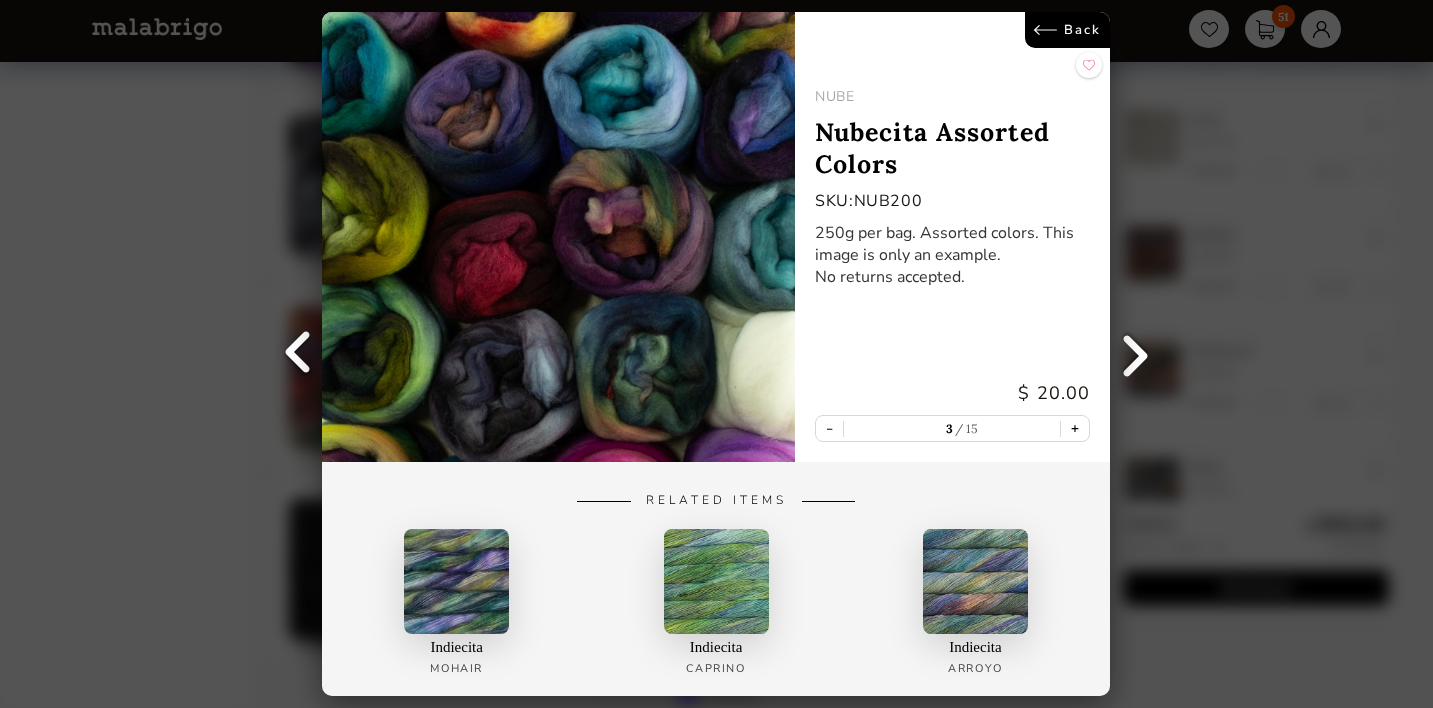 click on "+" at bounding box center (1076, 428) 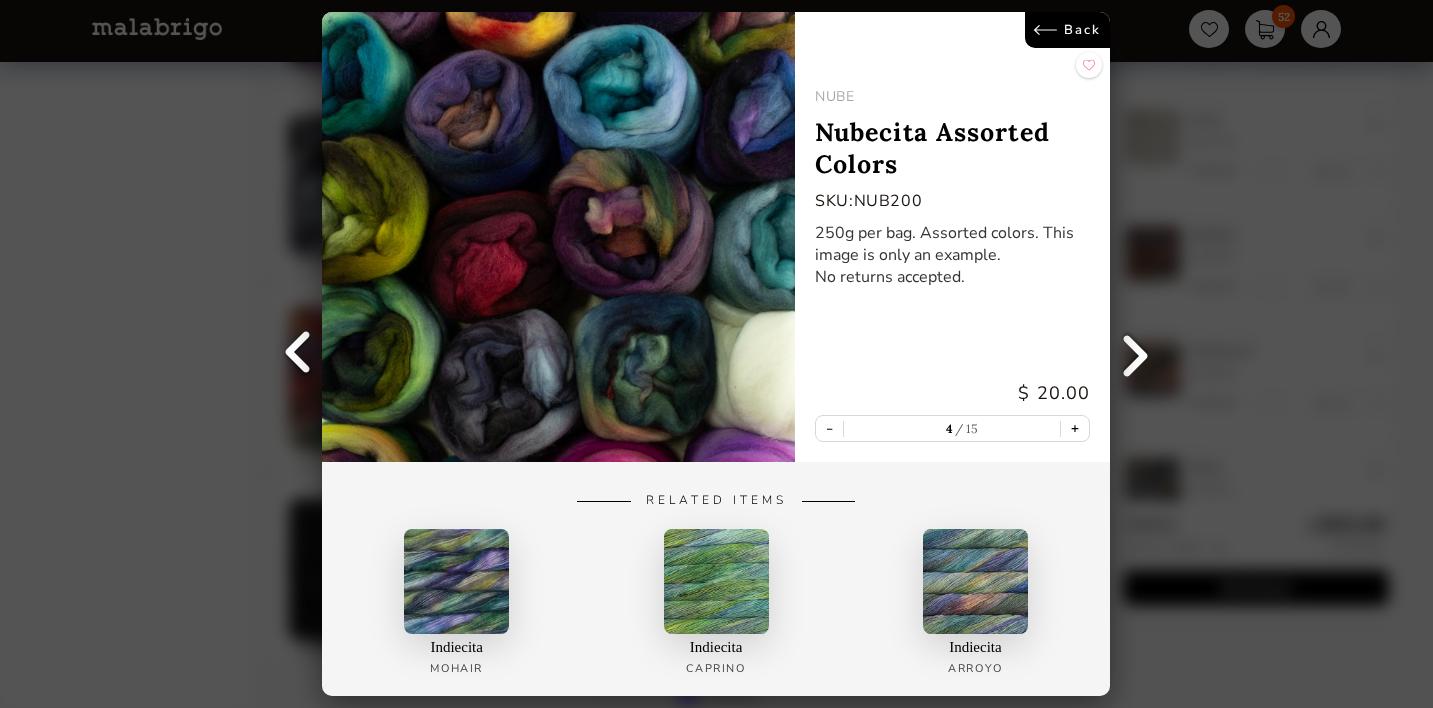 click on "+" at bounding box center (1076, 428) 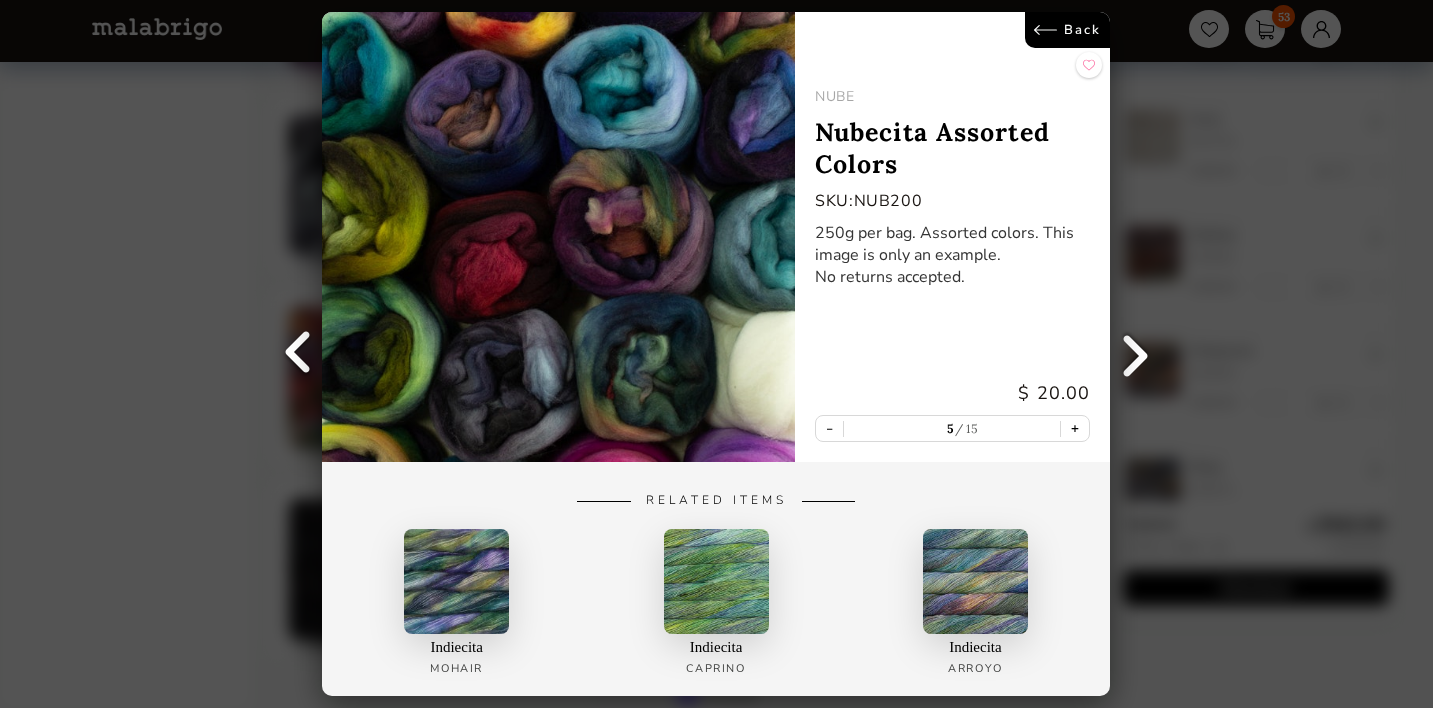 click on "+" at bounding box center [1076, 428] 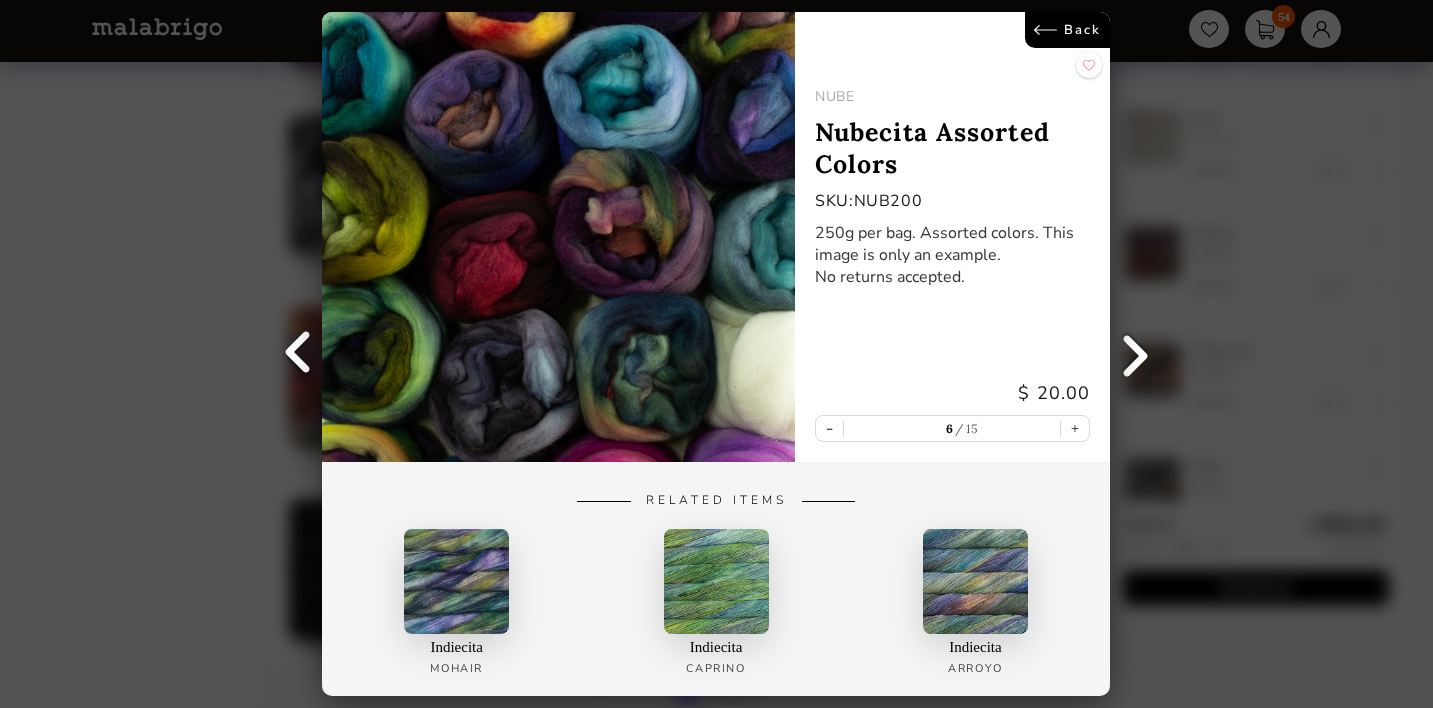 scroll, scrollTop: 3622, scrollLeft: 0, axis: vertical 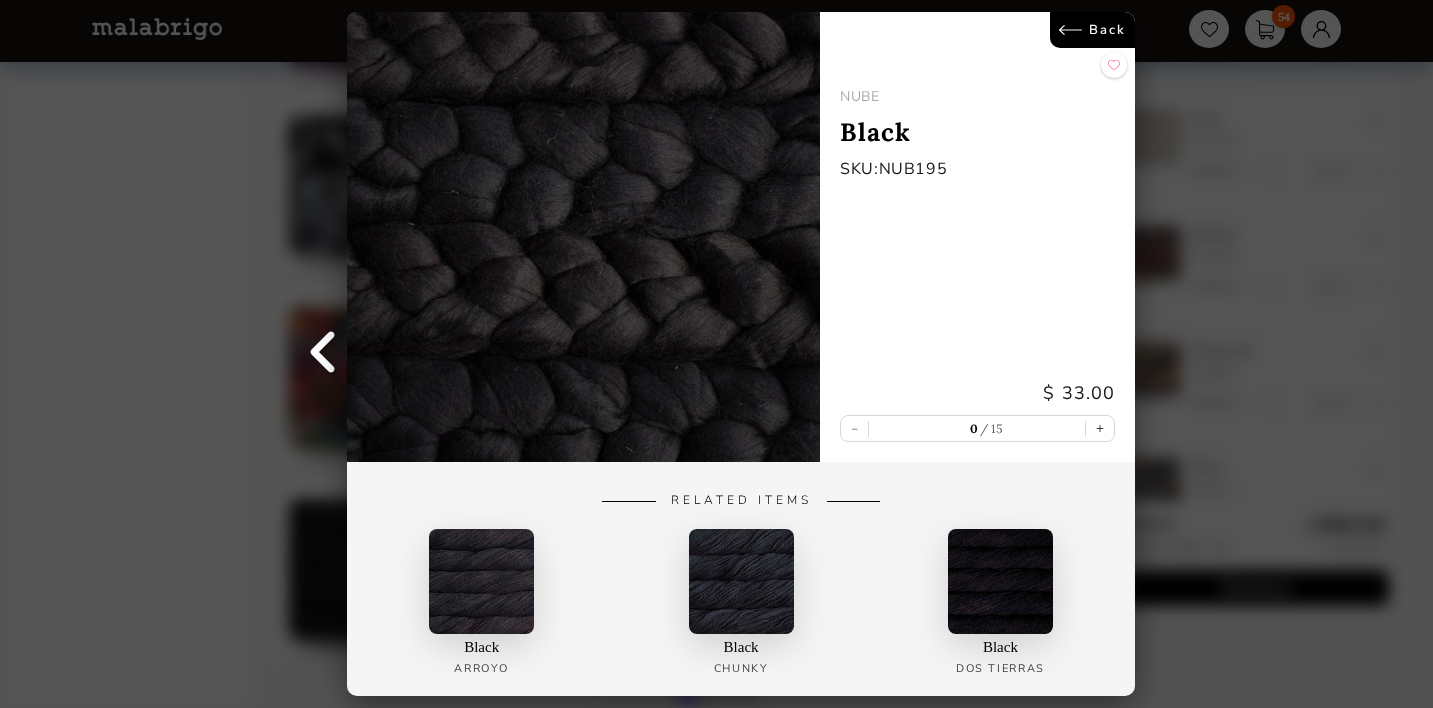 click on "Back" at bounding box center (1093, 30) 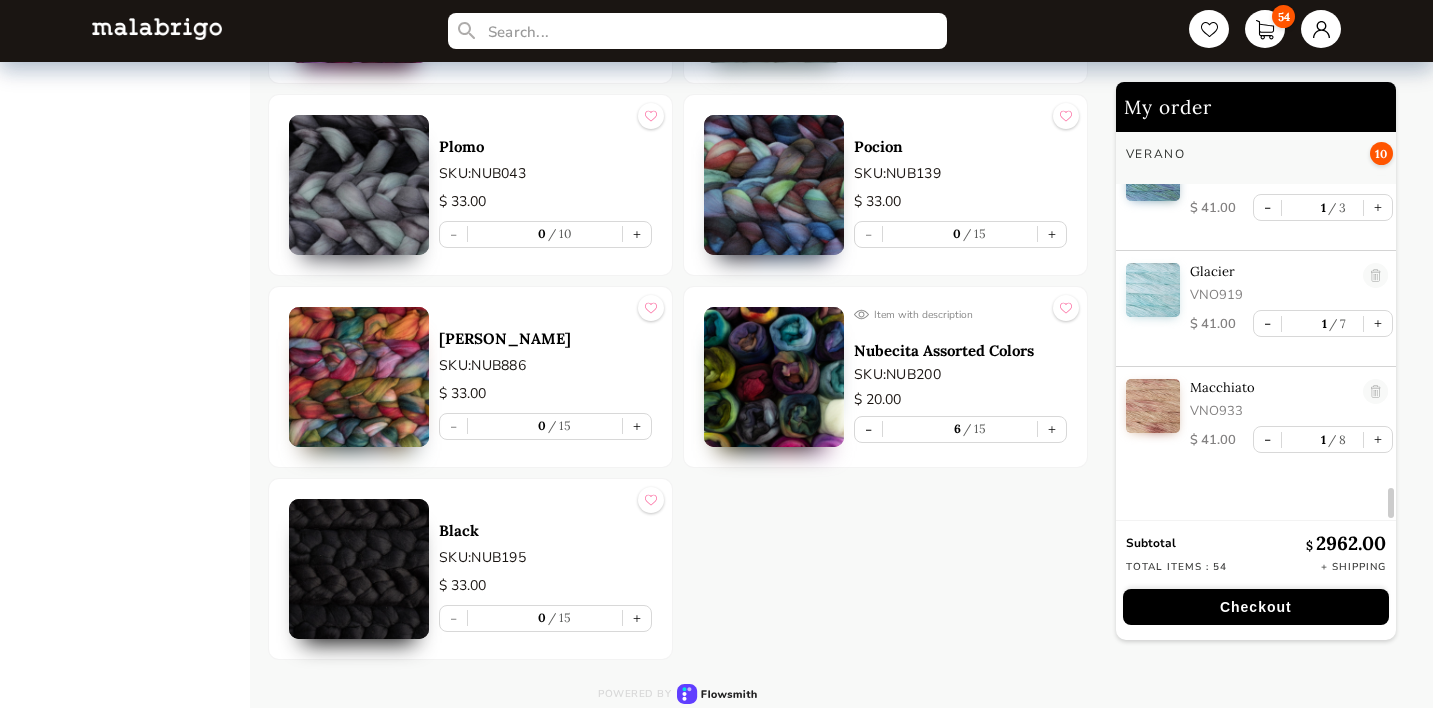 scroll, scrollTop: 5601, scrollLeft: 0, axis: vertical 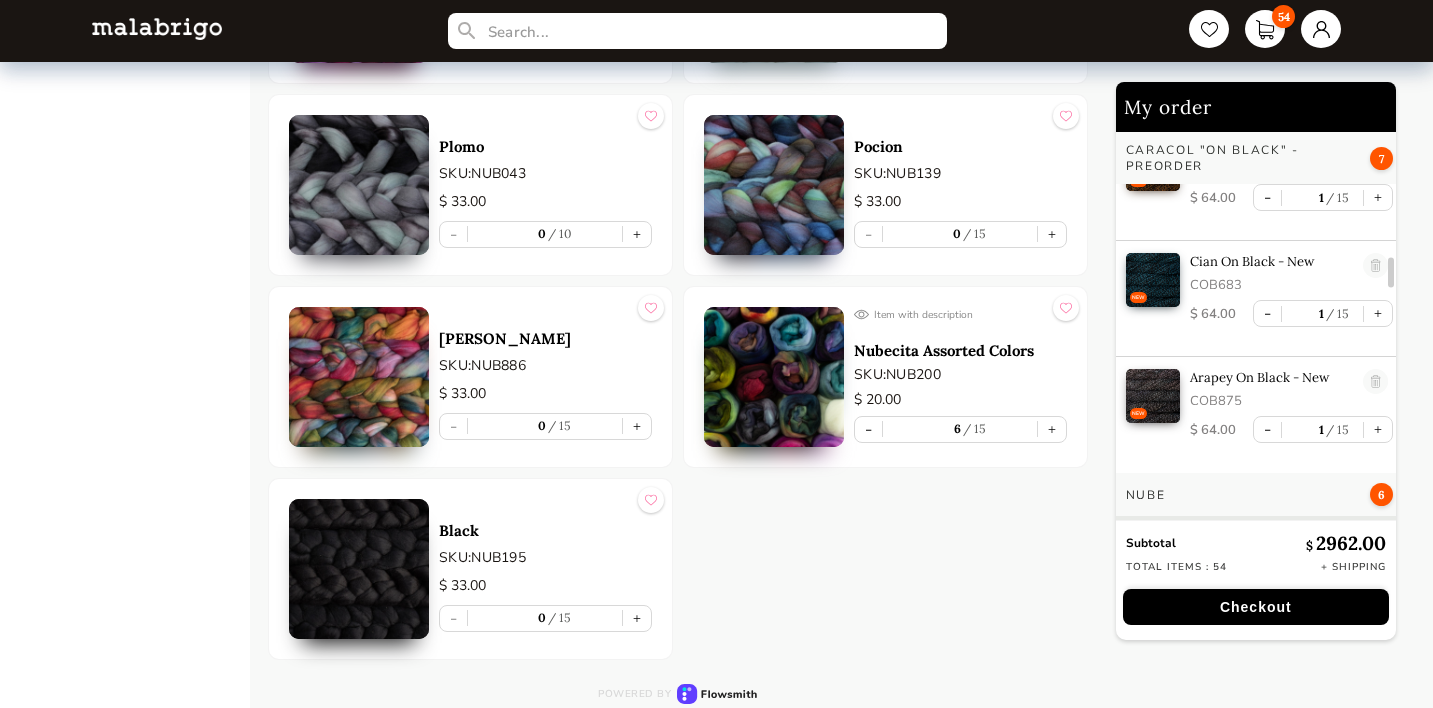 click on "Checkout" at bounding box center (1256, 607) 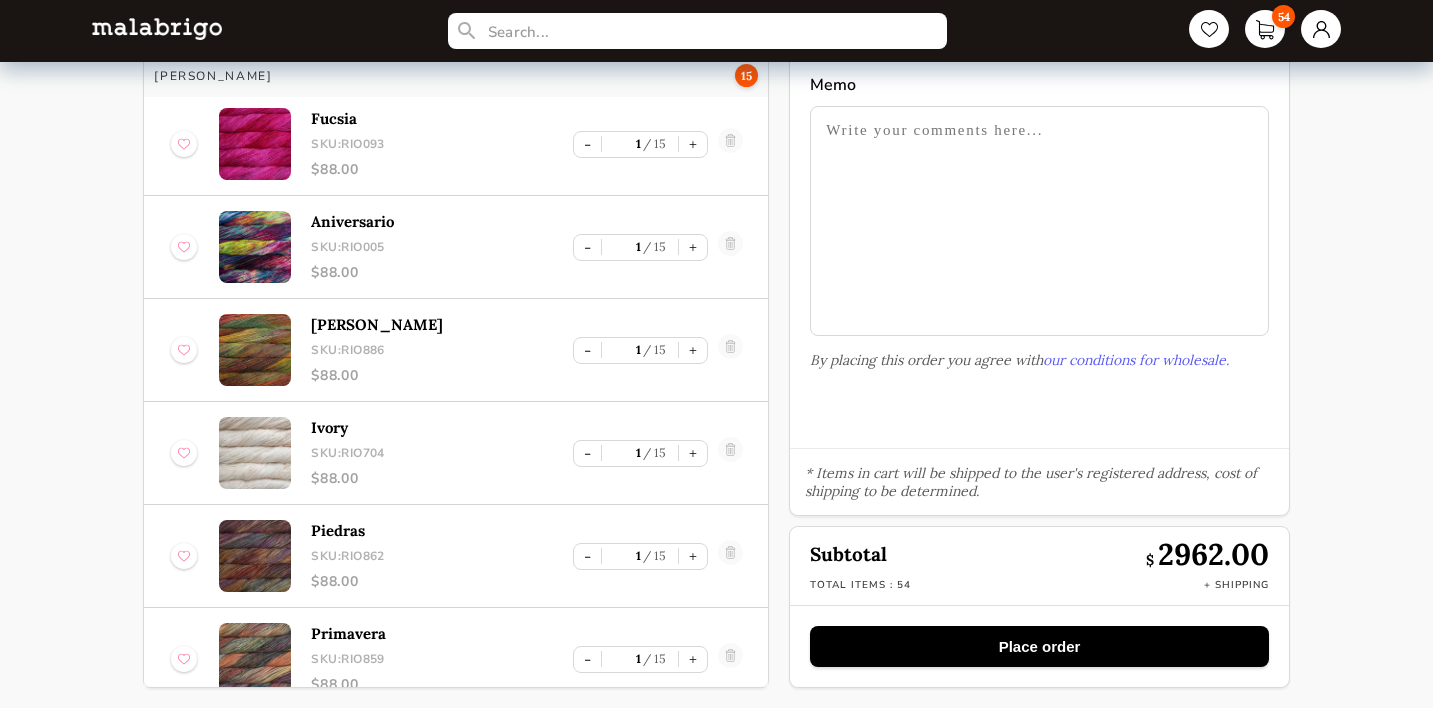 scroll, scrollTop: 2834, scrollLeft: 0, axis: vertical 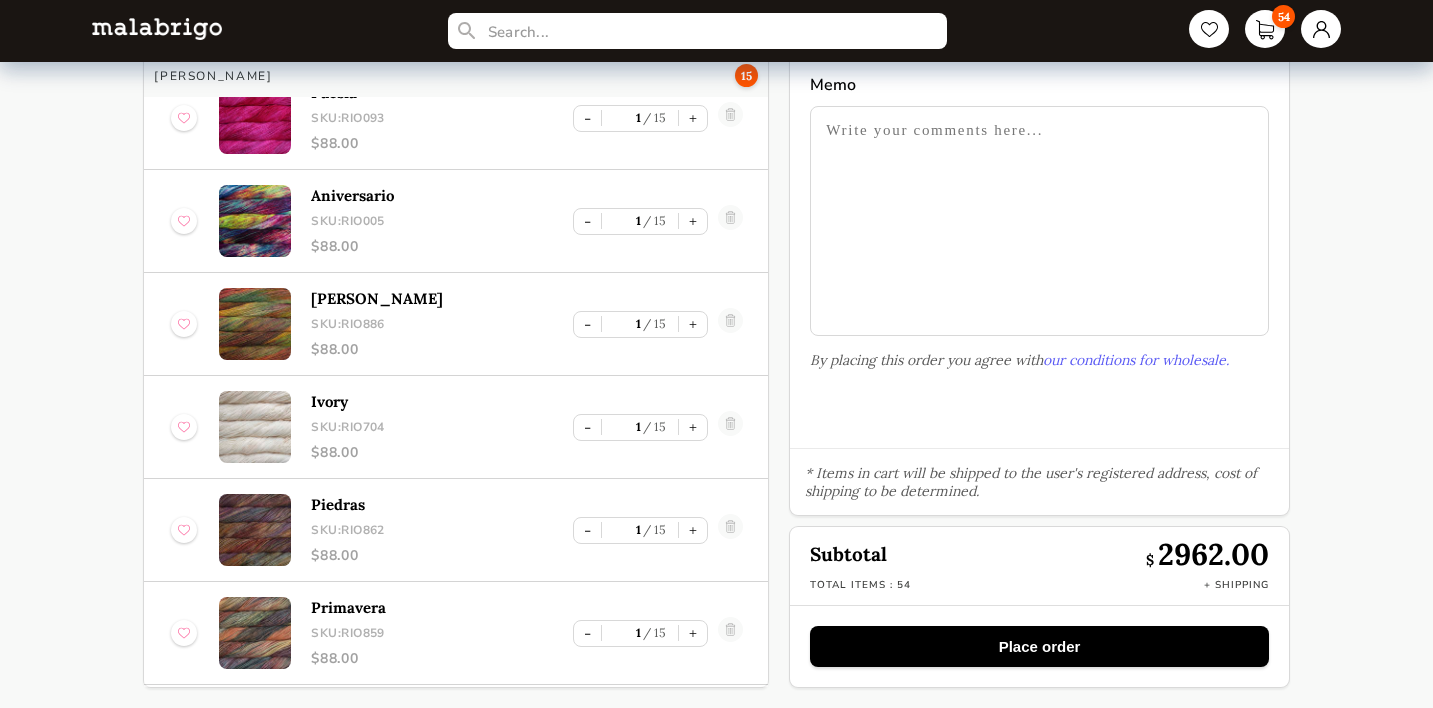 click on "Place order" at bounding box center [1039, 646] 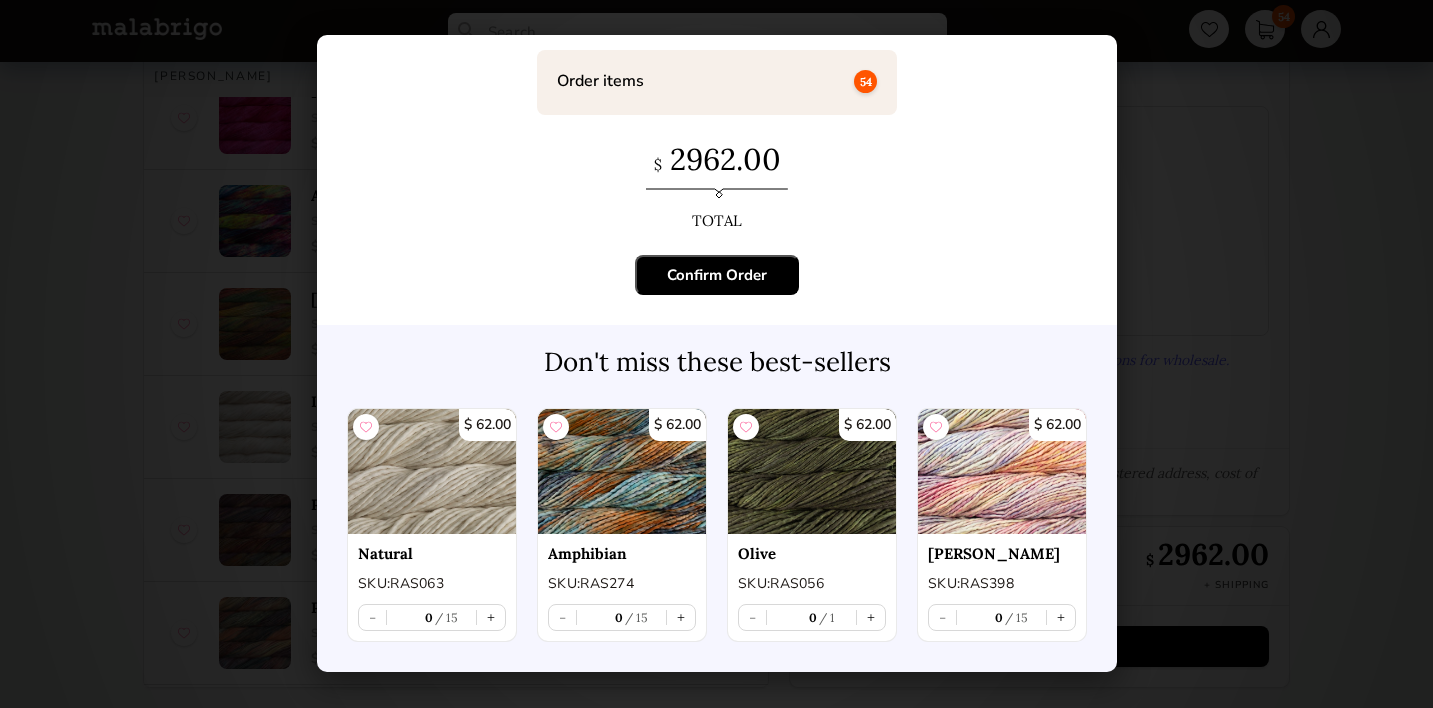 scroll, scrollTop: 107, scrollLeft: 0, axis: vertical 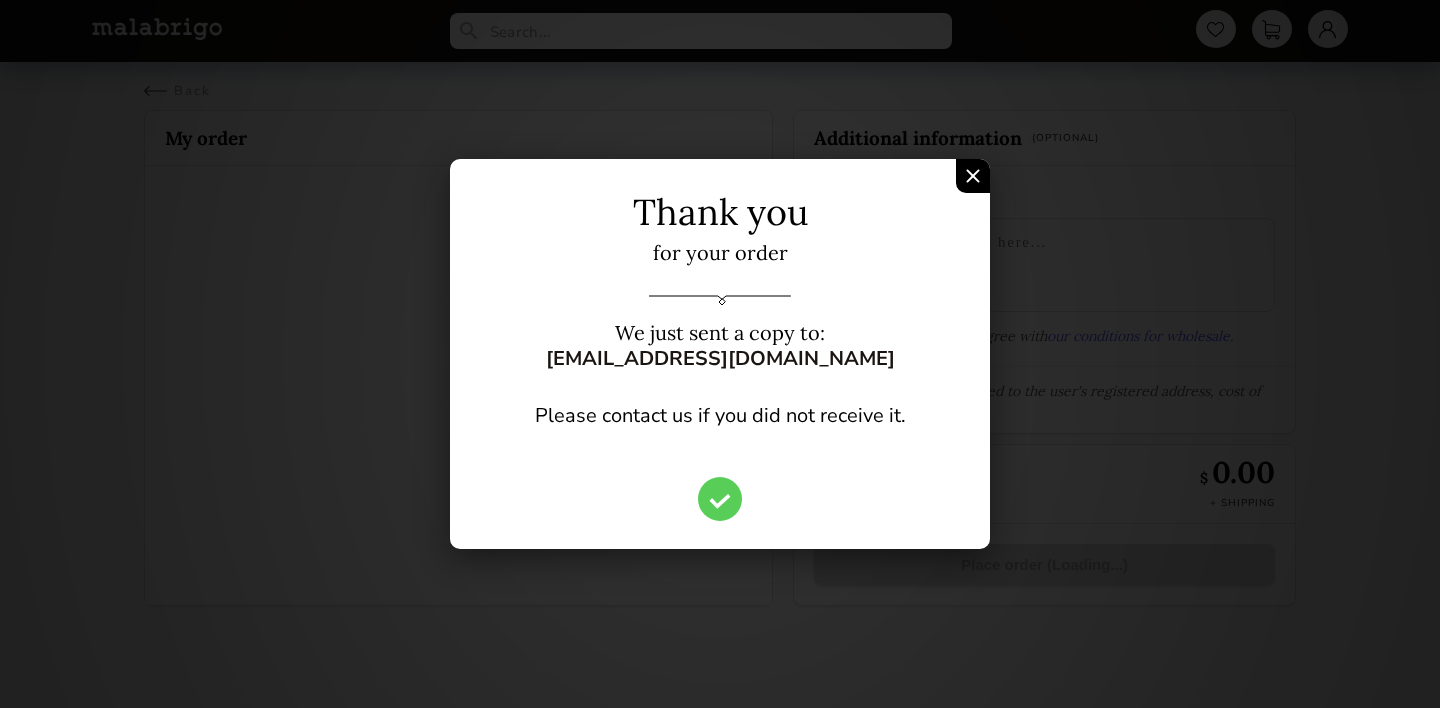 click at bounding box center (973, 176) 